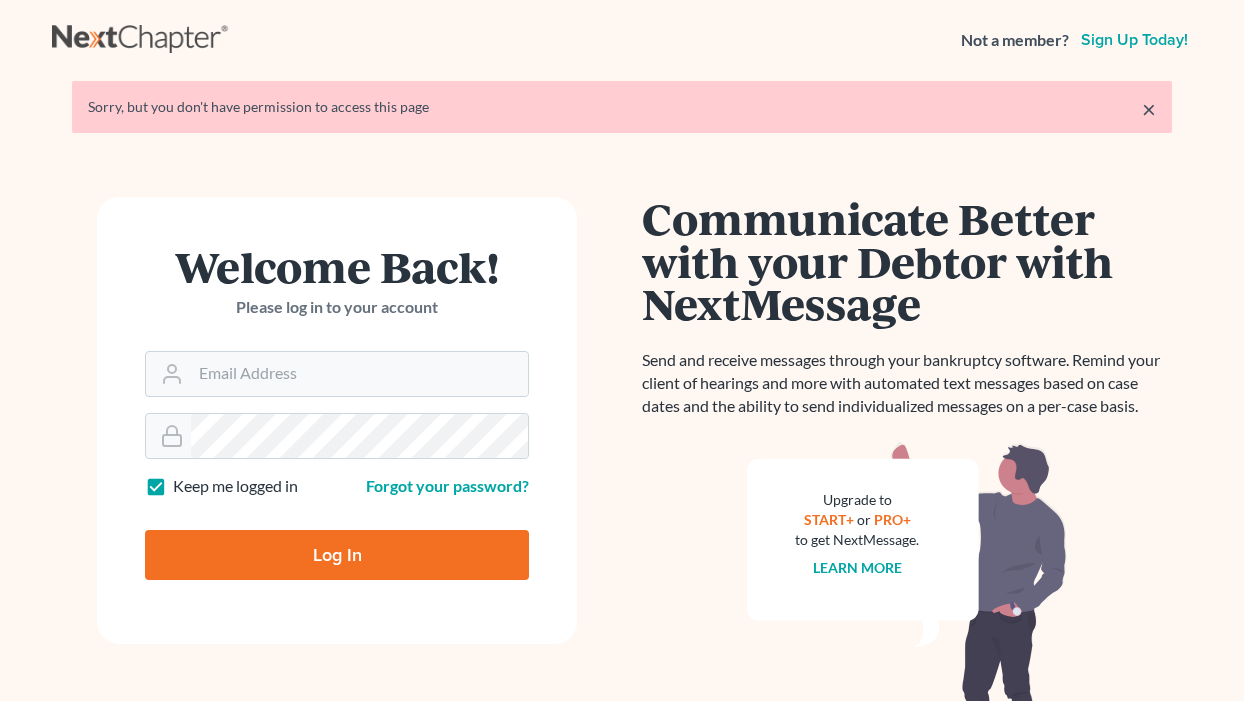 scroll, scrollTop: 0, scrollLeft: 0, axis: both 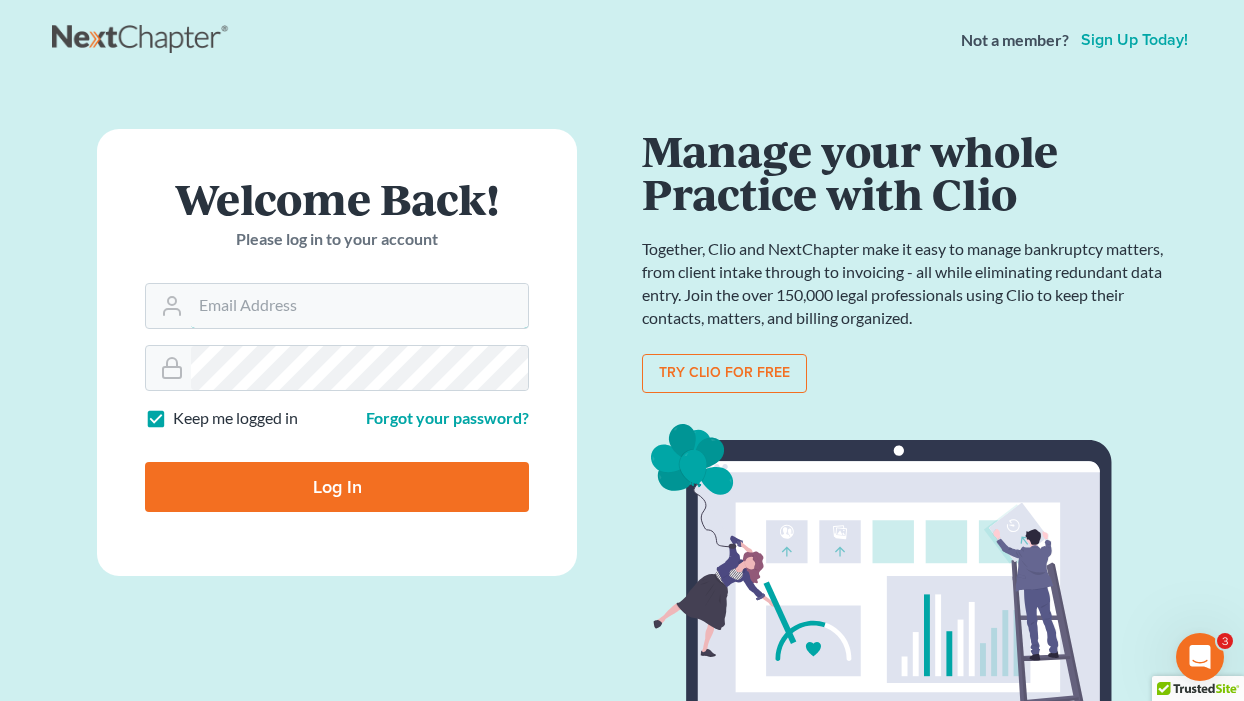 type on "[USERNAME]@[DOMAIN].com" 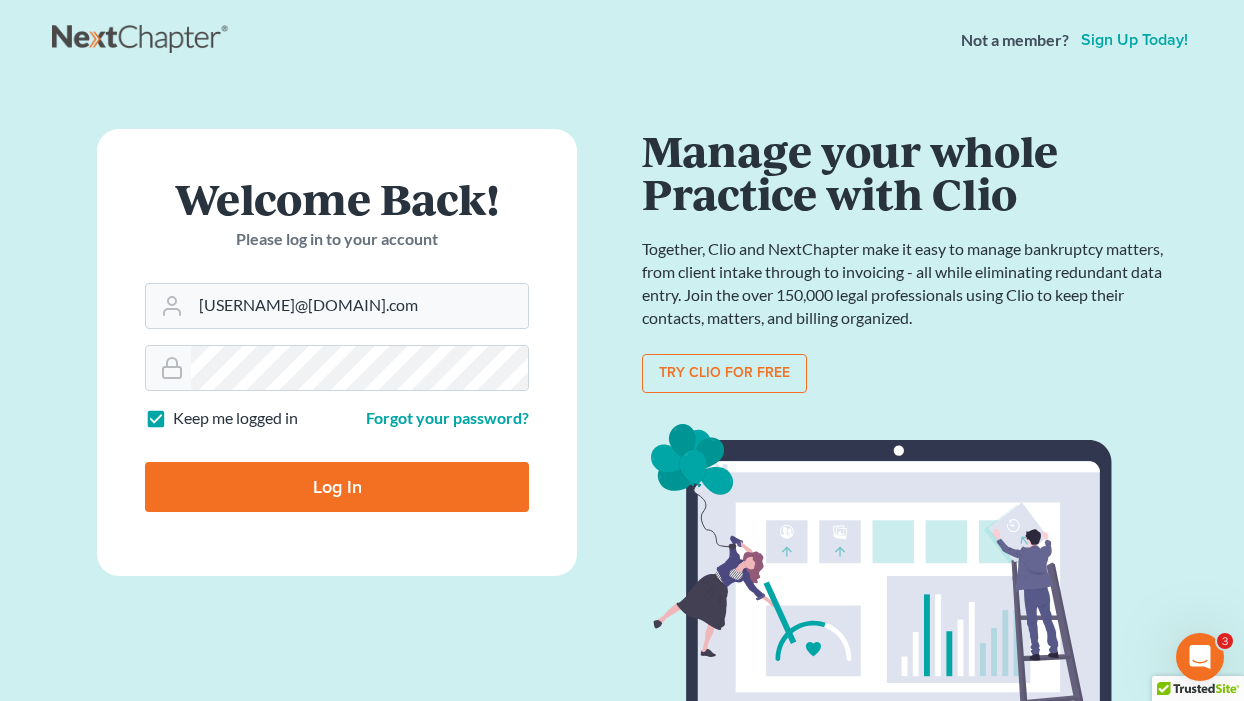 click on "Log In" at bounding box center [337, 487] 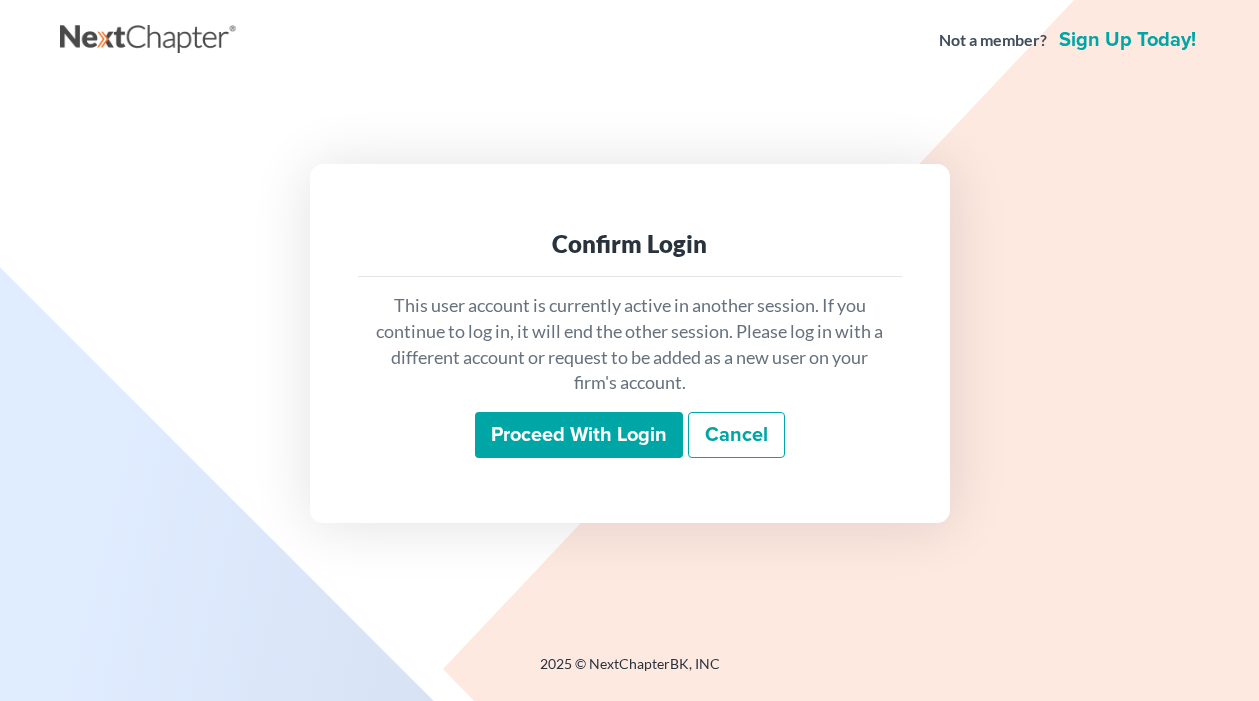 scroll, scrollTop: 0, scrollLeft: 0, axis: both 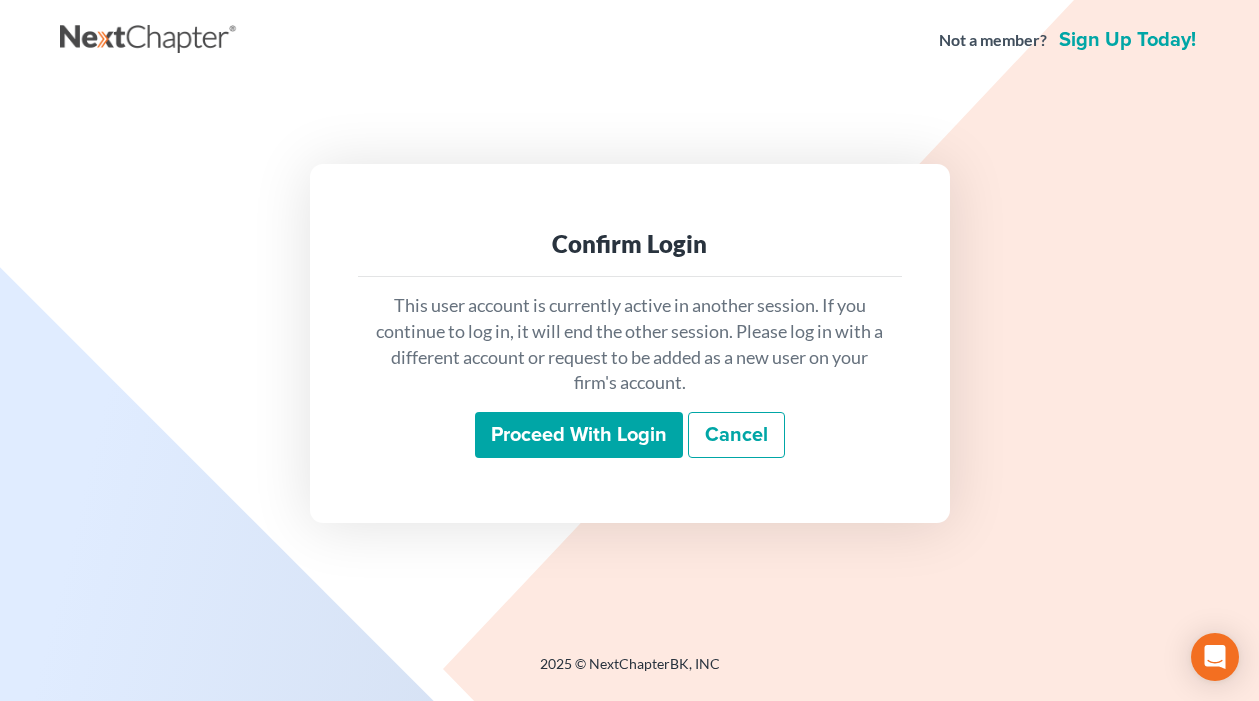 click on "Proceed with login" at bounding box center [579, 435] 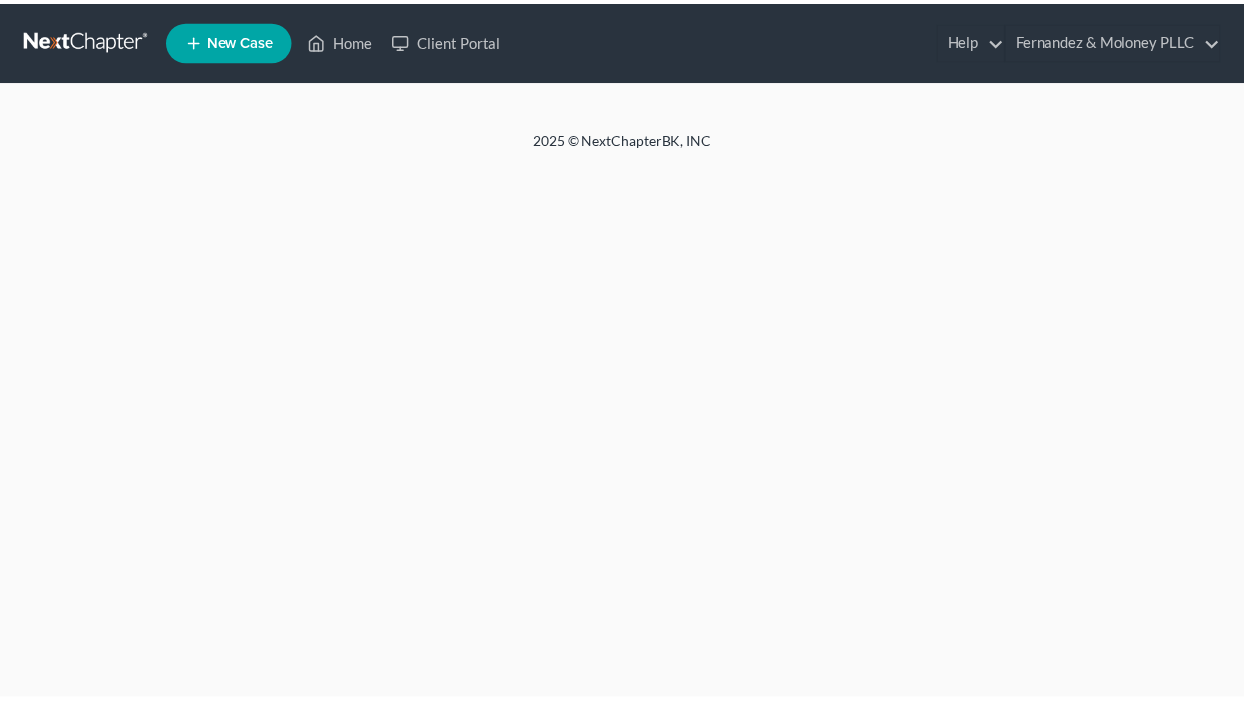 scroll, scrollTop: 0, scrollLeft: 0, axis: both 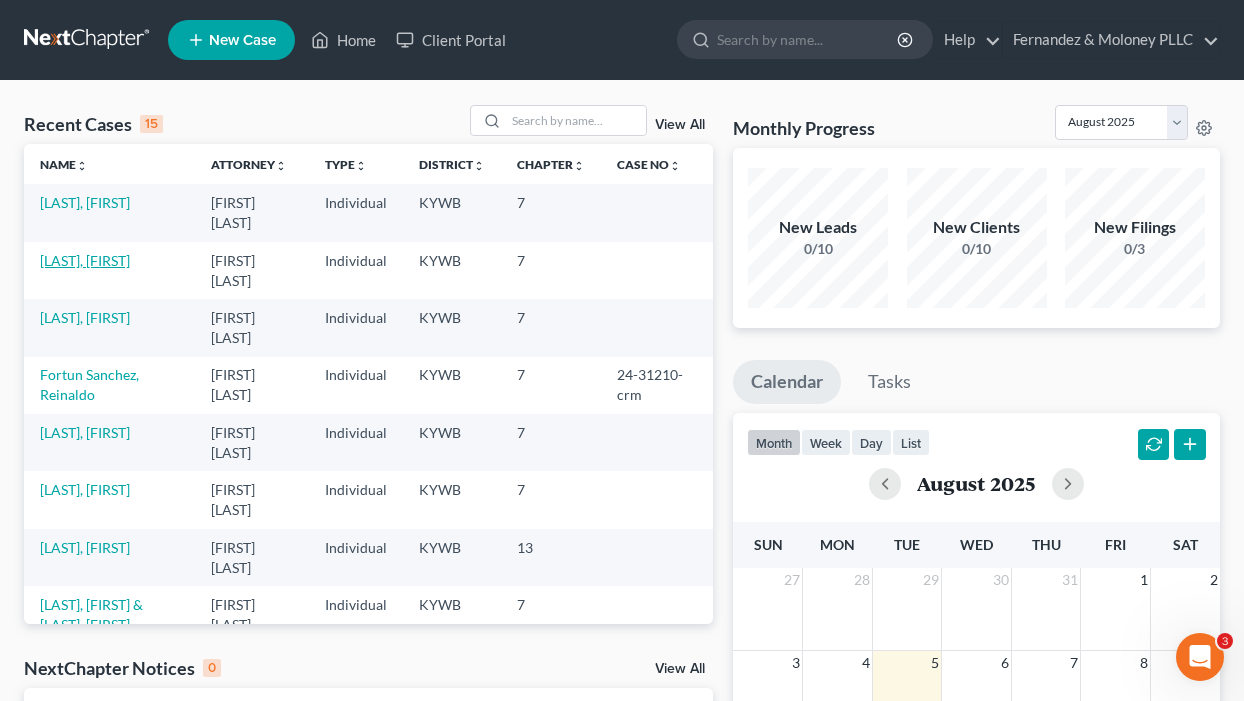 click on "Gorrin, Aurelio" at bounding box center [85, 260] 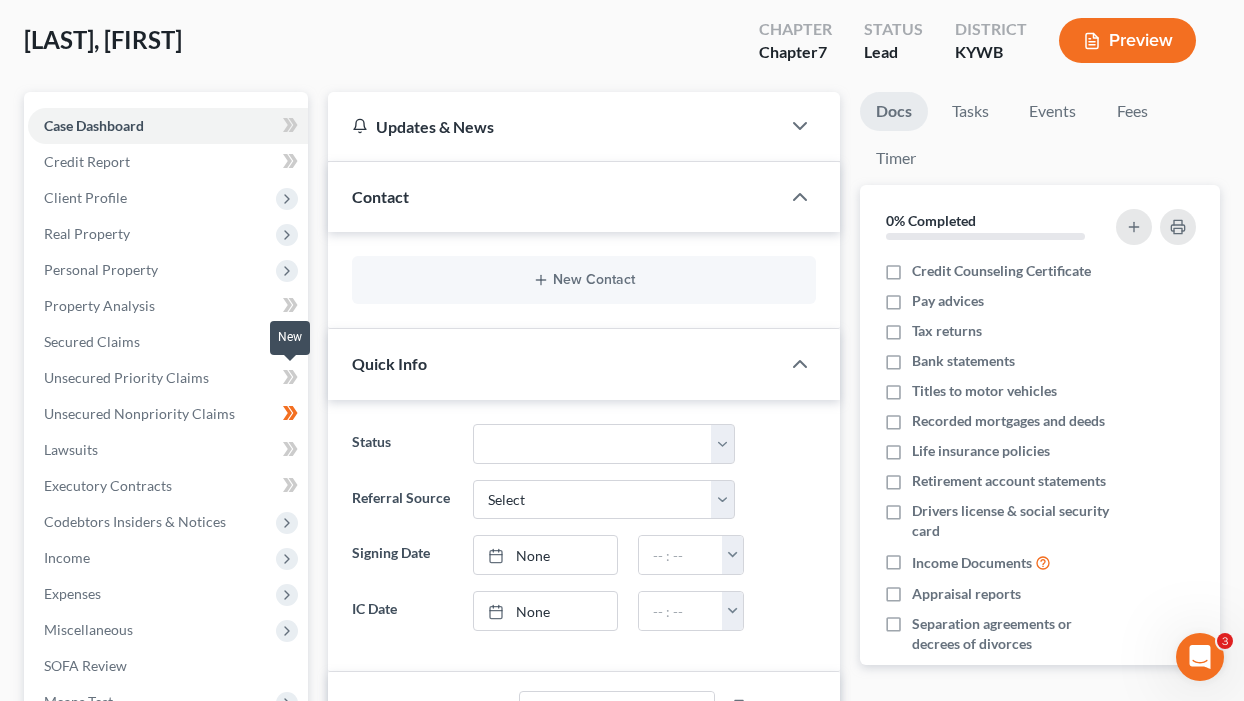 scroll, scrollTop: 200, scrollLeft: 0, axis: vertical 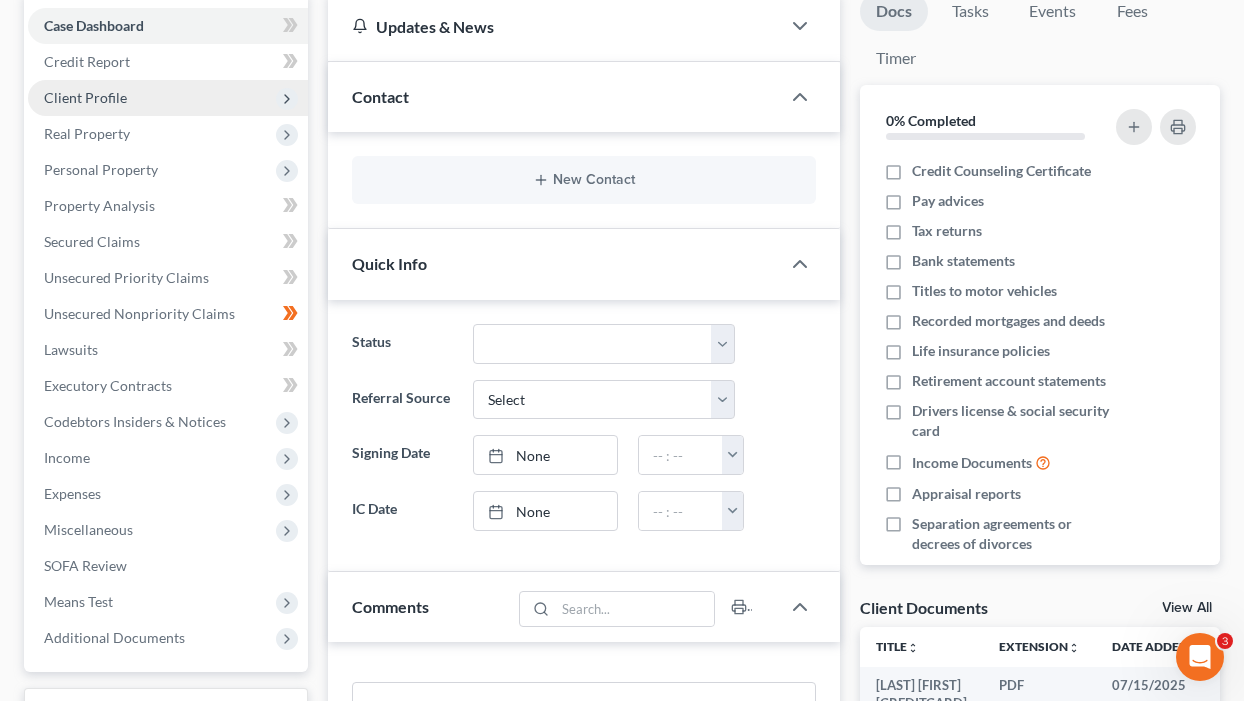 click on "Client Profile" at bounding box center [85, 97] 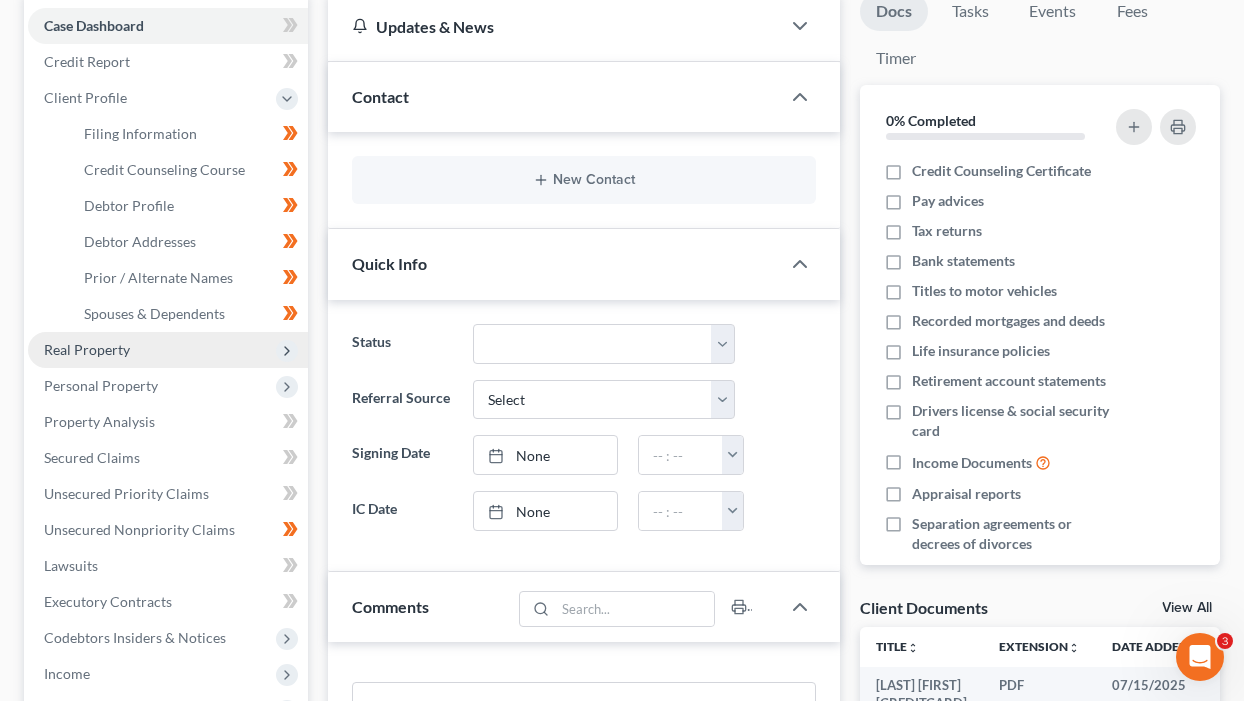click on "Real Property" at bounding box center (87, 349) 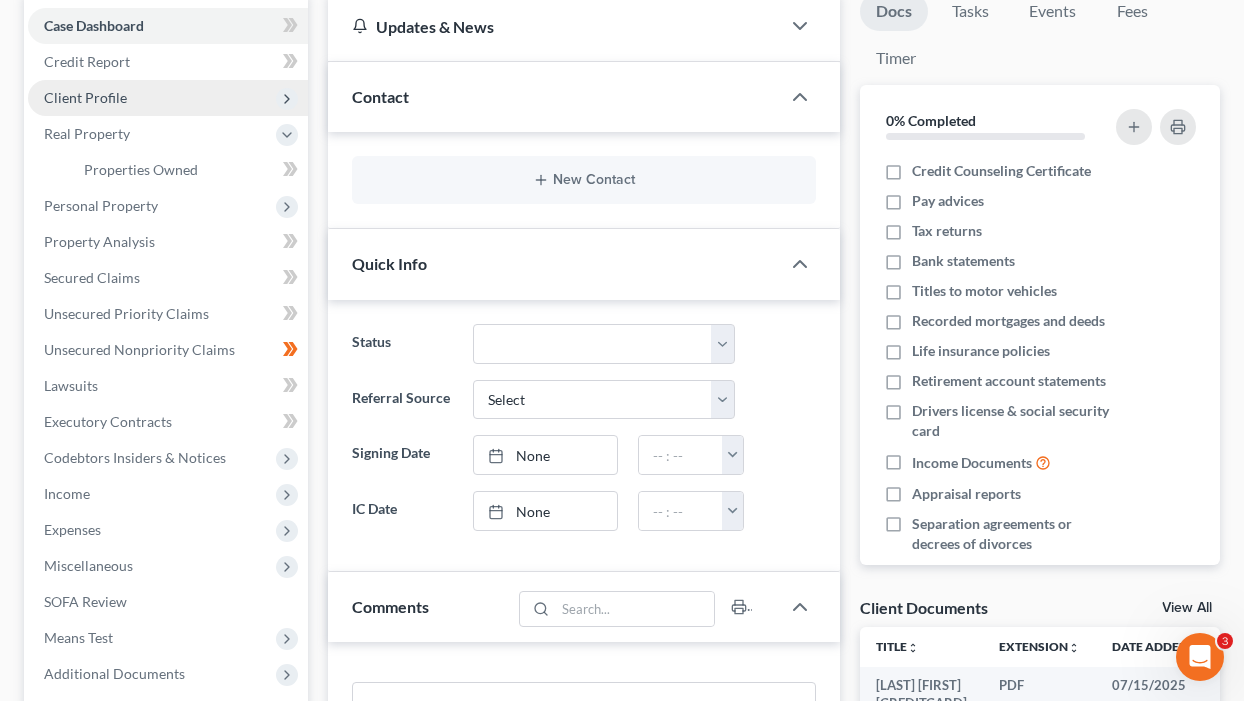 click on "Client Profile" at bounding box center [168, 98] 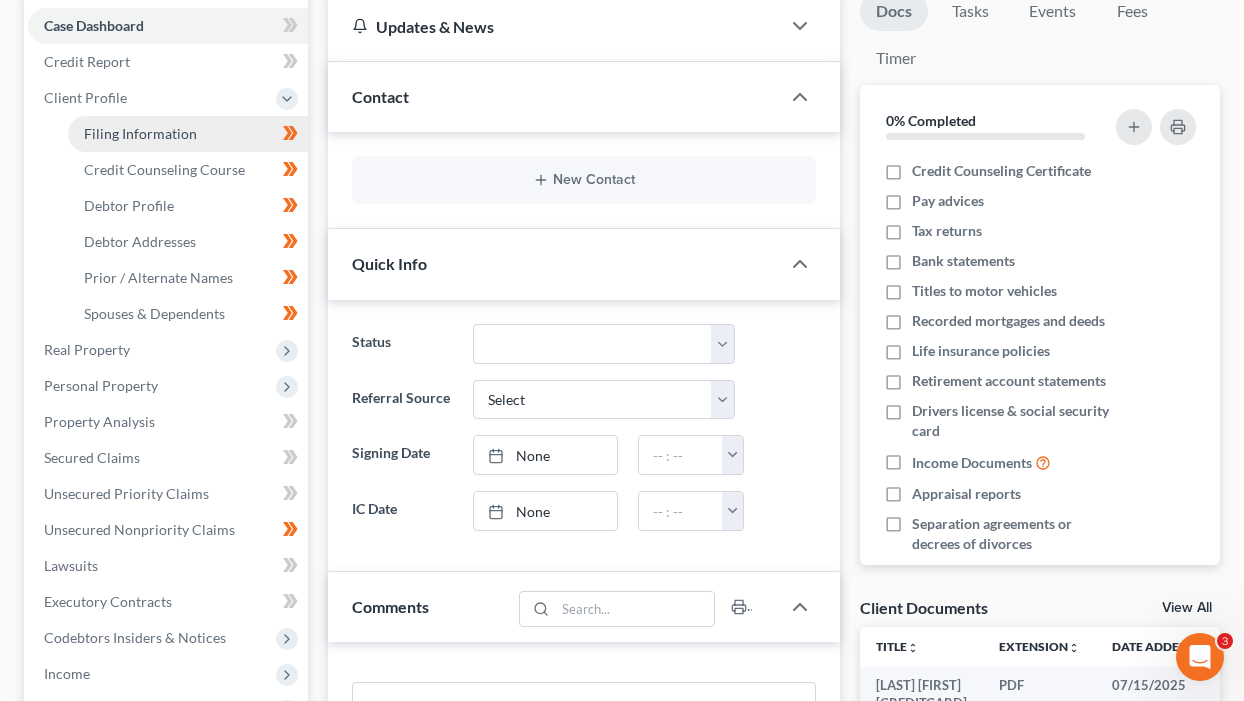 click on "Filing Information" at bounding box center (140, 133) 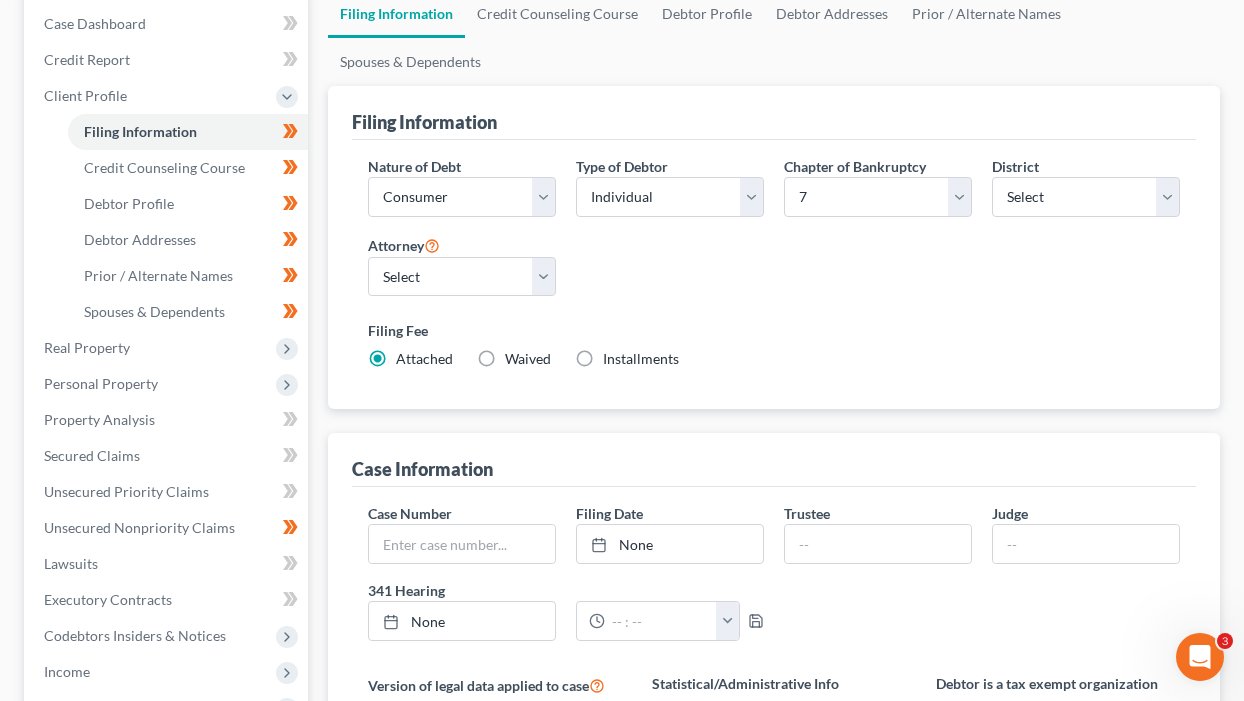 scroll, scrollTop: 166, scrollLeft: 0, axis: vertical 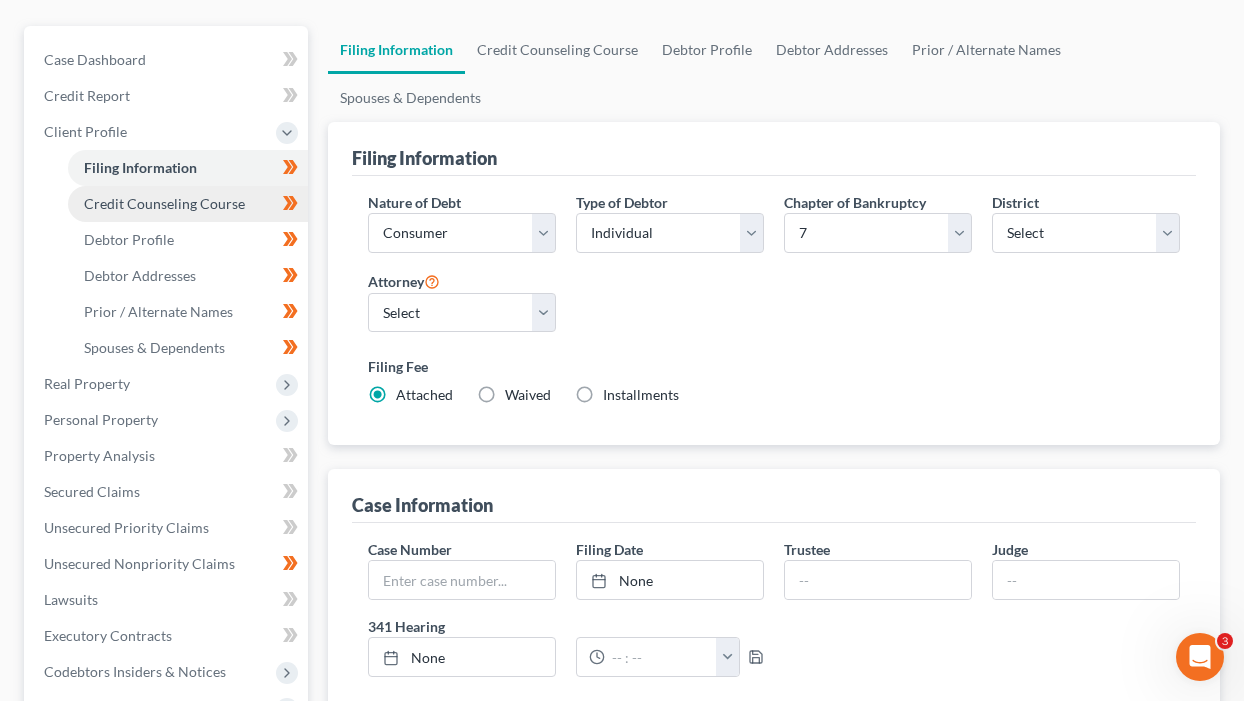 click on "Credit Counseling Course" at bounding box center (164, 203) 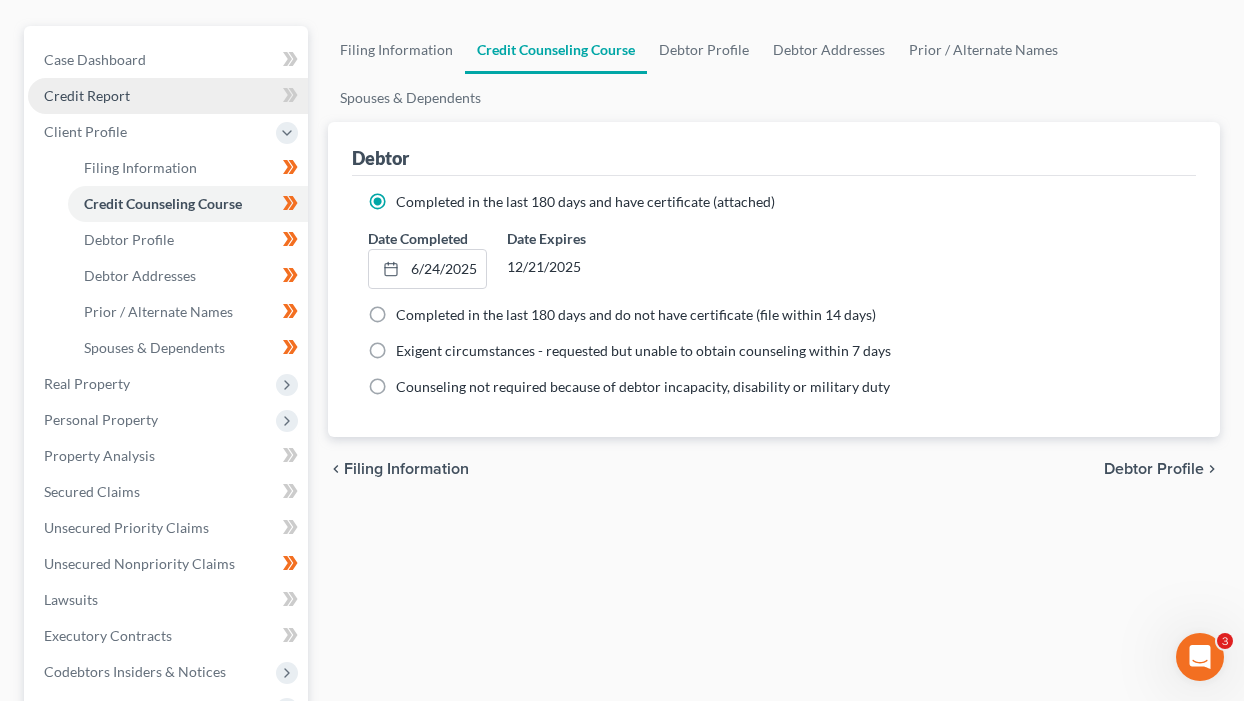 scroll, scrollTop: 0, scrollLeft: 0, axis: both 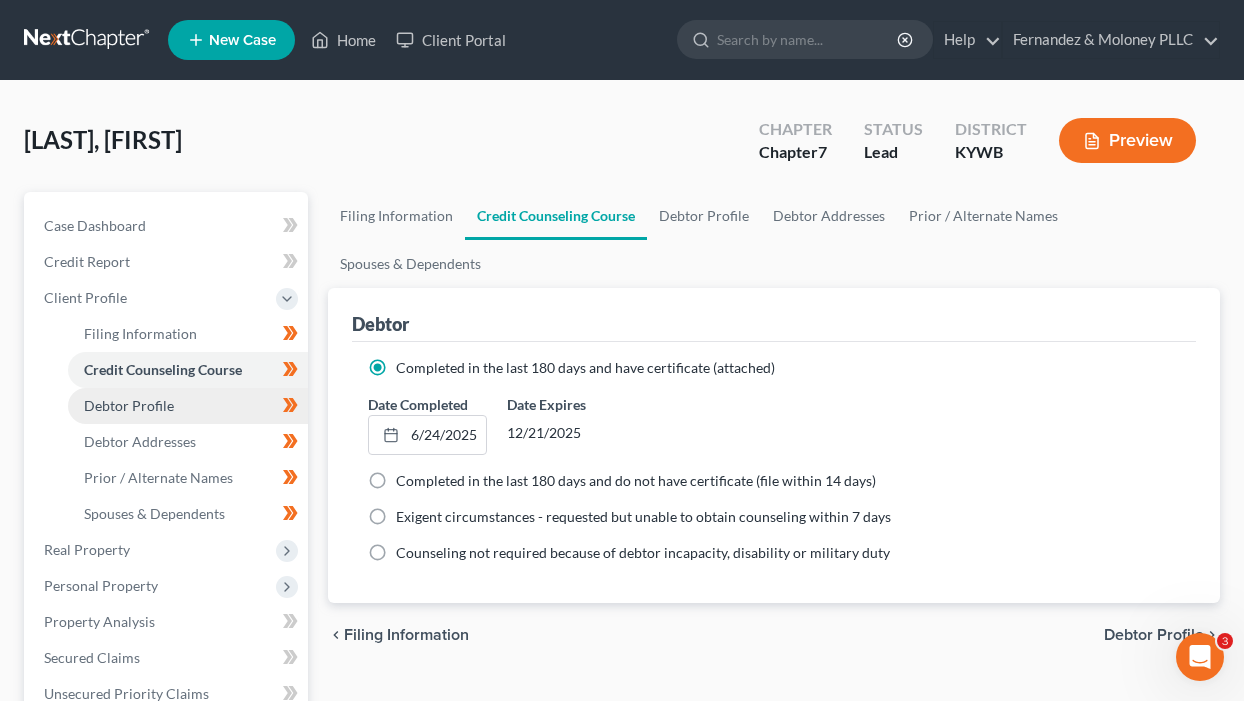 click on "Debtor Profile" at bounding box center (129, 405) 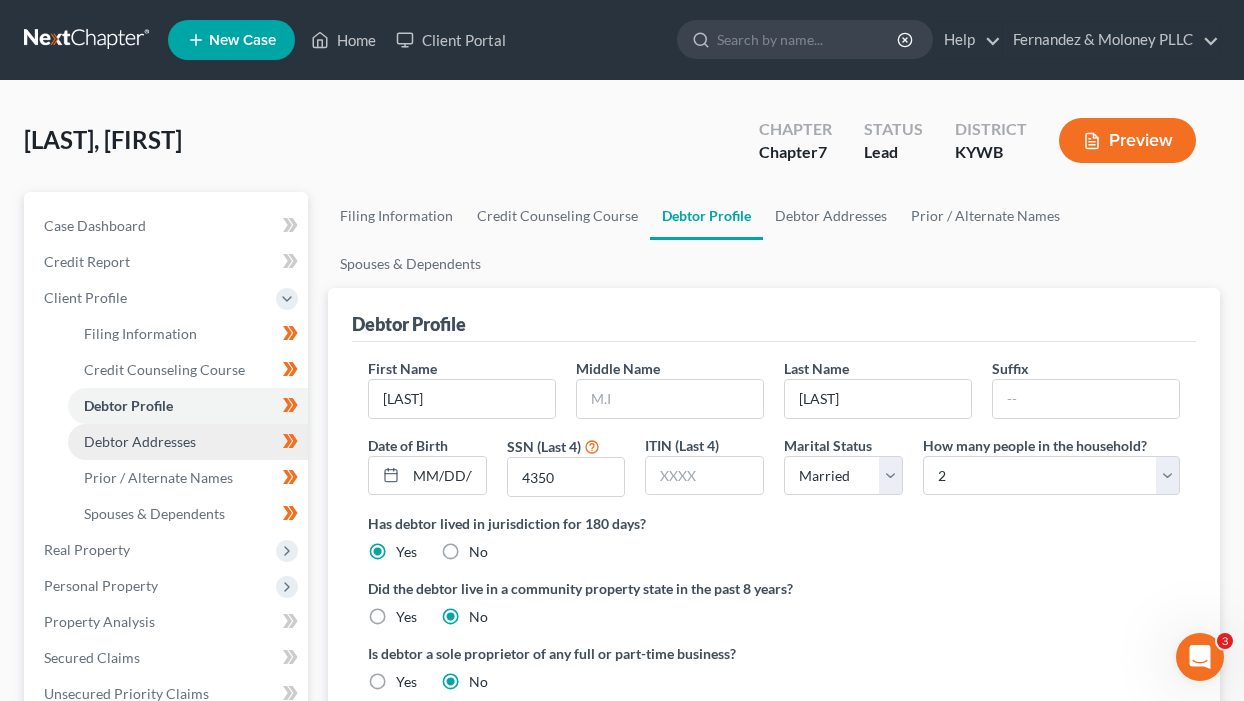 click on "Debtor Addresses" at bounding box center [140, 441] 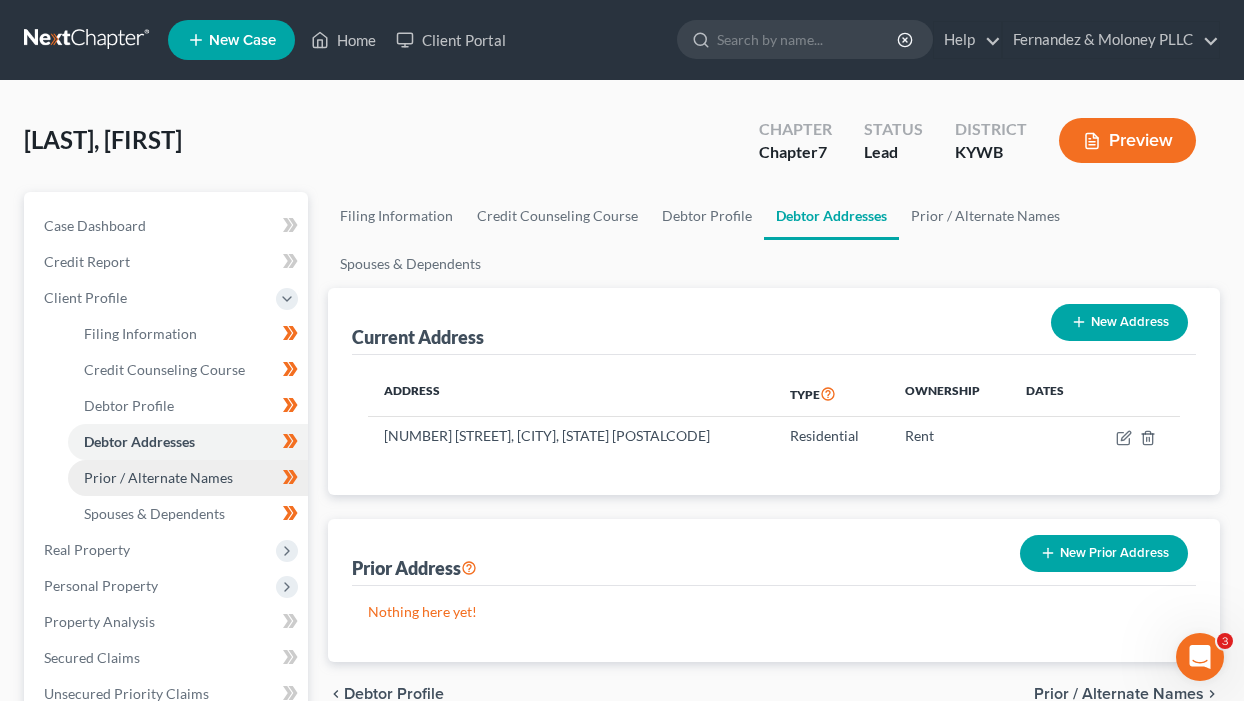 click on "Prior / Alternate Names" at bounding box center (158, 477) 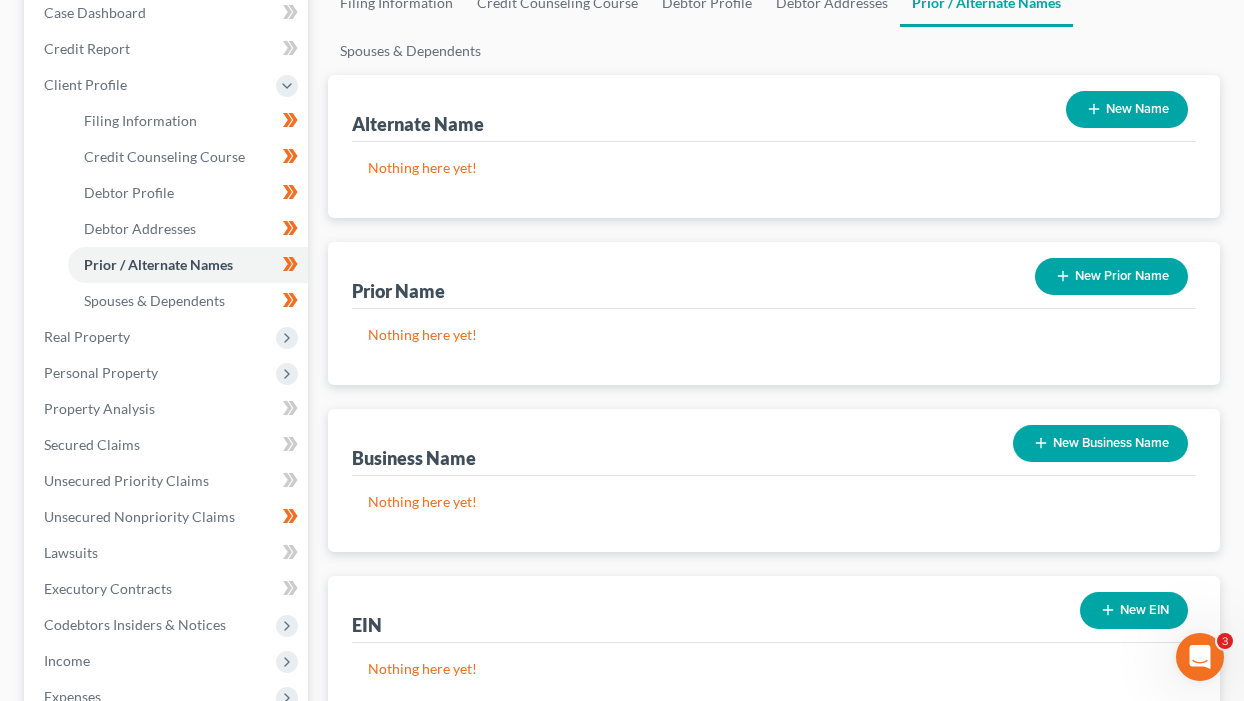 scroll, scrollTop: 300, scrollLeft: 0, axis: vertical 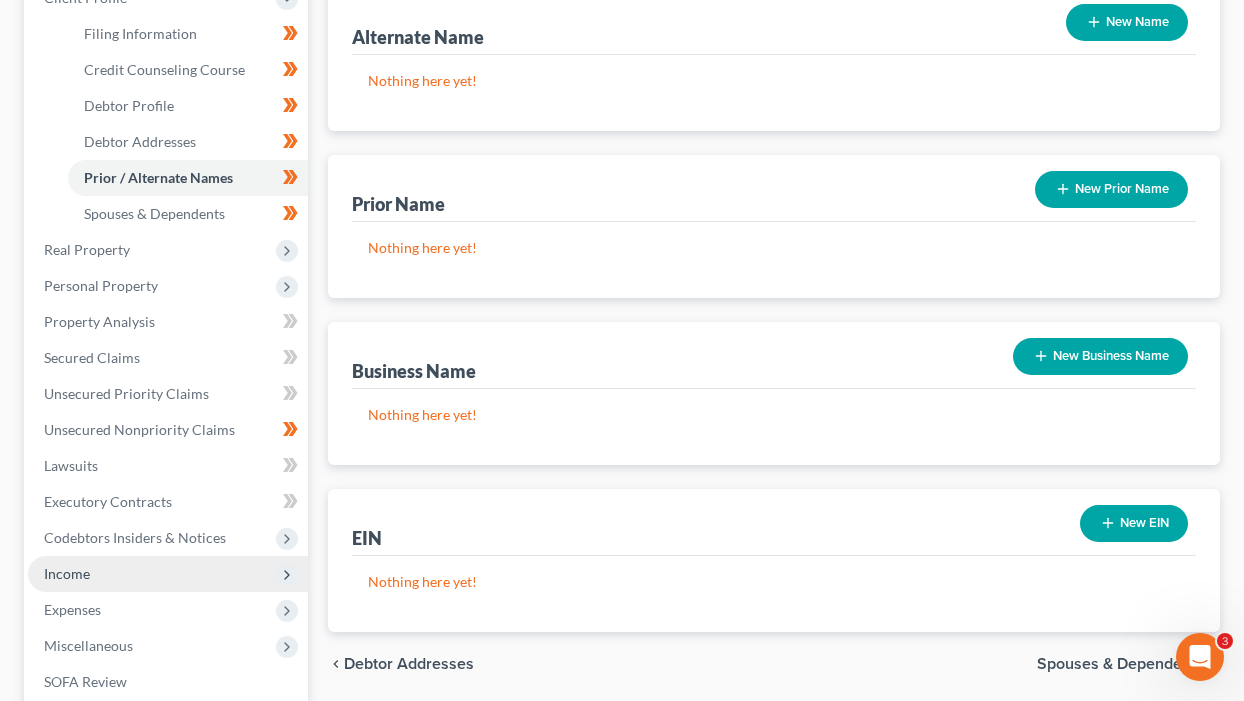 click on "Income" at bounding box center (168, 574) 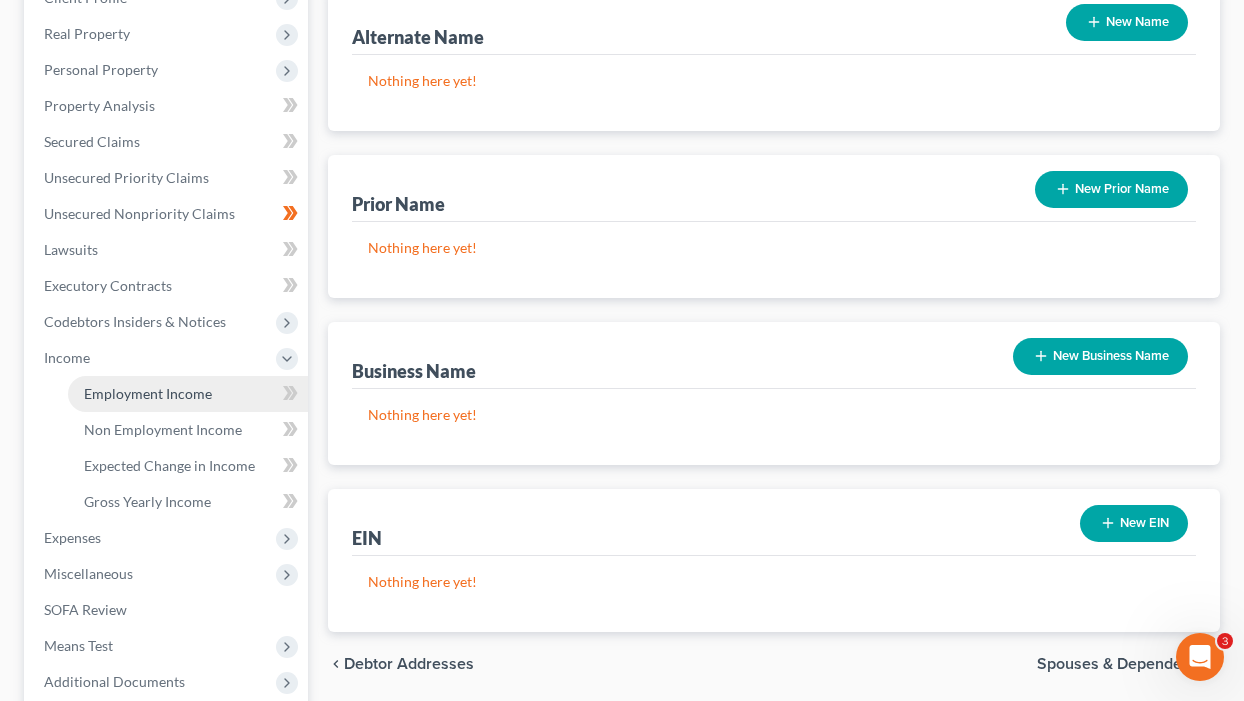 click on "Employment Income" at bounding box center (148, 393) 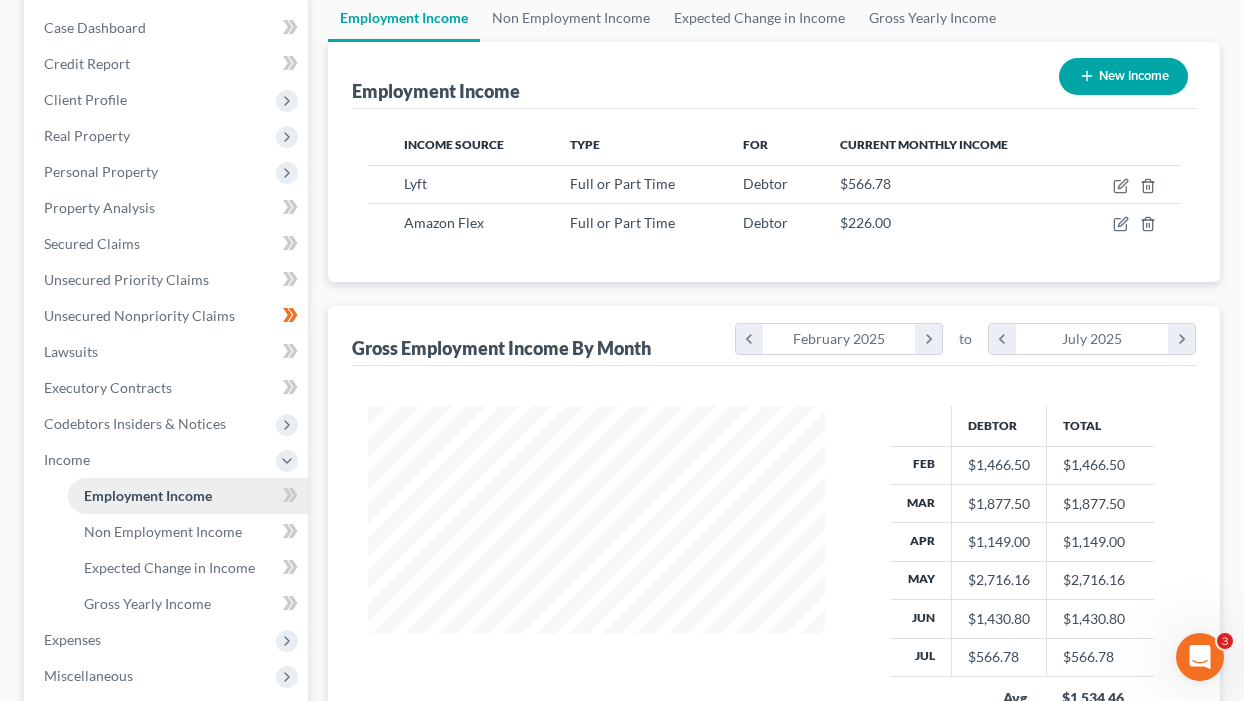 scroll, scrollTop: 0, scrollLeft: 0, axis: both 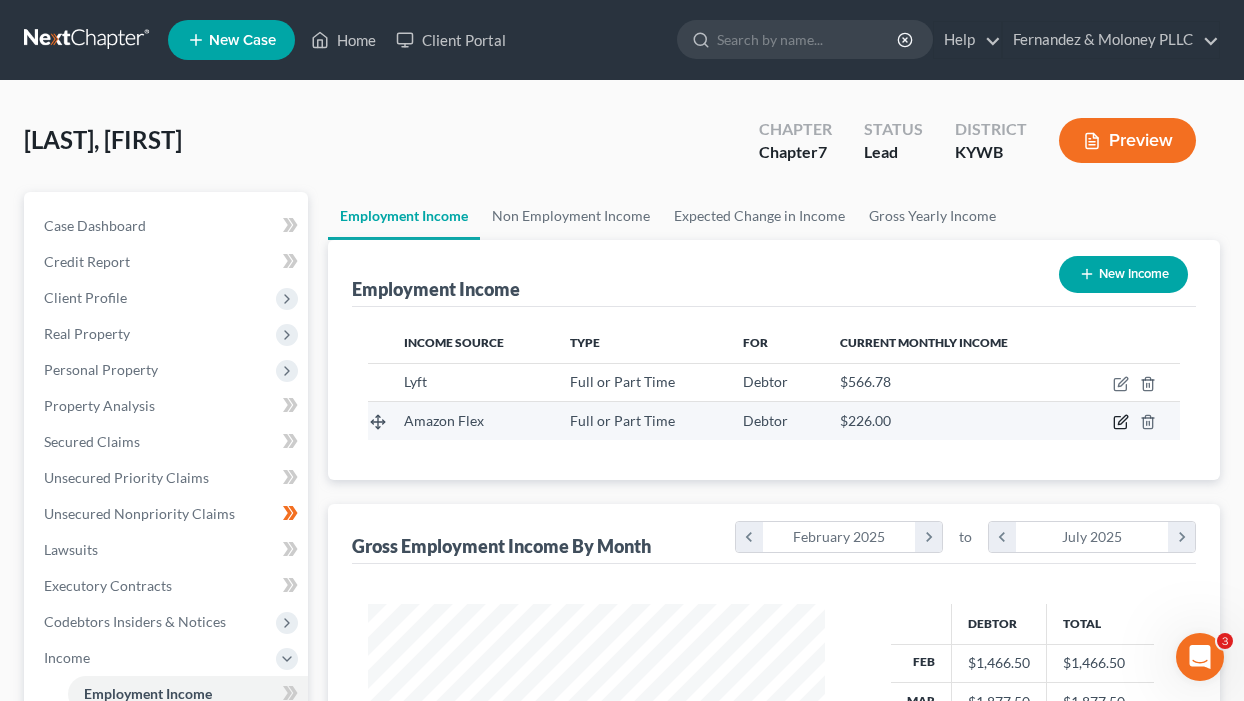 click 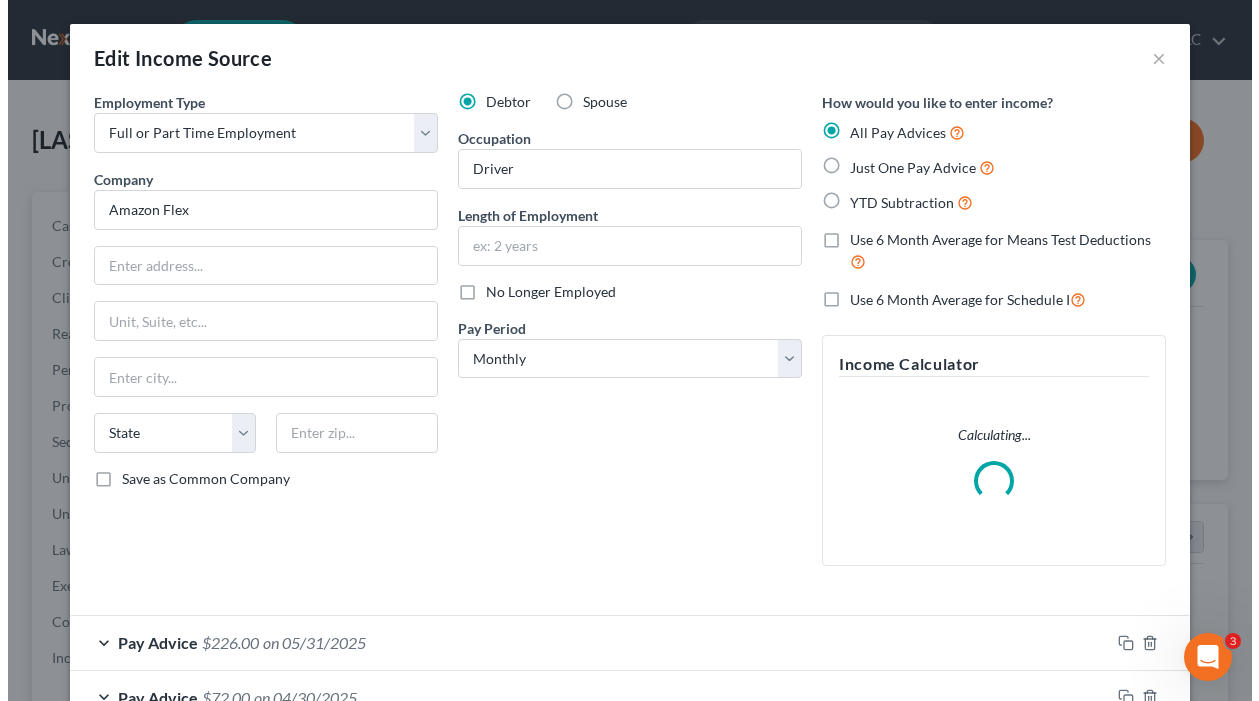 scroll, scrollTop: 999642, scrollLeft: 999496, axis: both 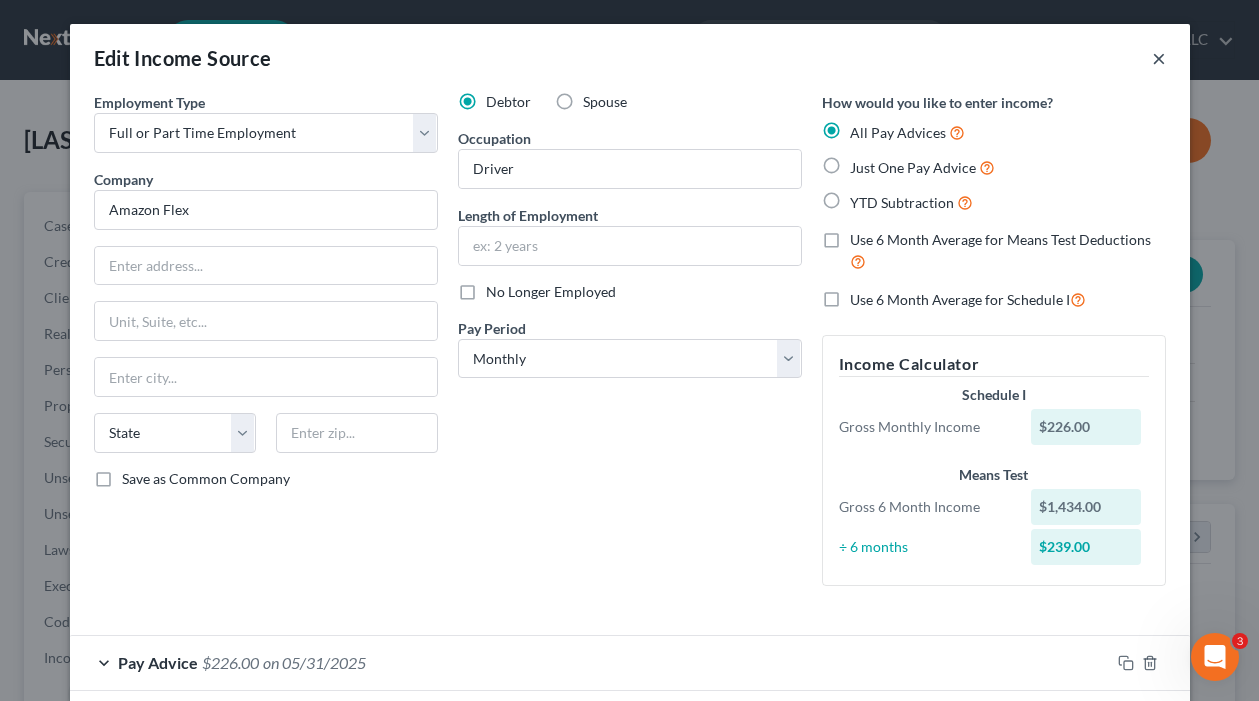click on "×" at bounding box center (1159, 58) 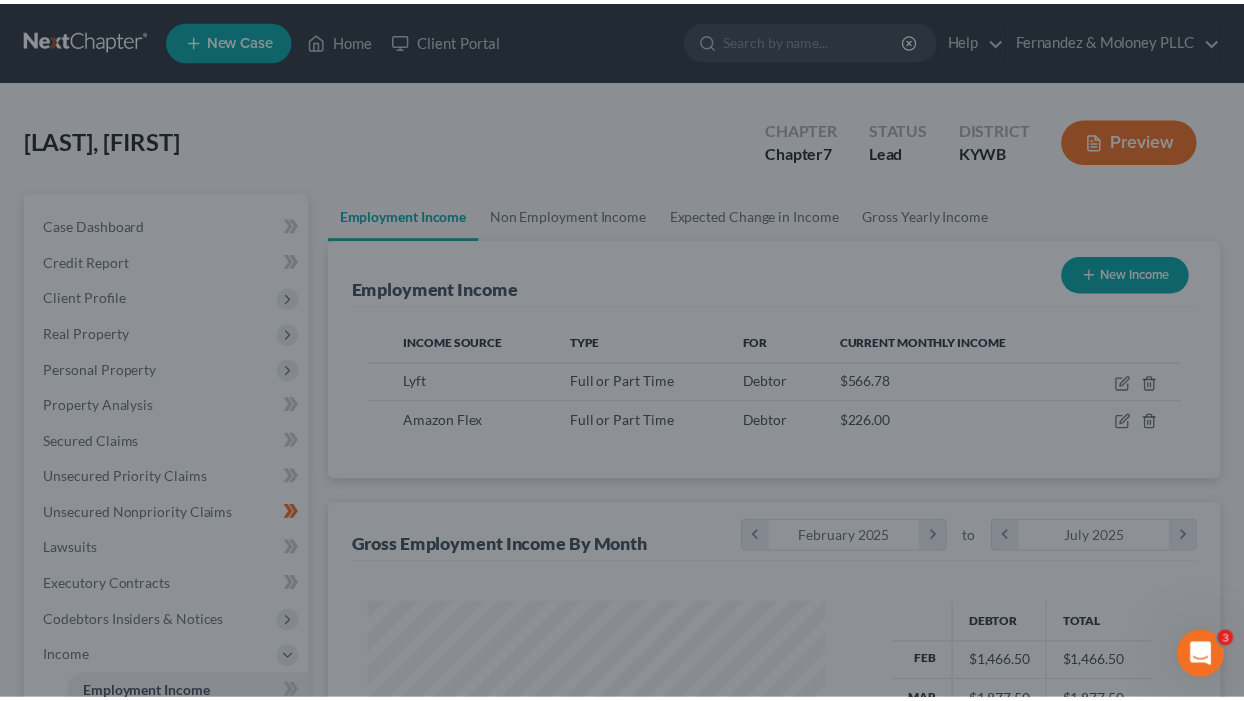 scroll, scrollTop: 359, scrollLeft: 497, axis: both 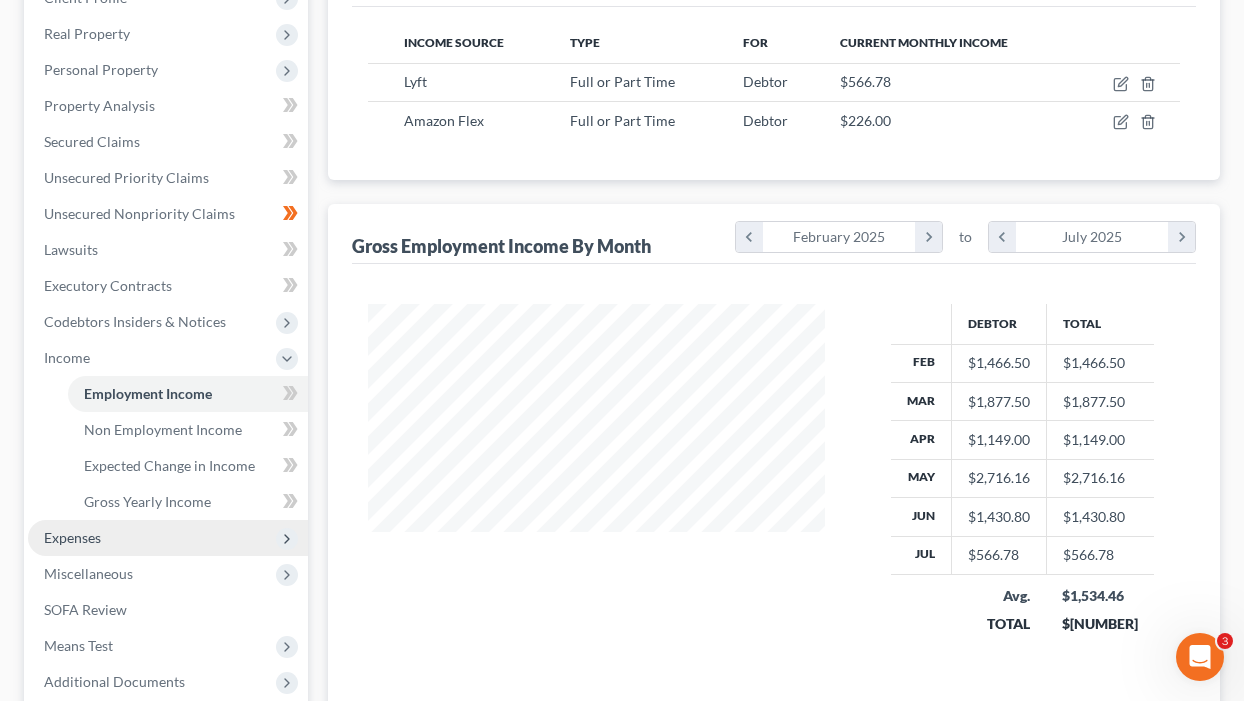 click on "Expenses" at bounding box center (72, 537) 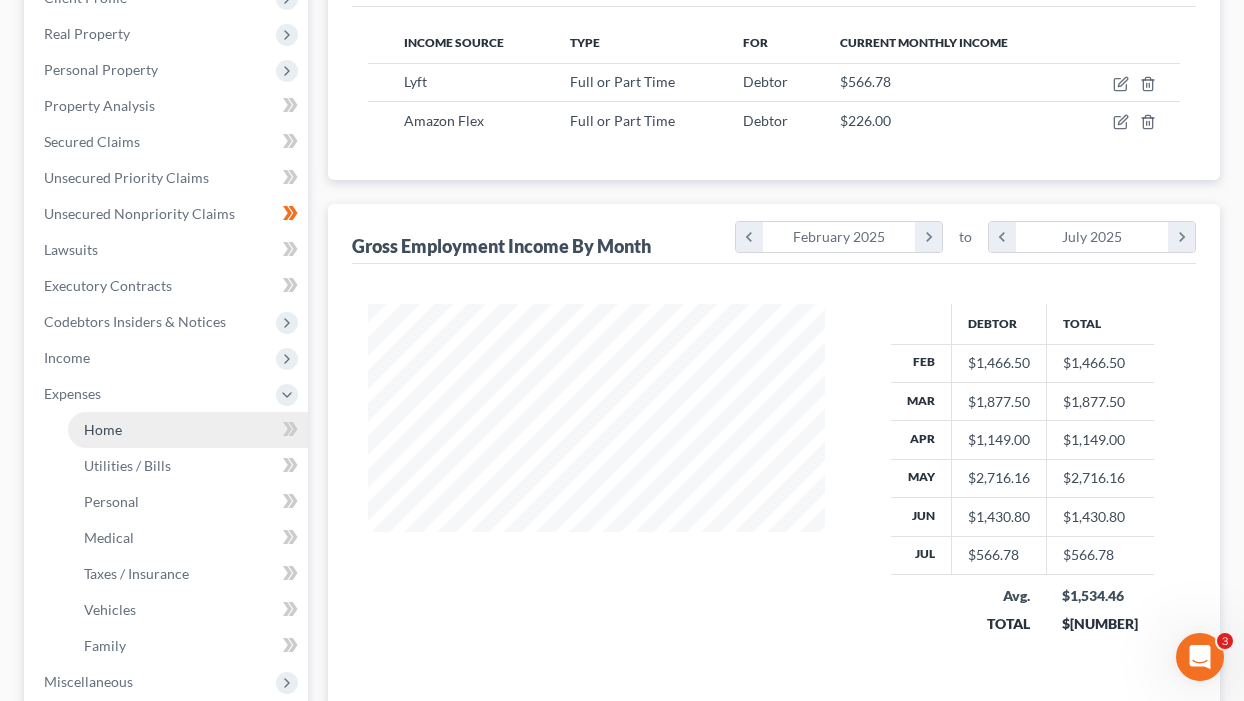 click on "Home" at bounding box center (103, 429) 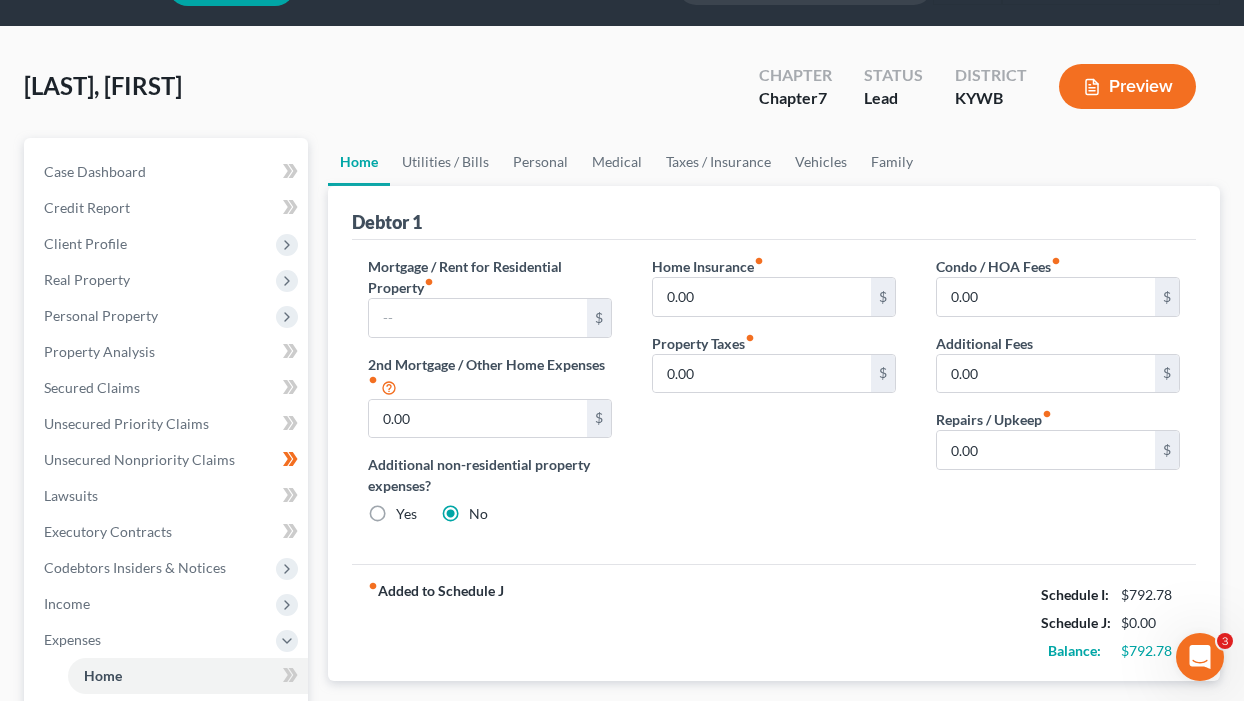 scroll, scrollTop: 100, scrollLeft: 0, axis: vertical 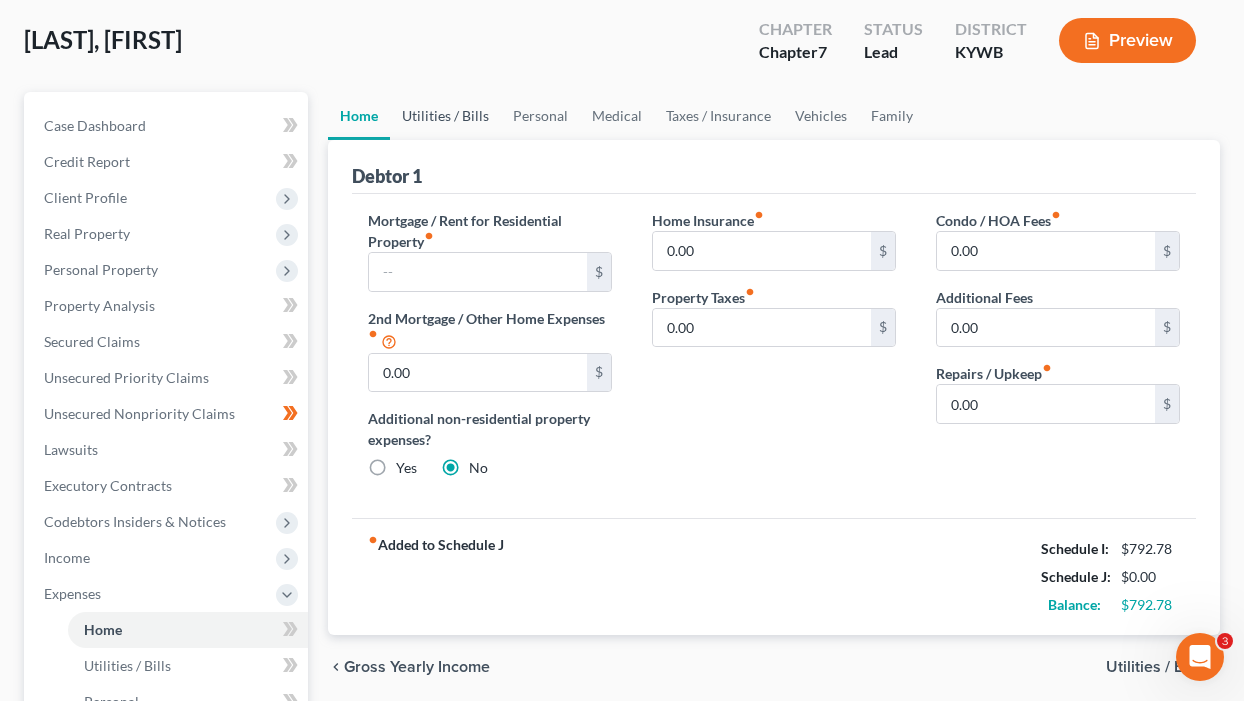 click on "Utilities / Bills" at bounding box center (445, 116) 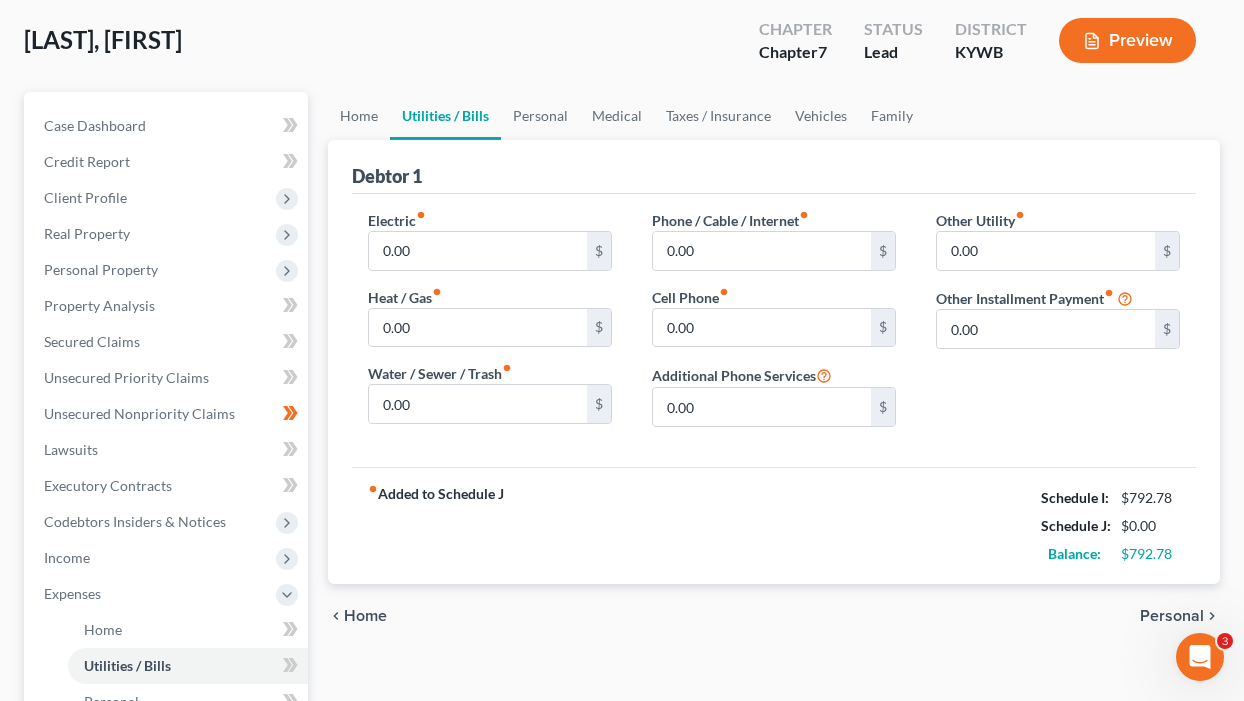scroll, scrollTop: 0, scrollLeft: 0, axis: both 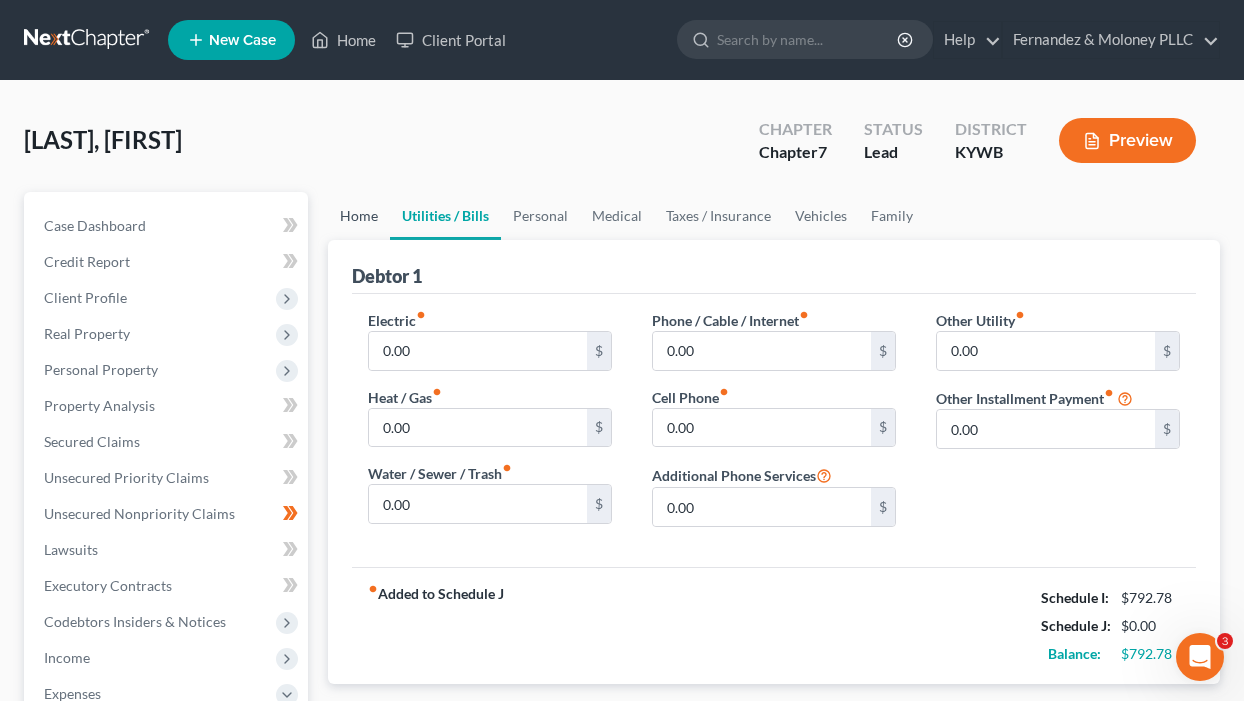 click on "Home" at bounding box center [359, 216] 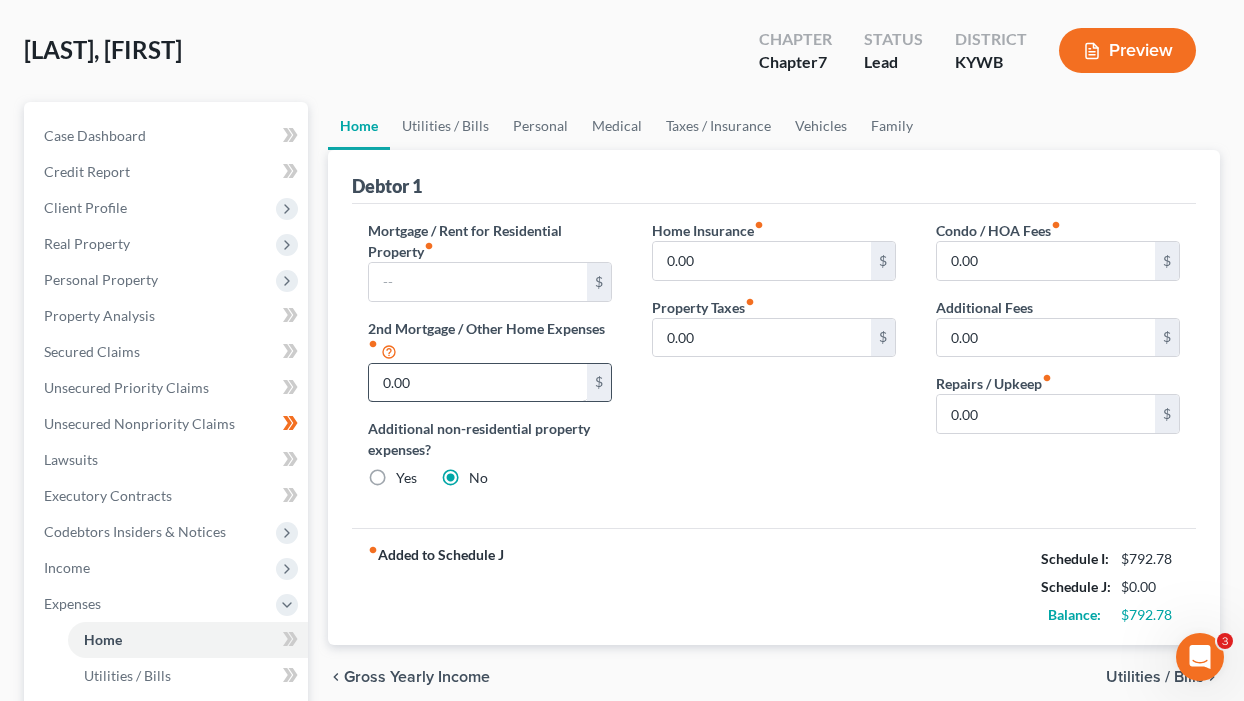 scroll, scrollTop: 0, scrollLeft: 0, axis: both 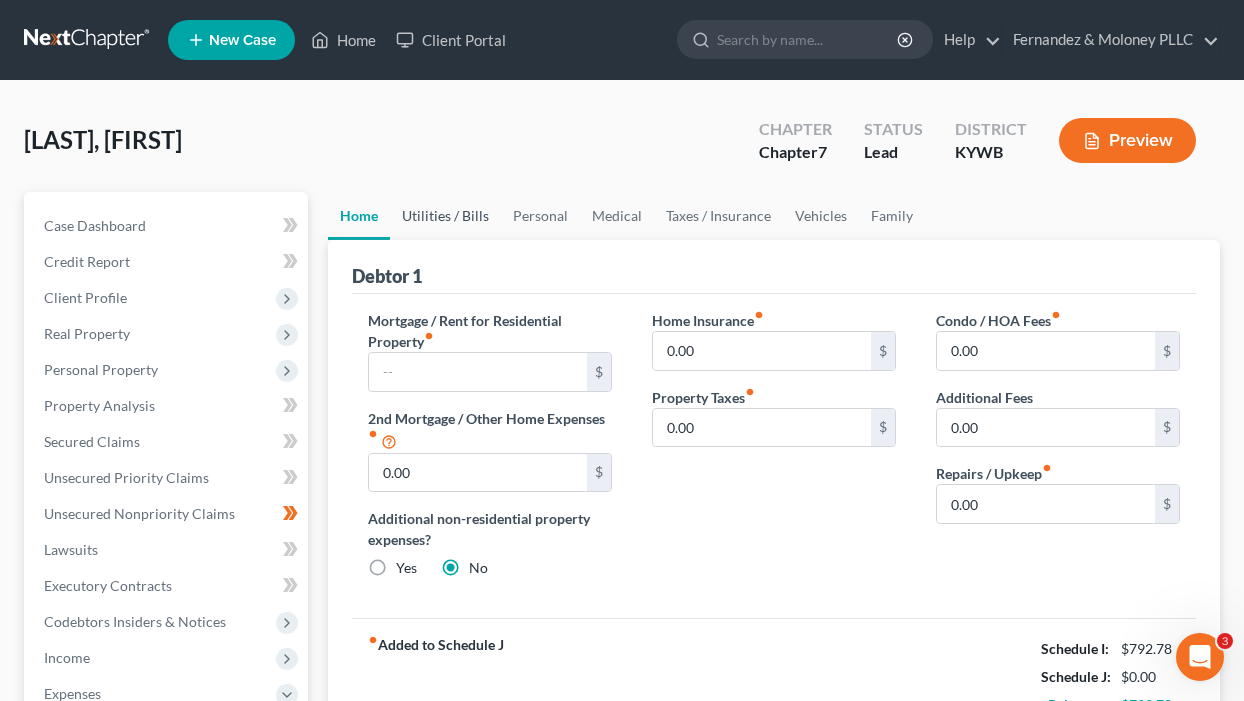 click on "Utilities / Bills" at bounding box center (445, 216) 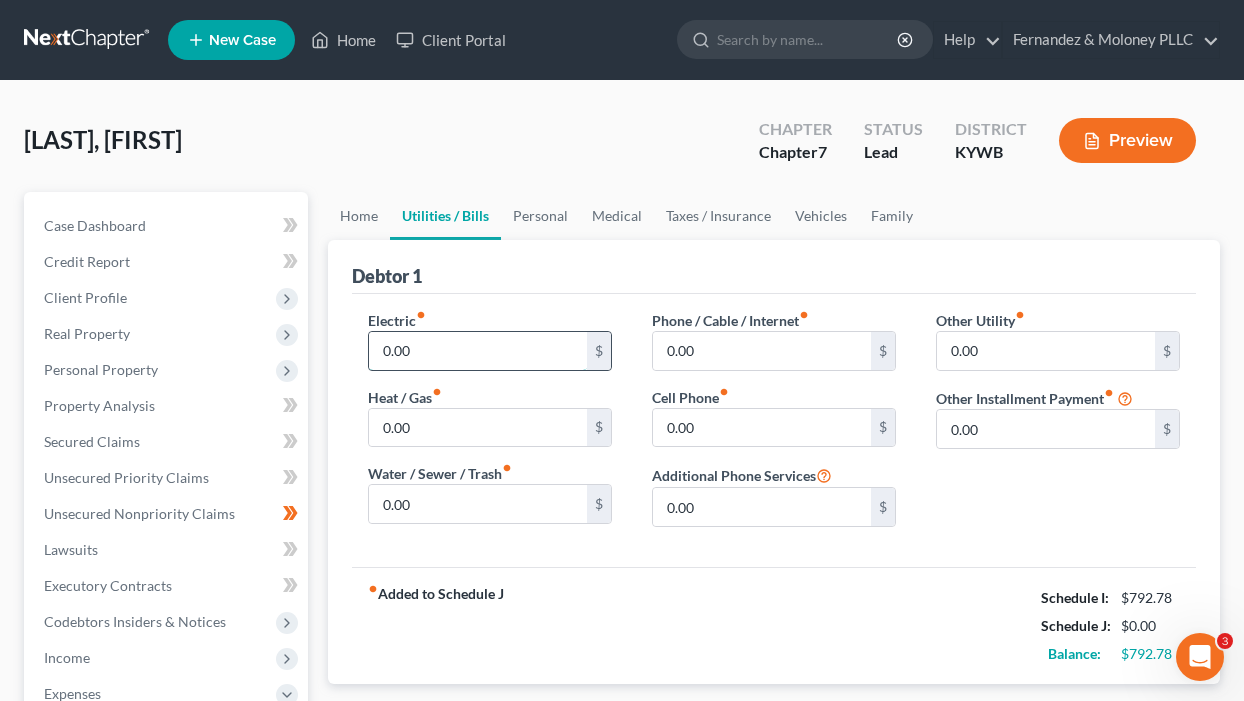 click on "0.00" at bounding box center [478, 351] 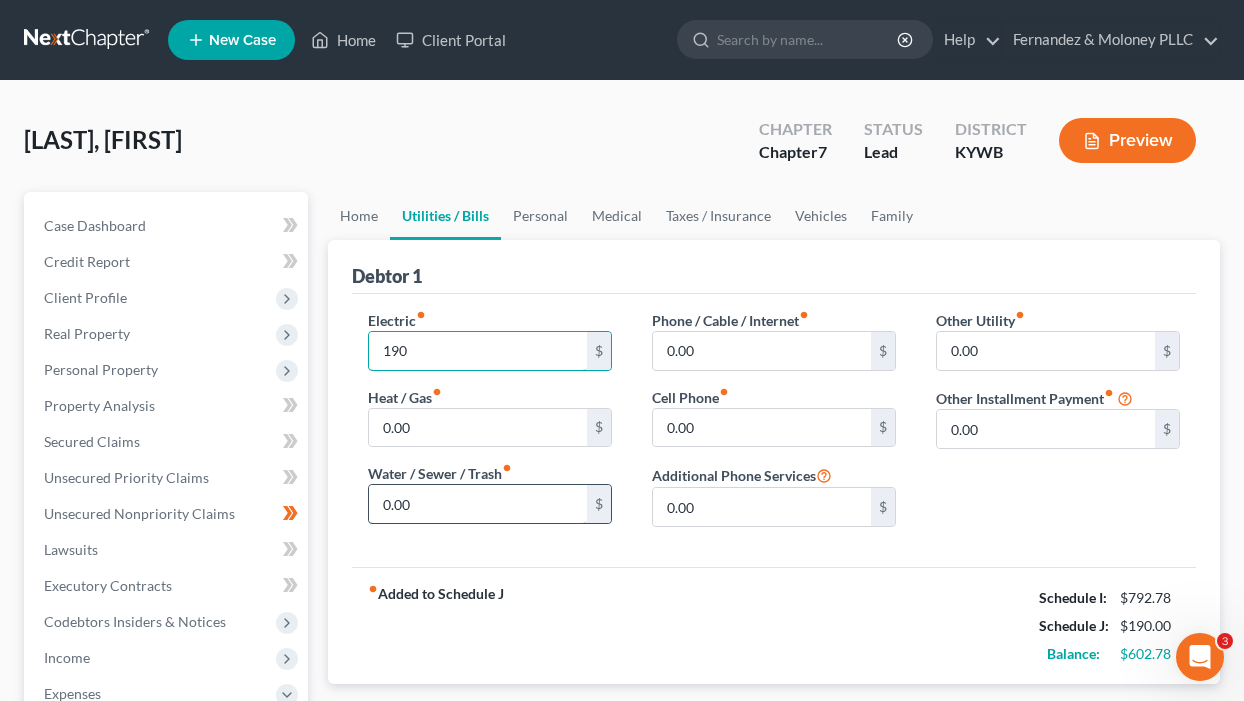 type on "190" 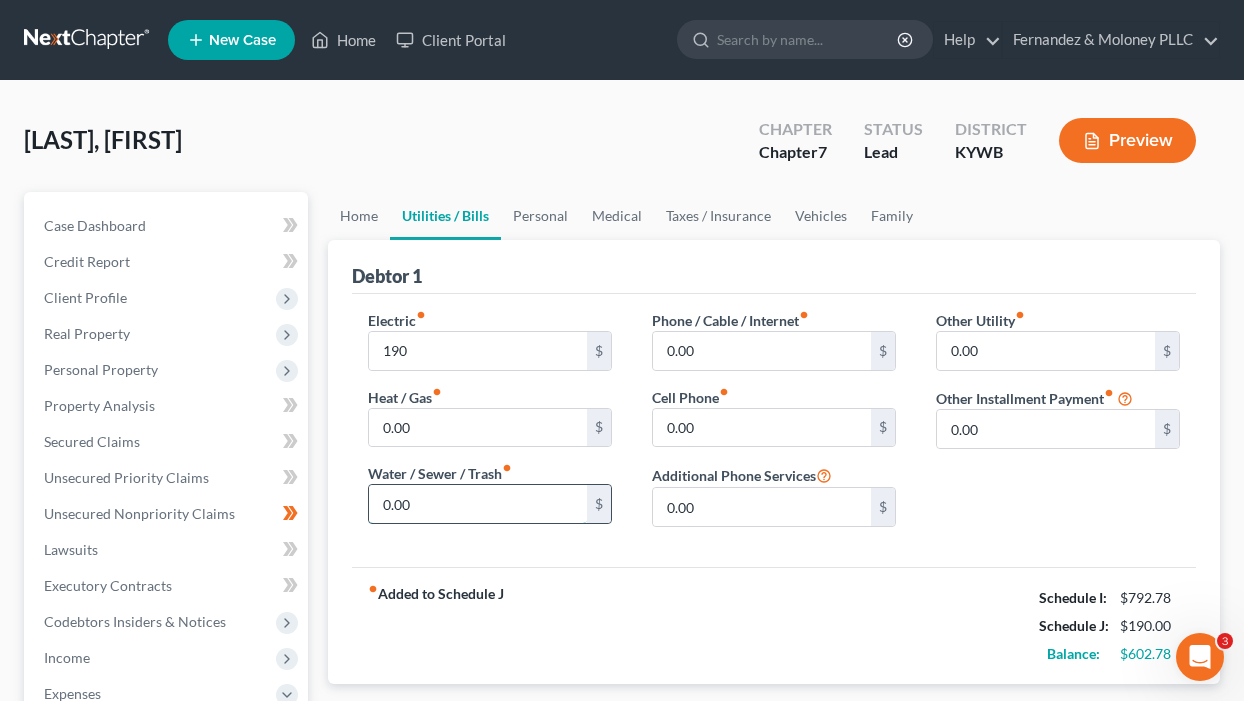 click on "0.00" at bounding box center [478, 504] 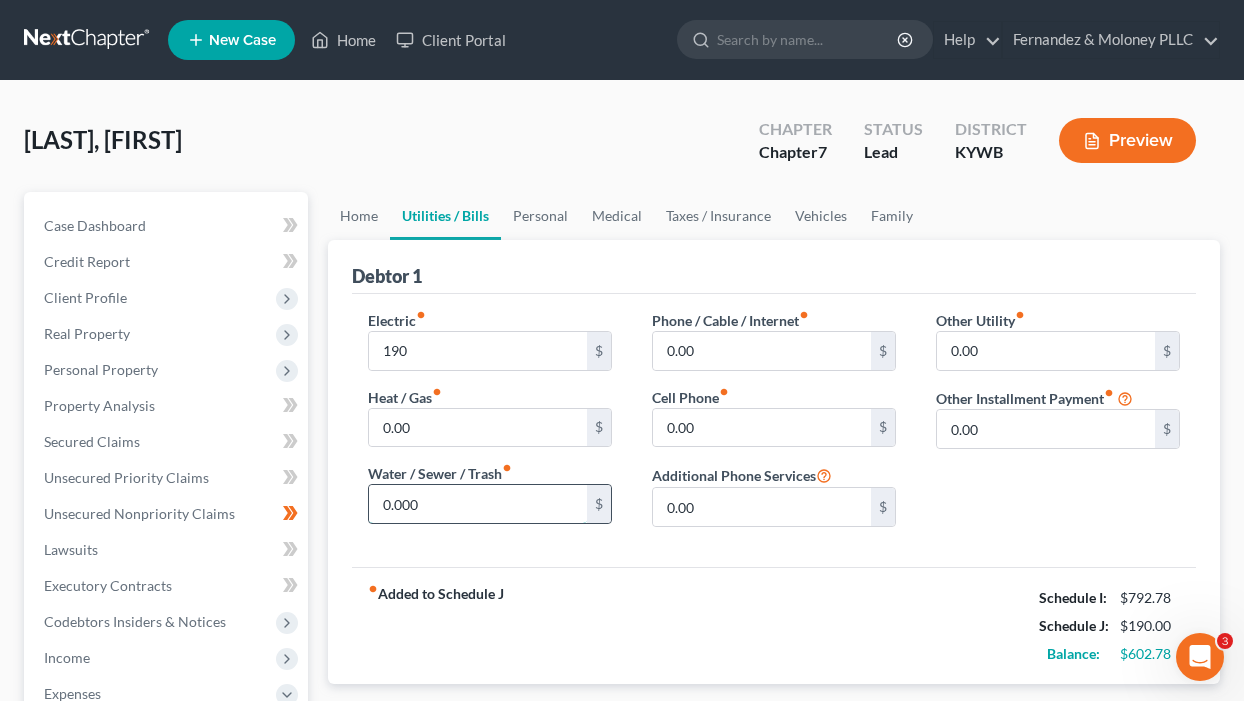 type on "0.00" 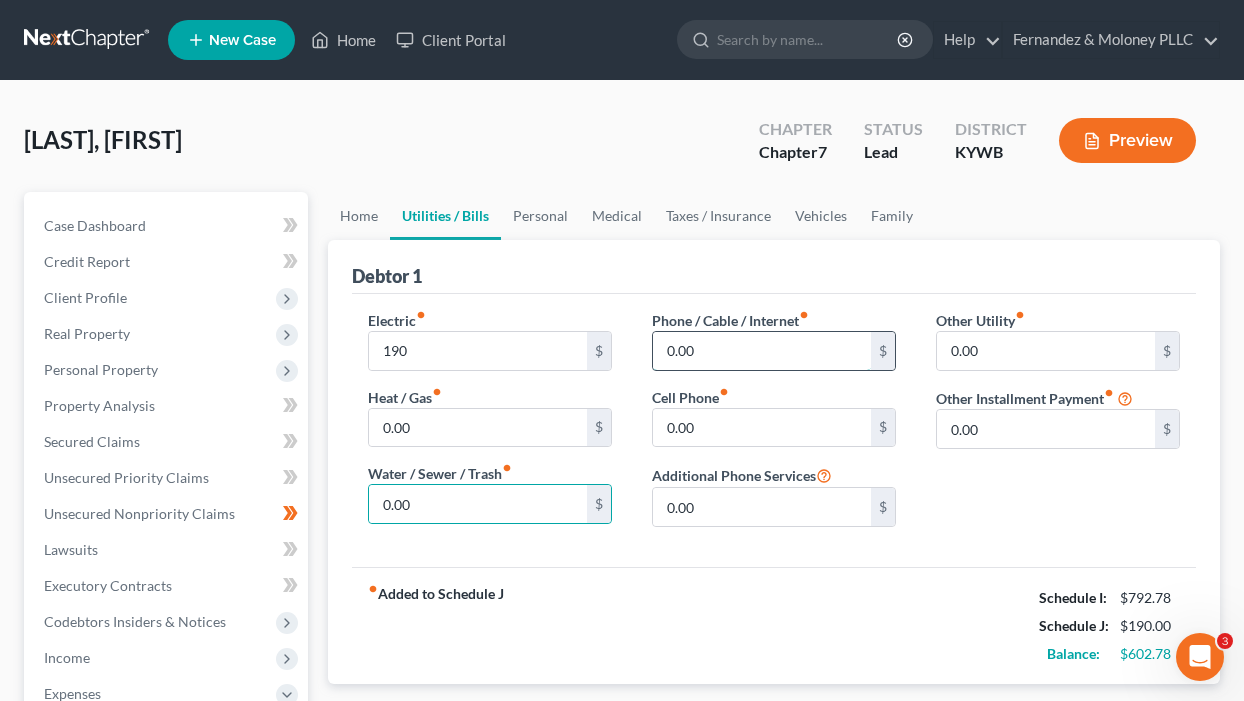 click on "0.00" at bounding box center [762, 351] 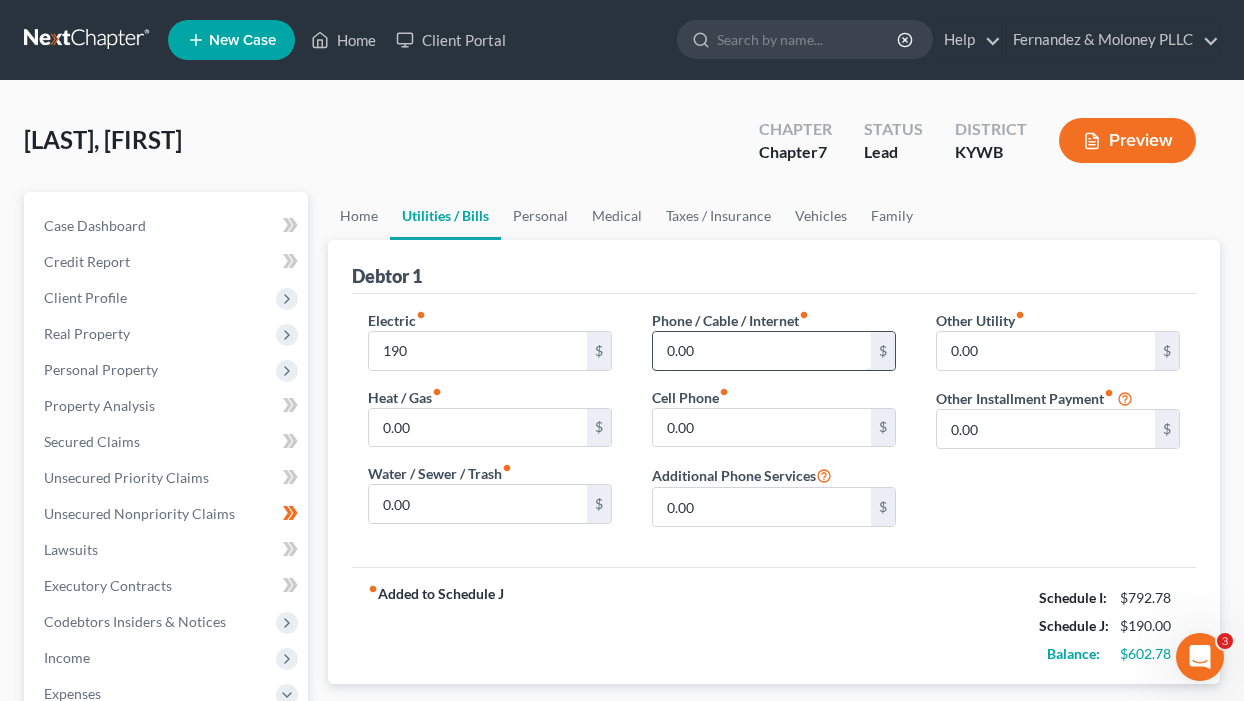 click on "0.00" at bounding box center [762, 351] 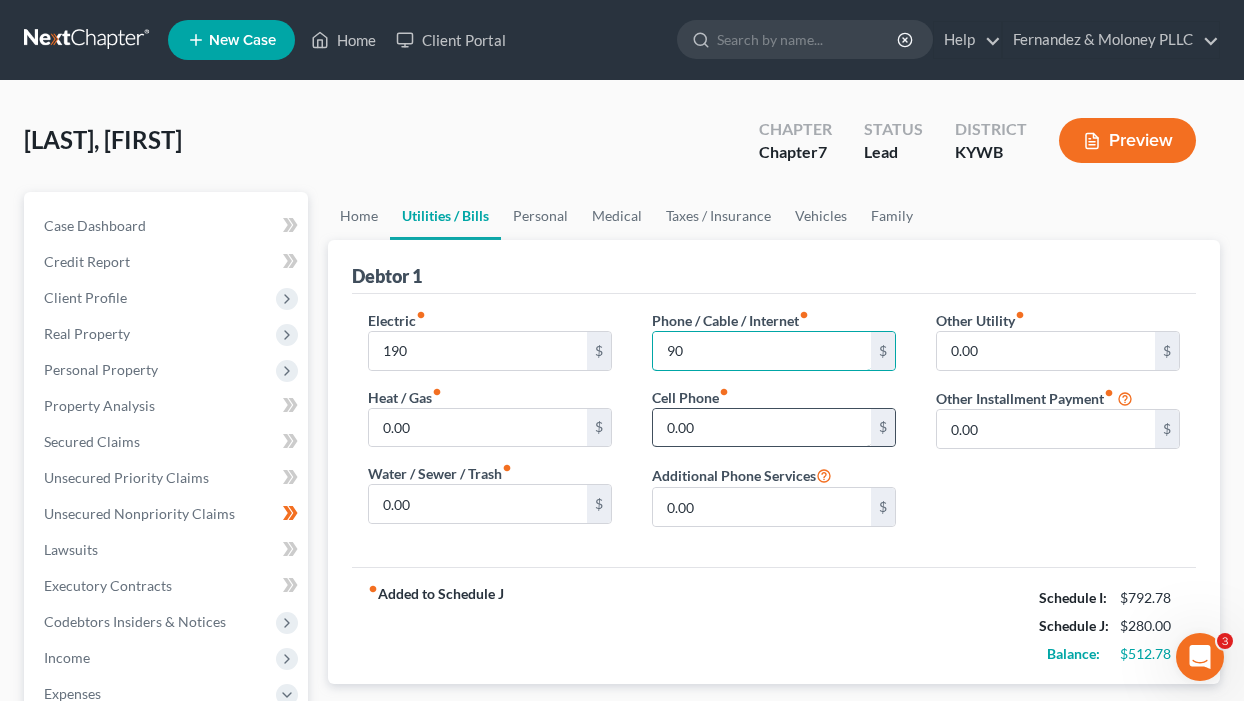 type on "90" 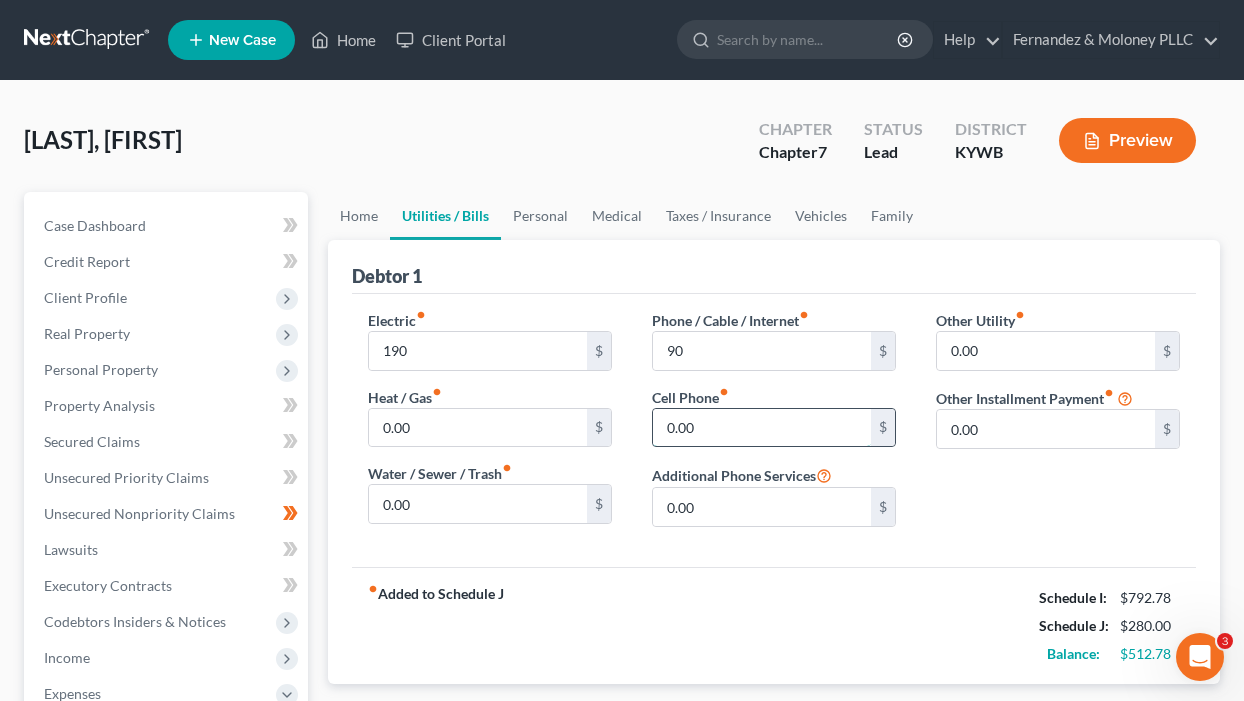 click on "0.00" at bounding box center (762, 428) 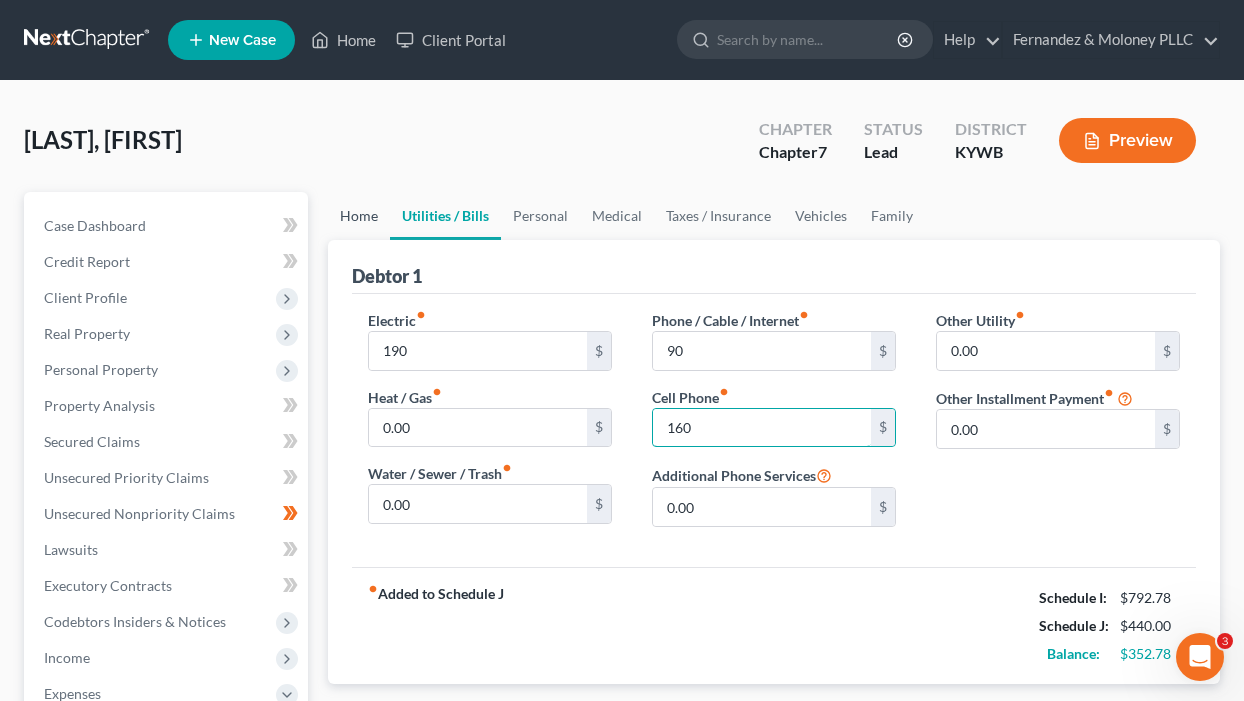 type on "160" 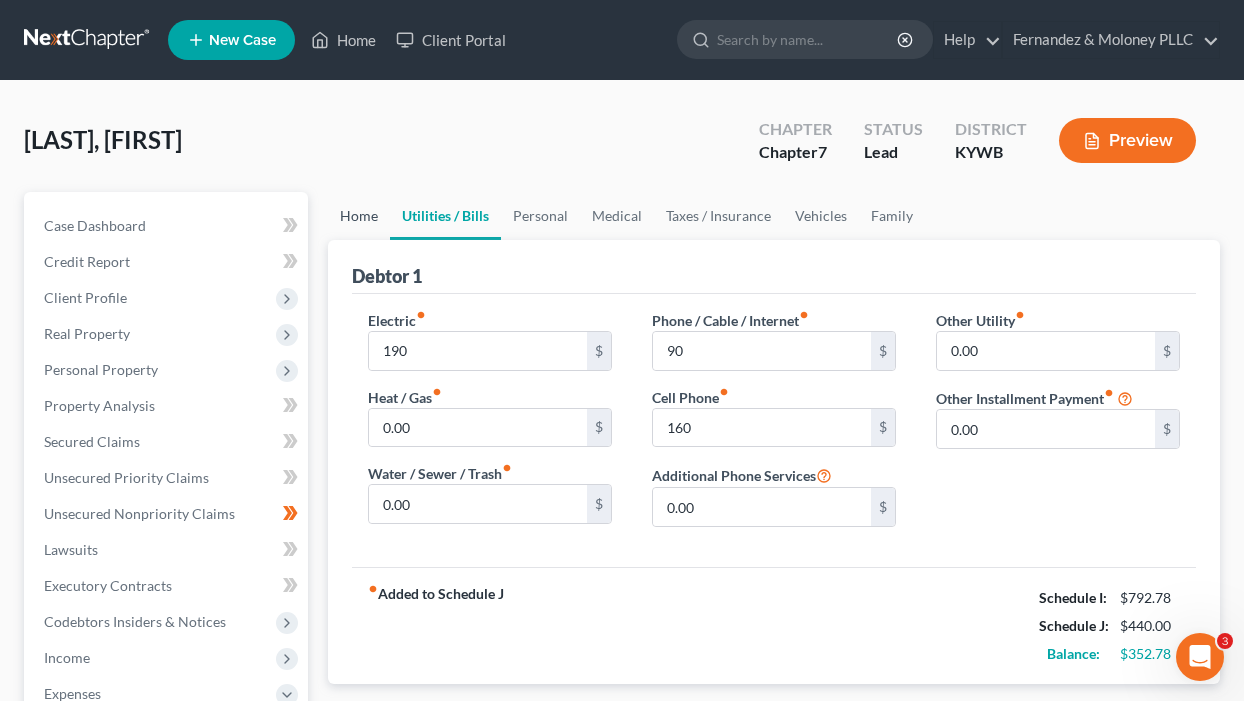 click on "Home" at bounding box center [359, 216] 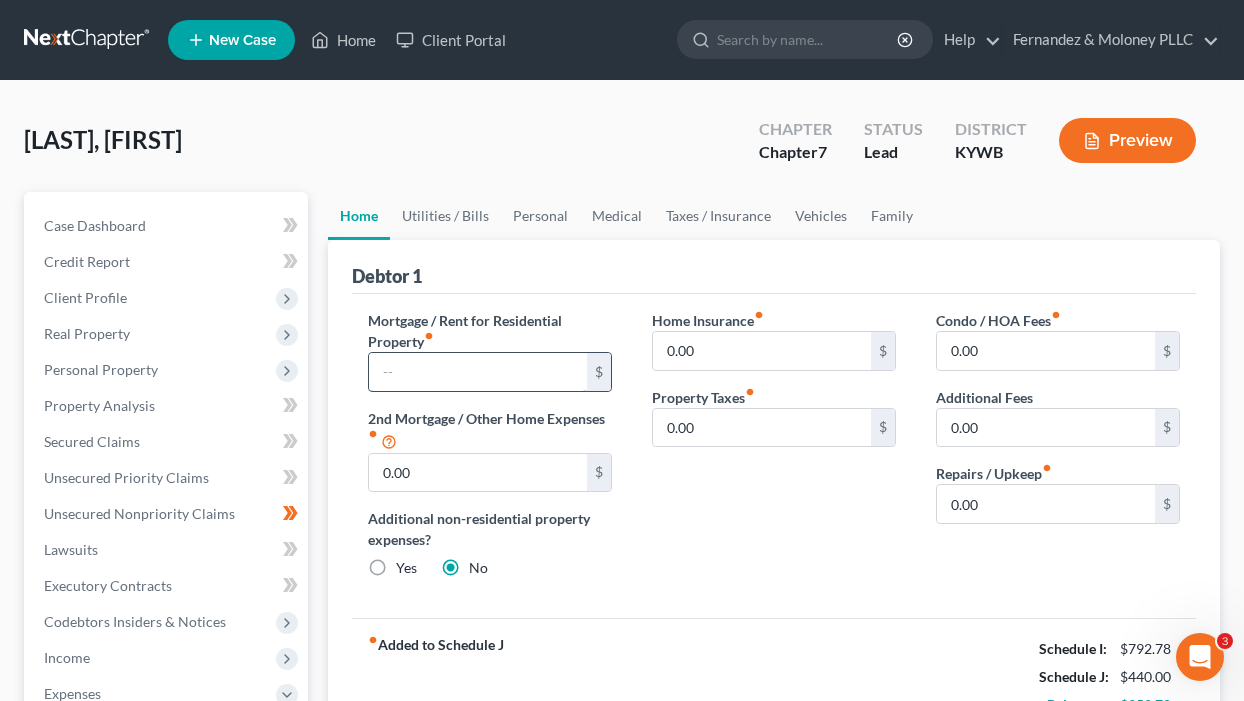 click at bounding box center [478, 372] 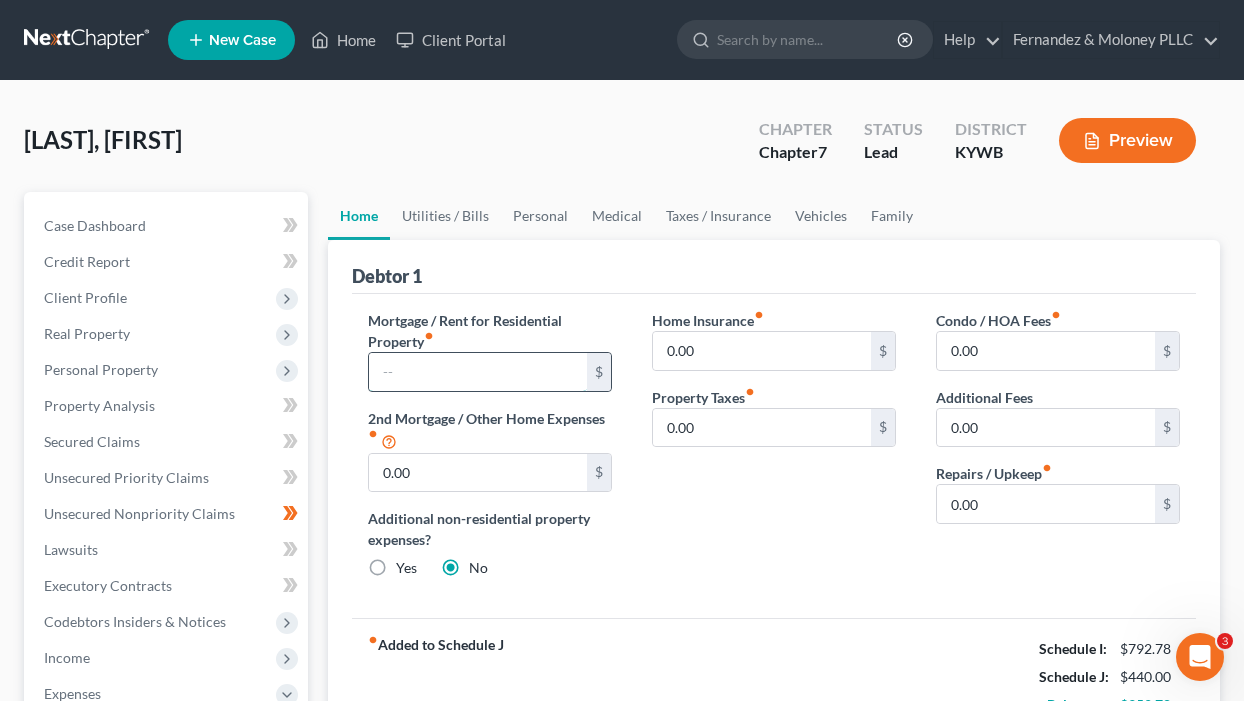 type on "1200" 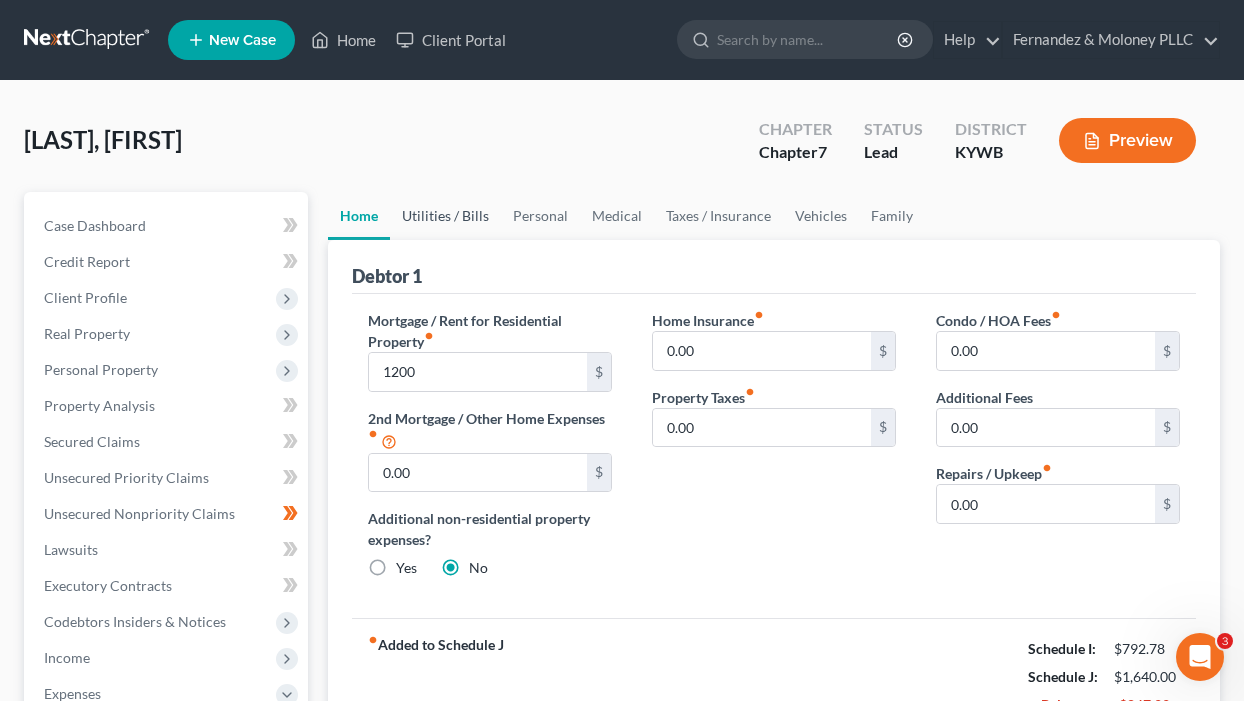 click on "Utilities / Bills" at bounding box center (445, 216) 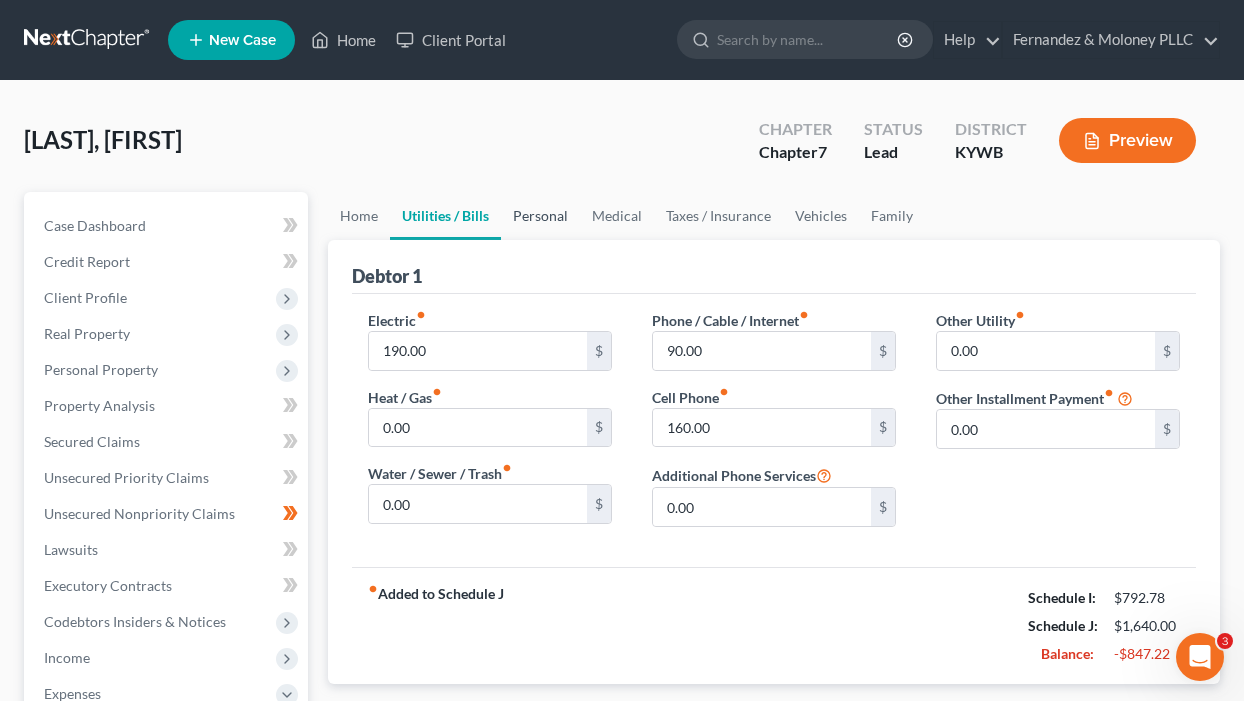 click on "Personal" at bounding box center [540, 216] 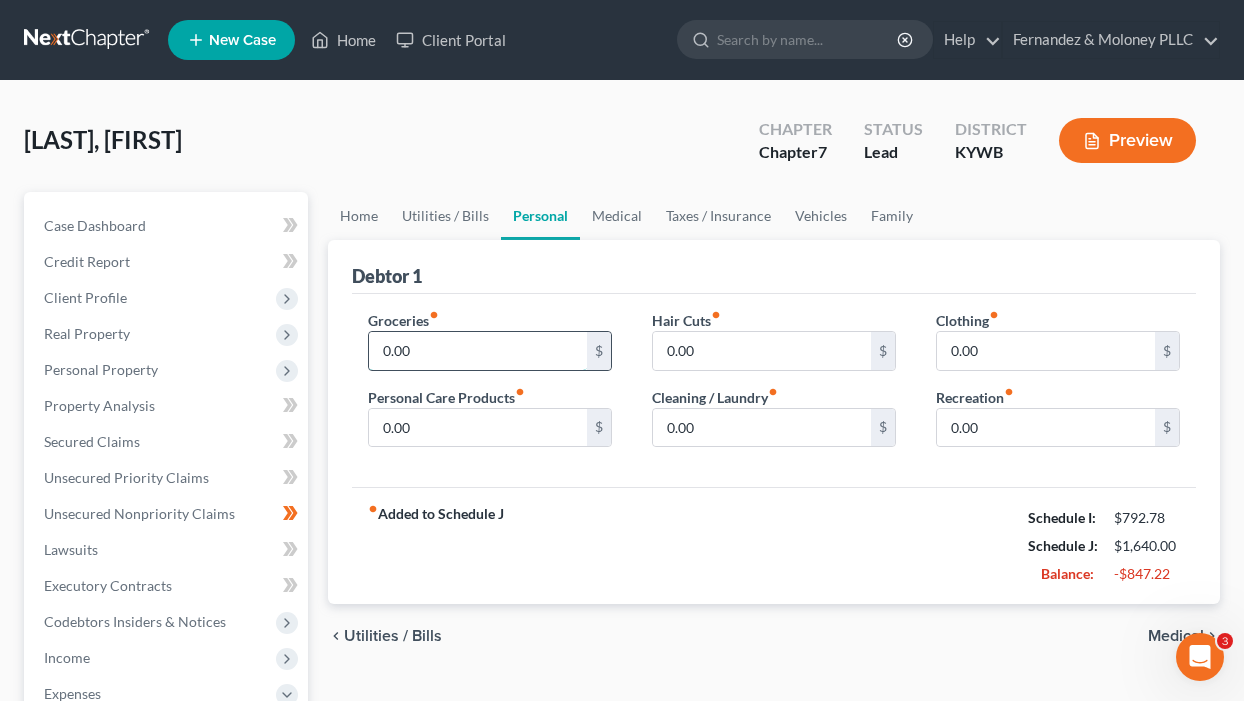click on "0.00" at bounding box center [478, 351] 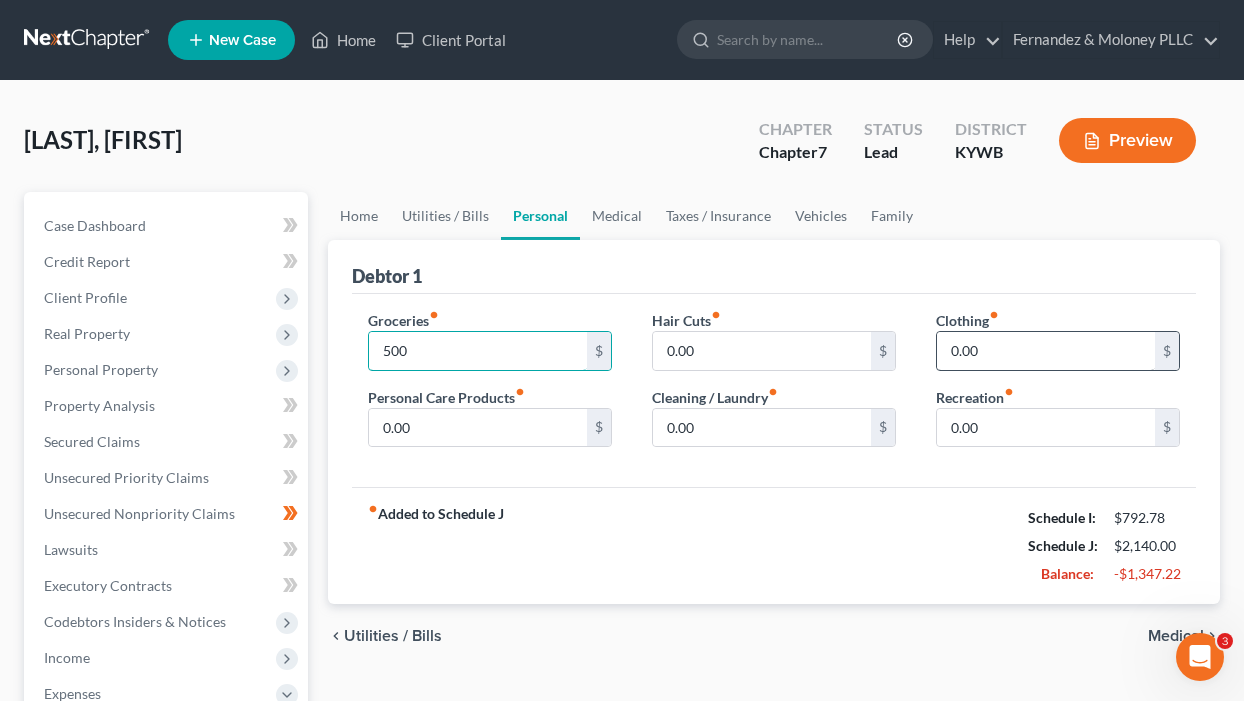 type on "500" 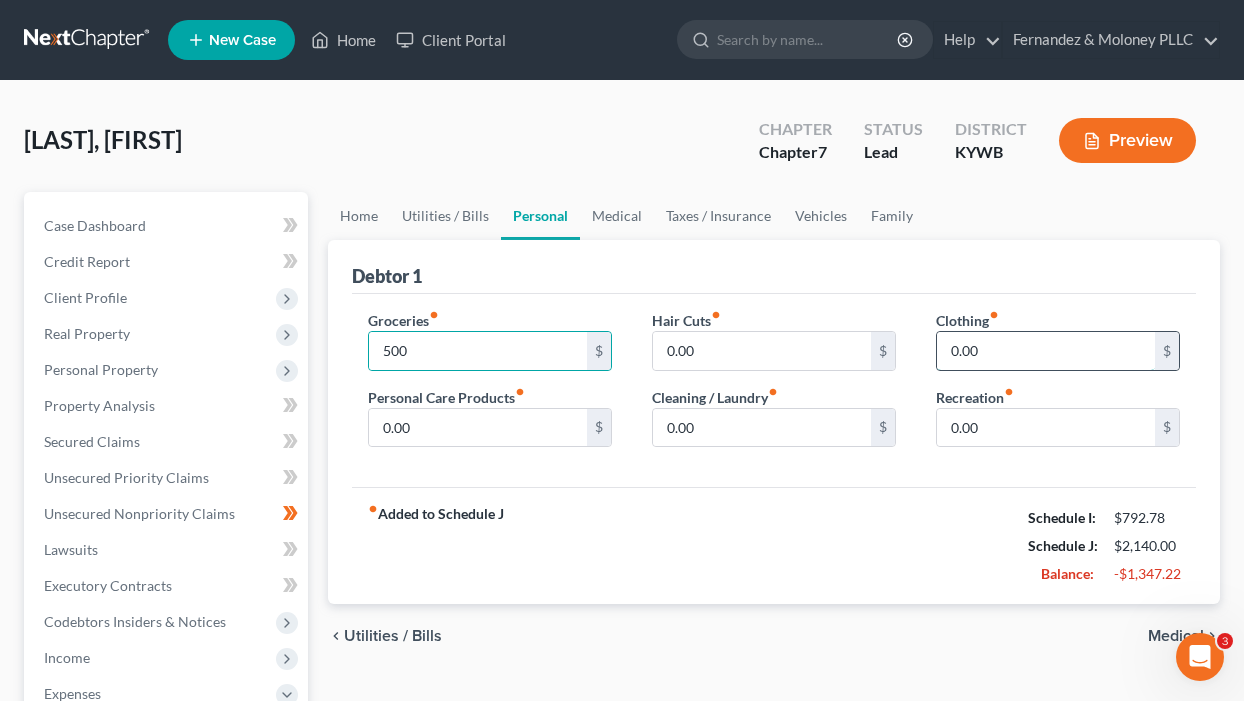 click on "0.00" at bounding box center (1046, 351) 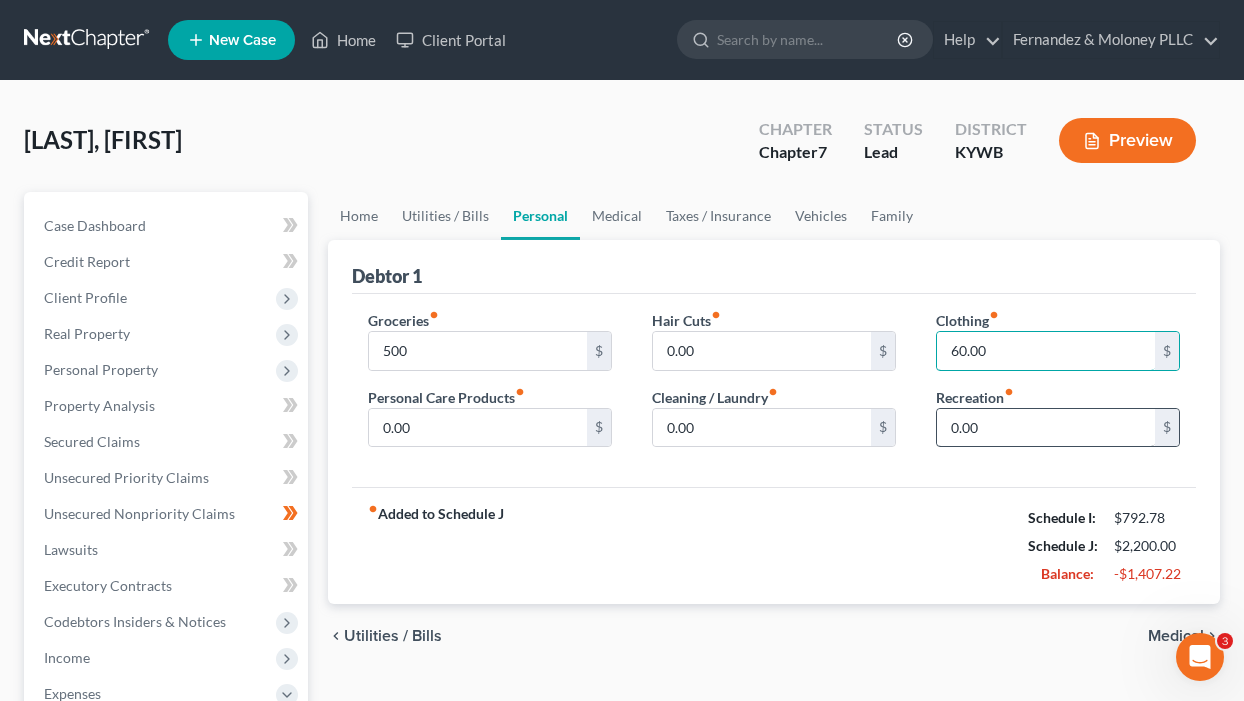 type on "60.00" 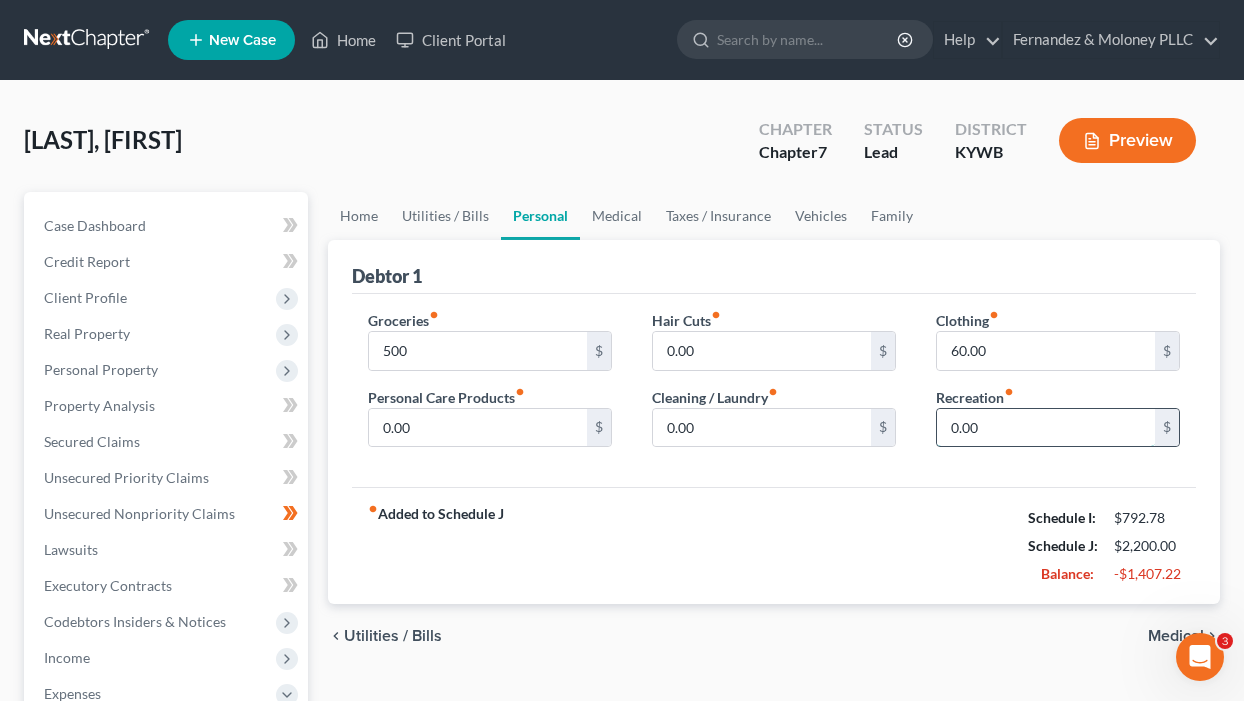click on "0.00" at bounding box center [1046, 428] 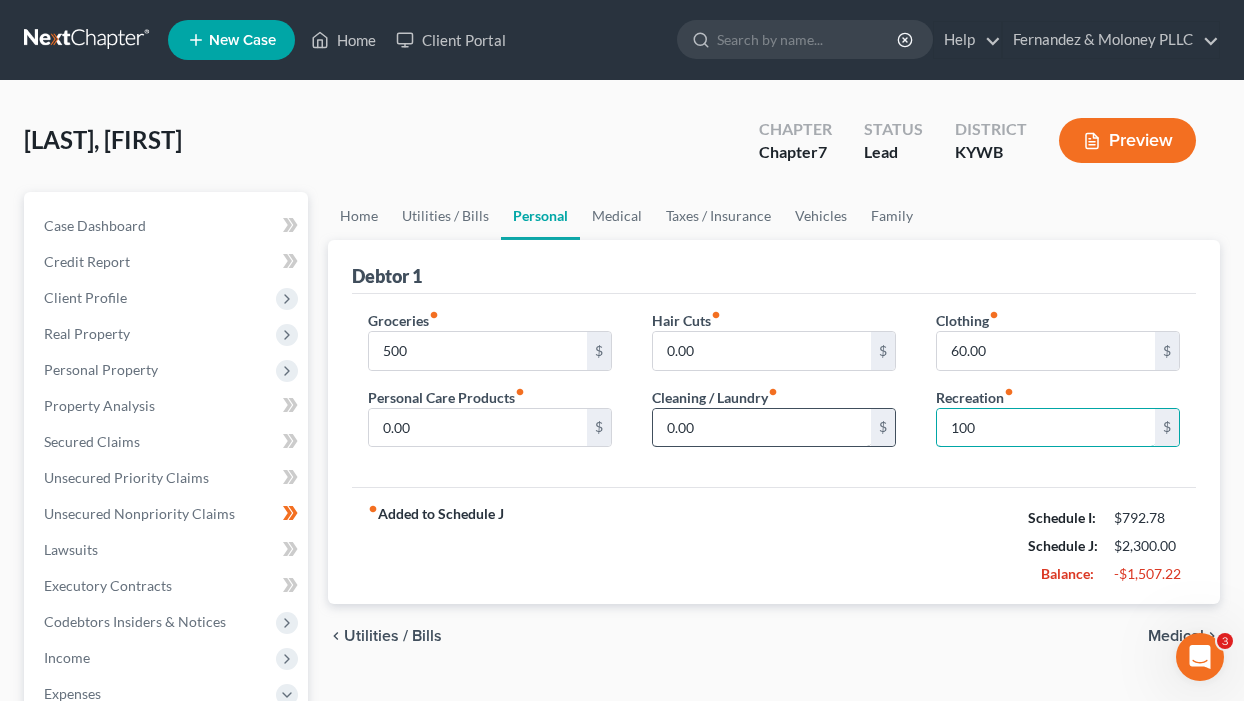 type on "100" 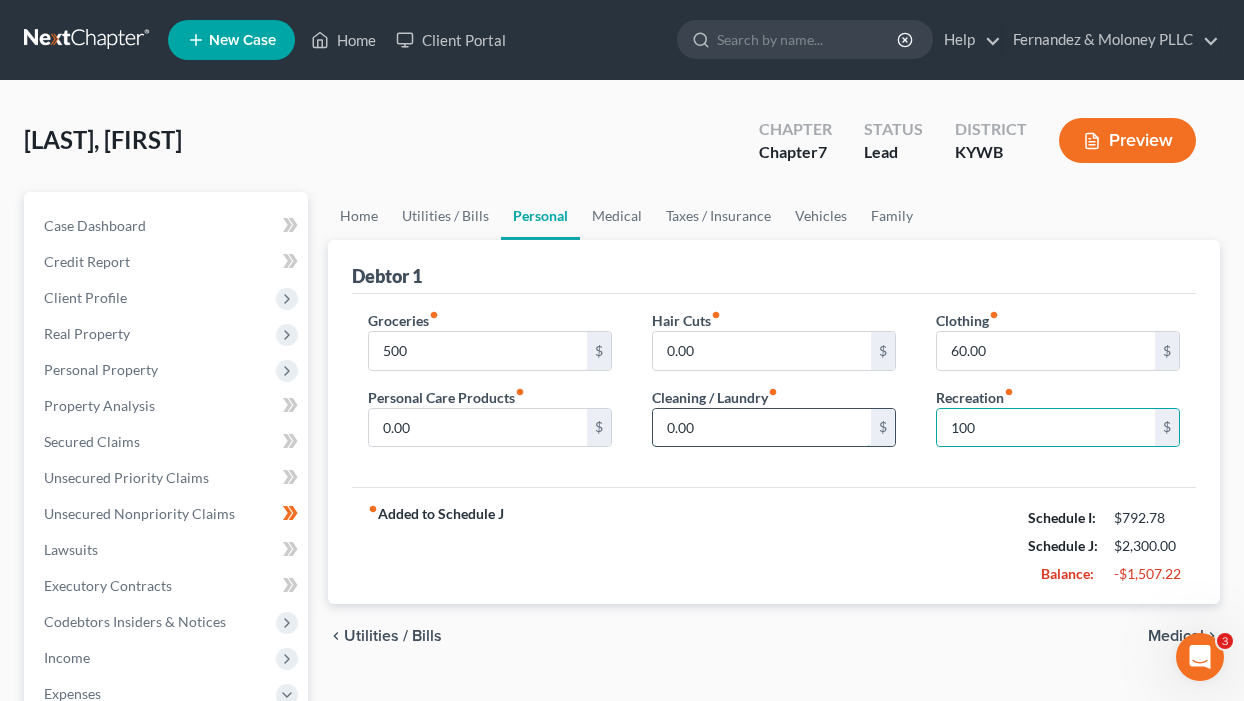 click on "0.00" at bounding box center (762, 428) 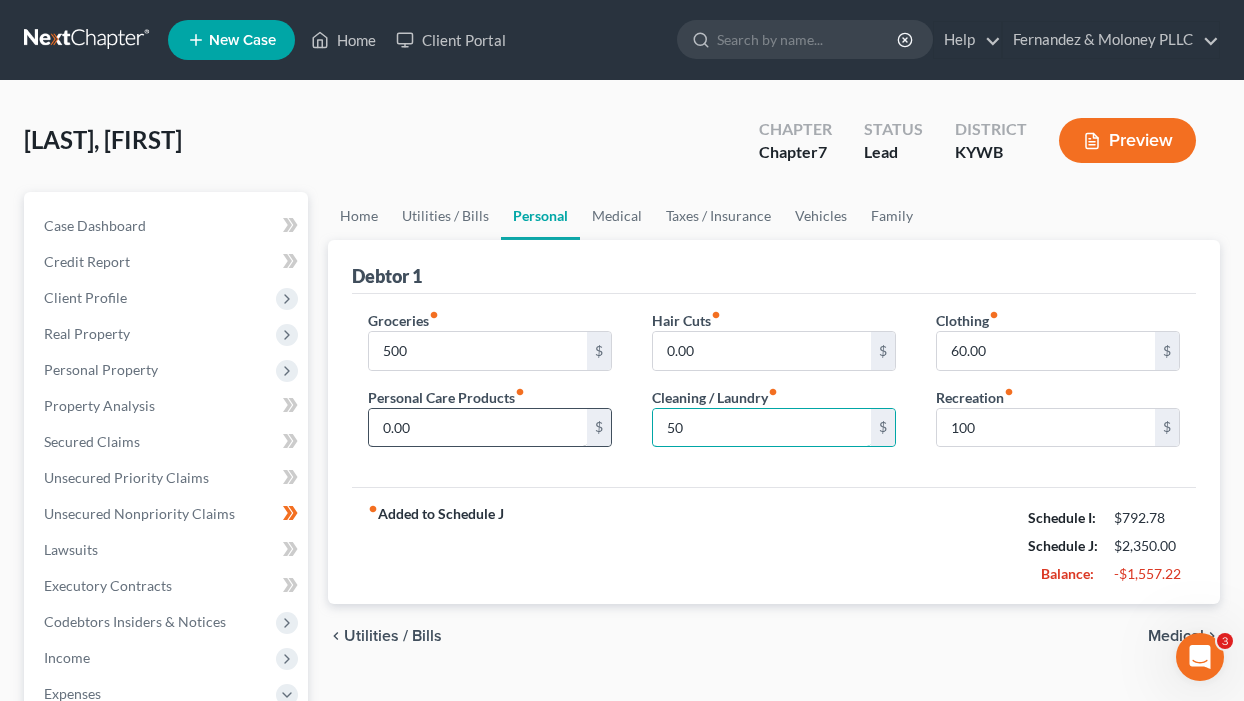 type on "50" 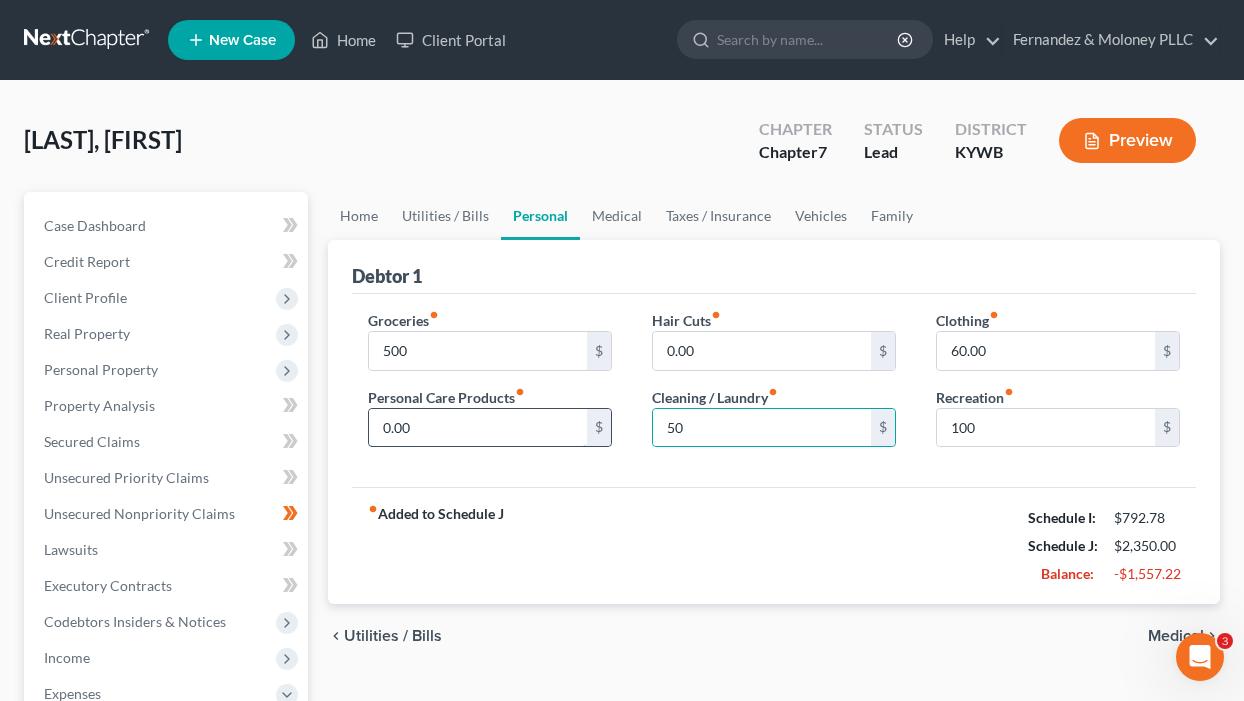 click on "0.00" at bounding box center (478, 428) 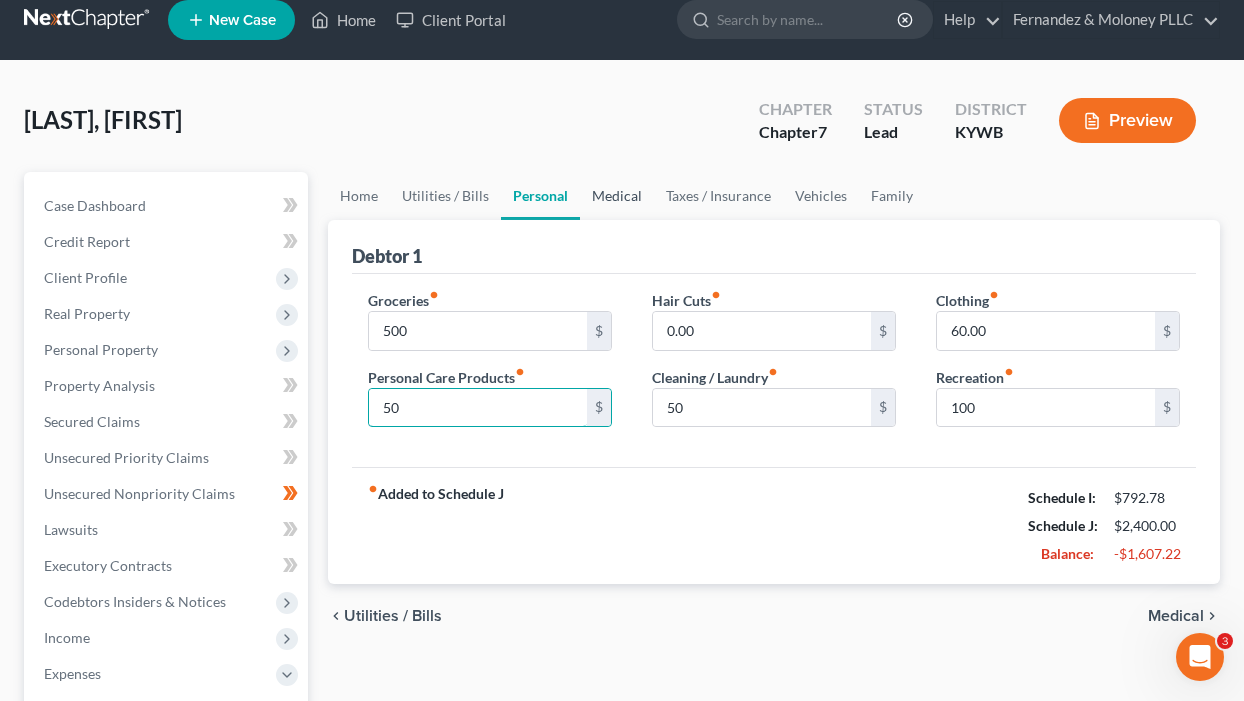 scroll, scrollTop: 0, scrollLeft: 0, axis: both 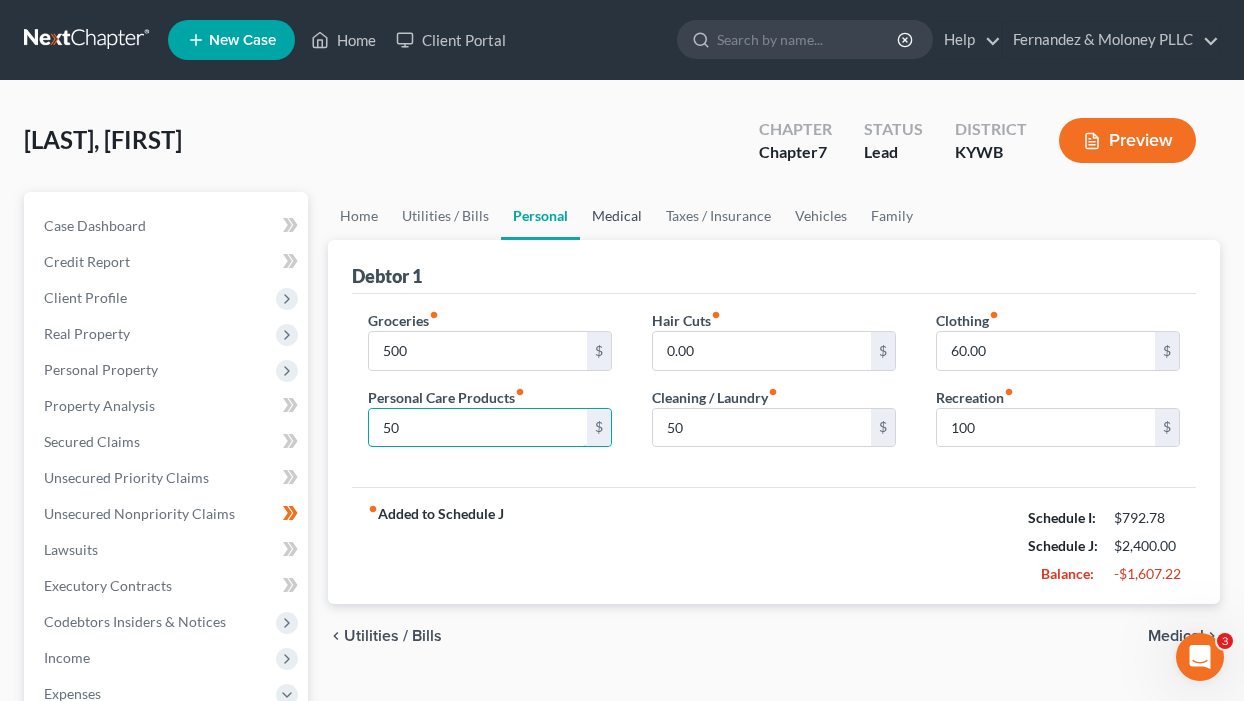 type on "50" 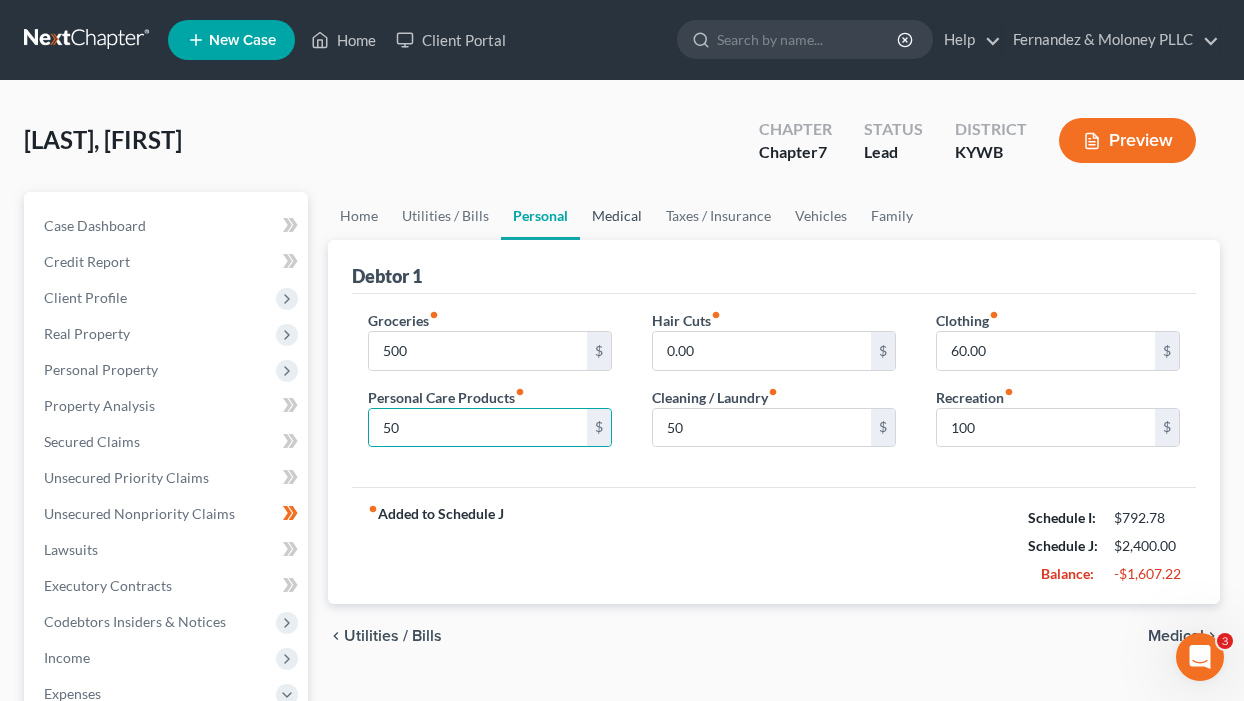 click on "Medical" at bounding box center [617, 216] 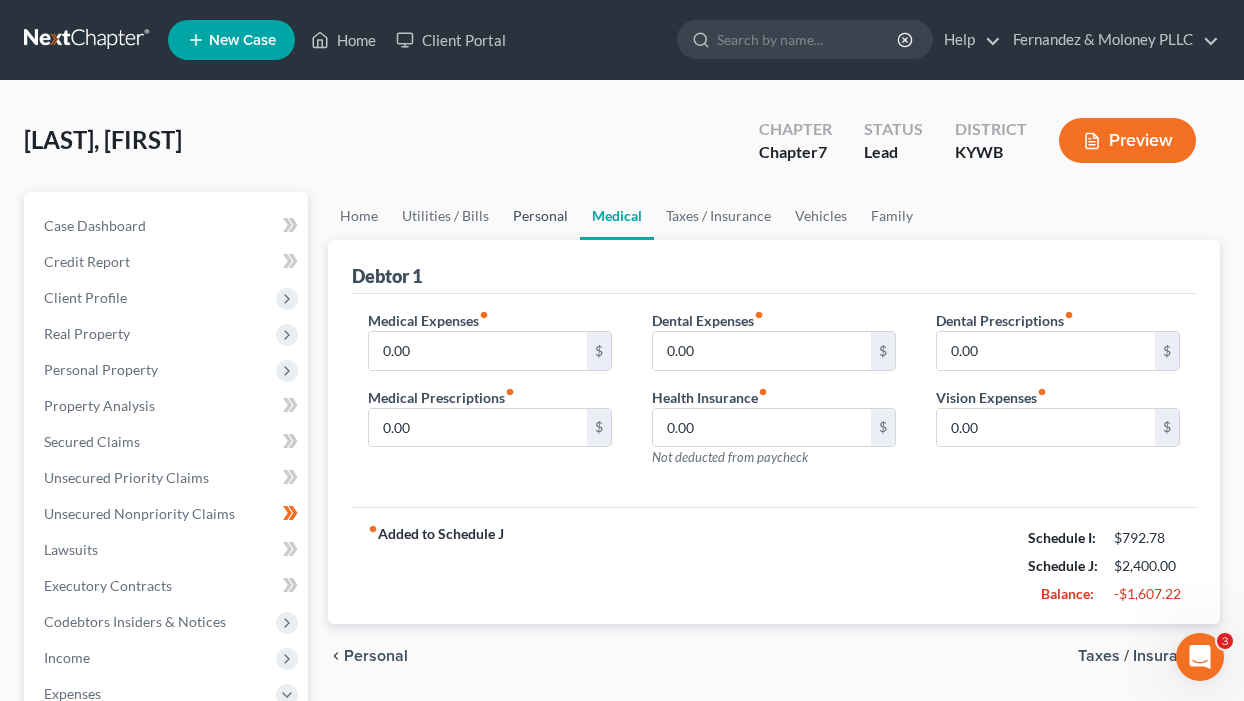 click on "Personal" at bounding box center [540, 216] 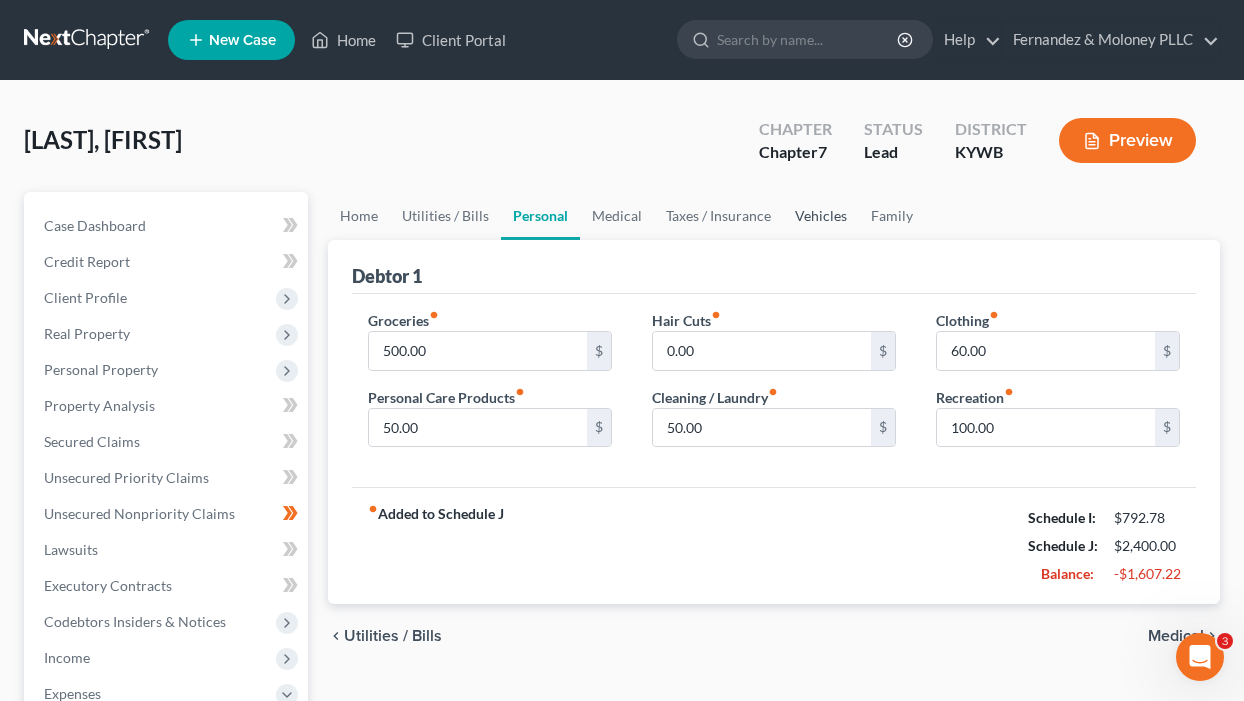 click on "Vehicles" at bounding box center [821, 216] 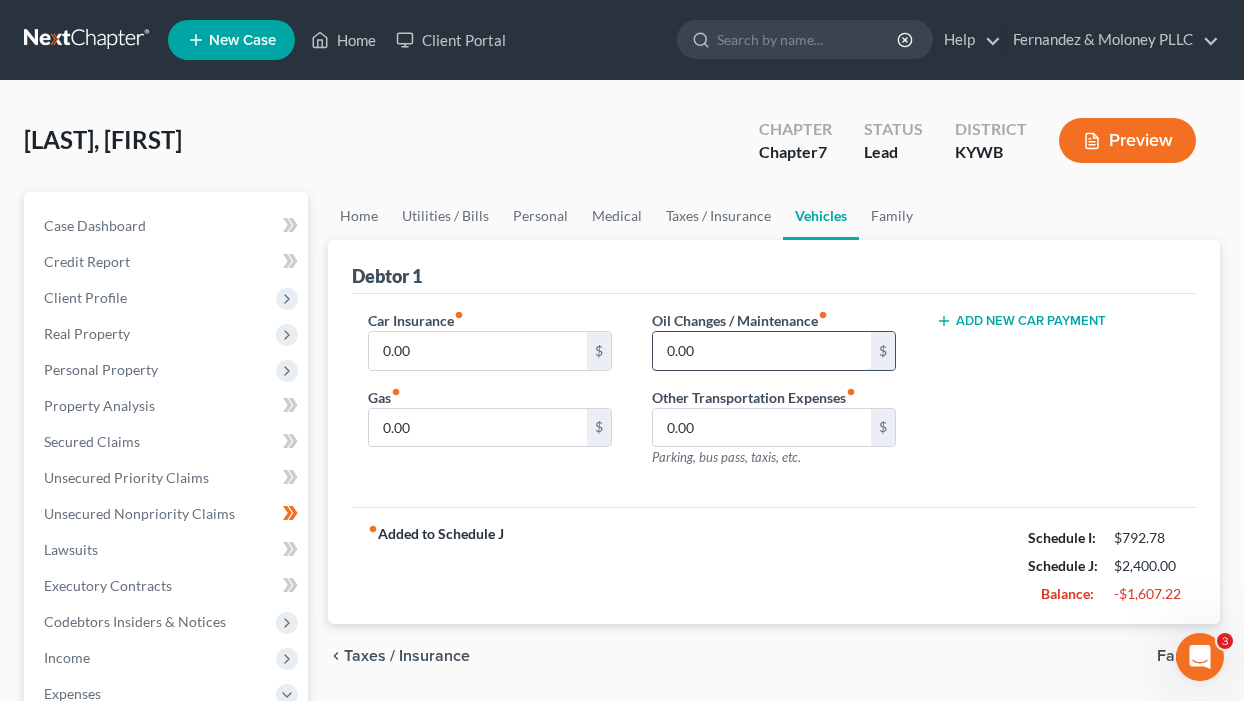 click on "0.00" at bounding box center [762, 351] 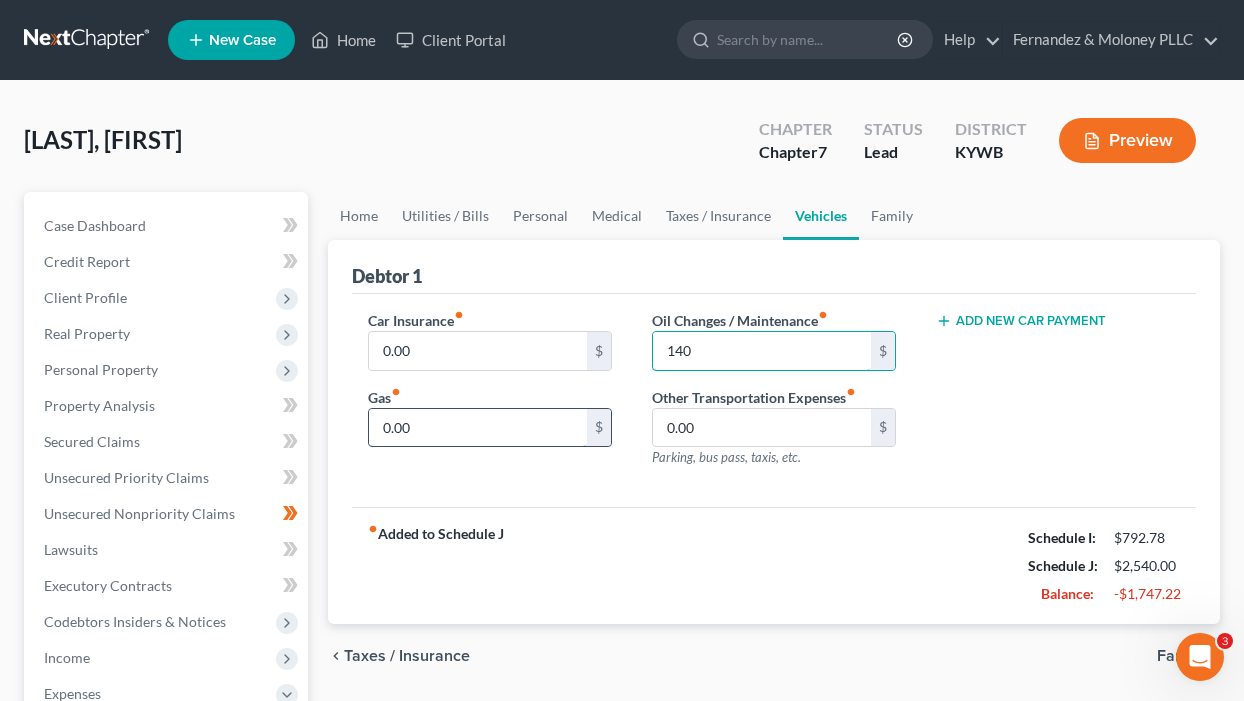 type on "140" 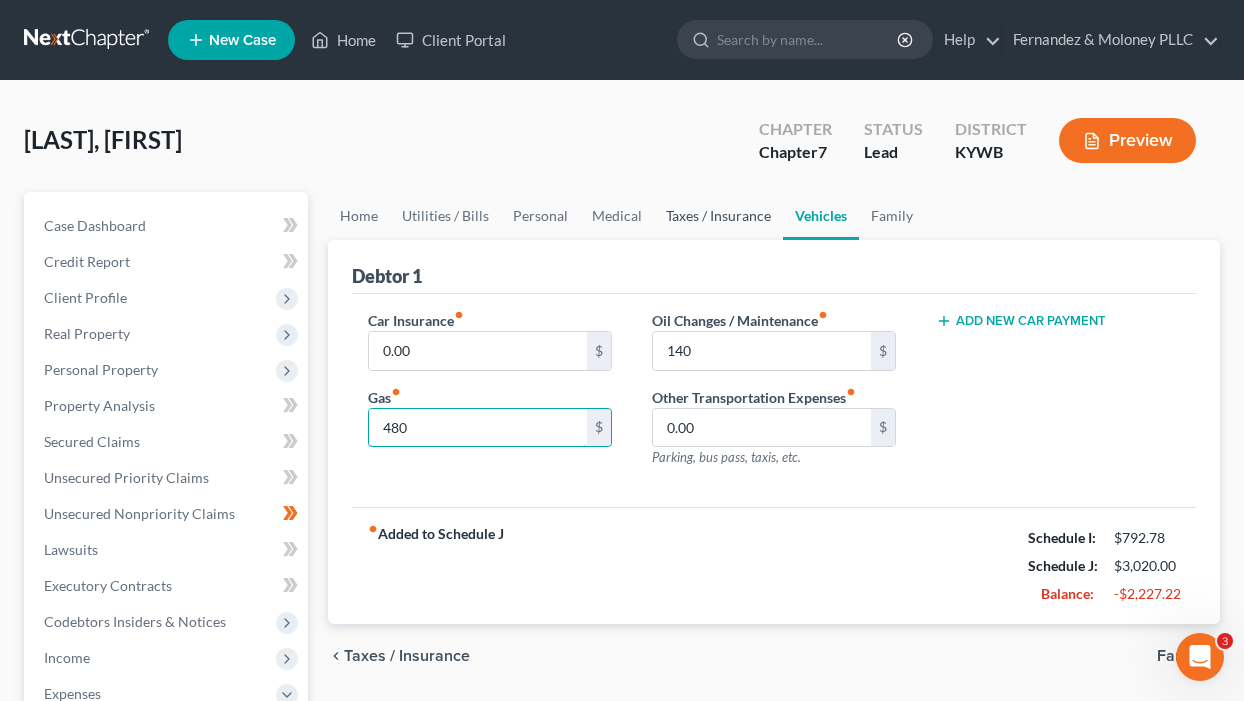 type on "480" 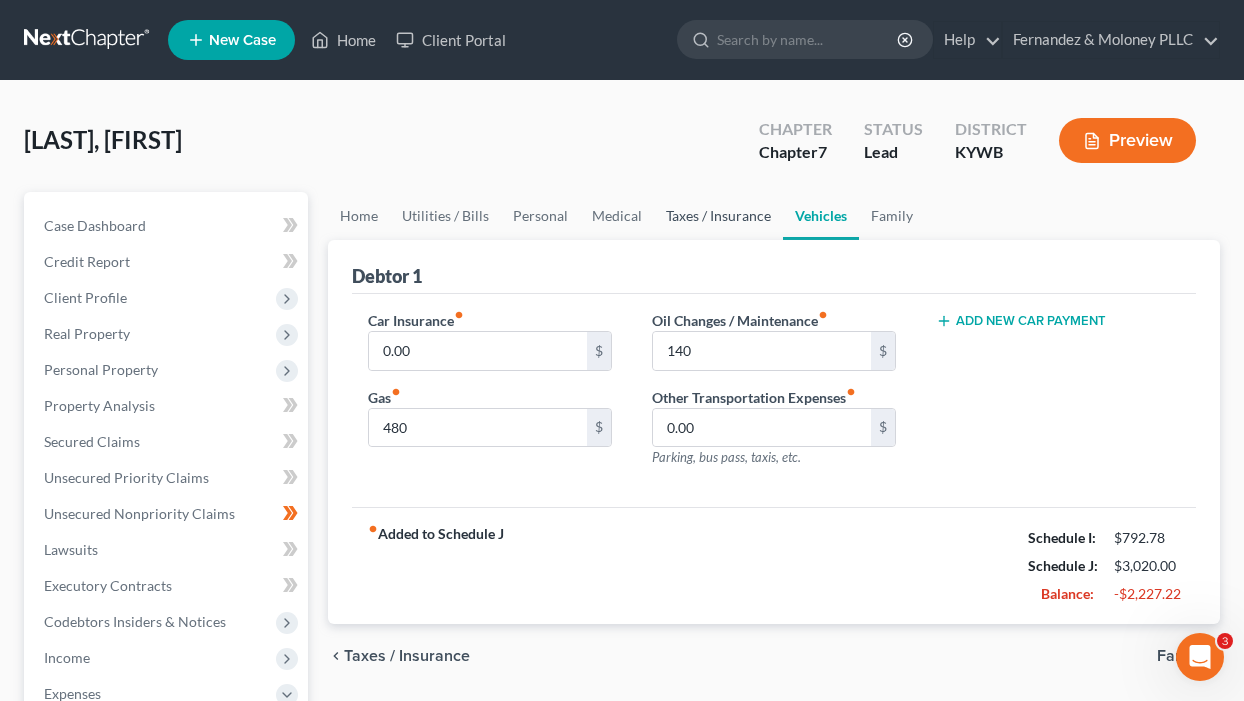 click on "Taxes / Insurance" at bounding box center [718, 216] 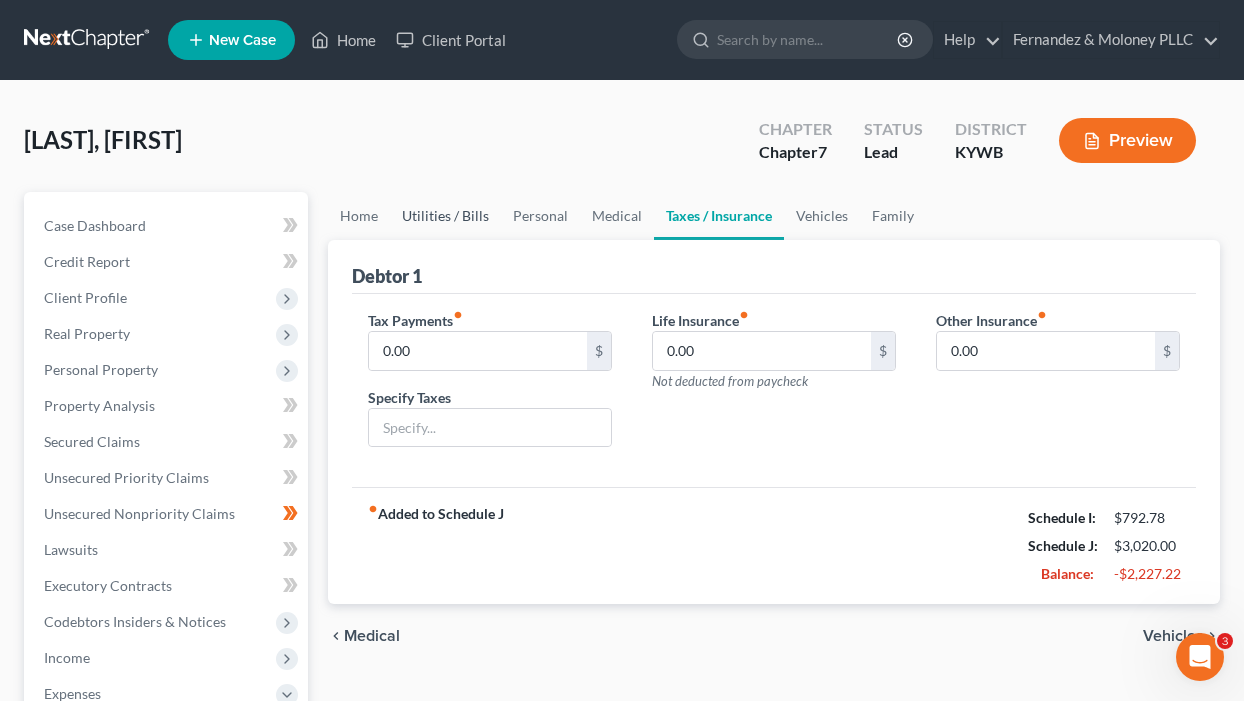 click on "Utilities / Bills" at bounding box center [445, 216] 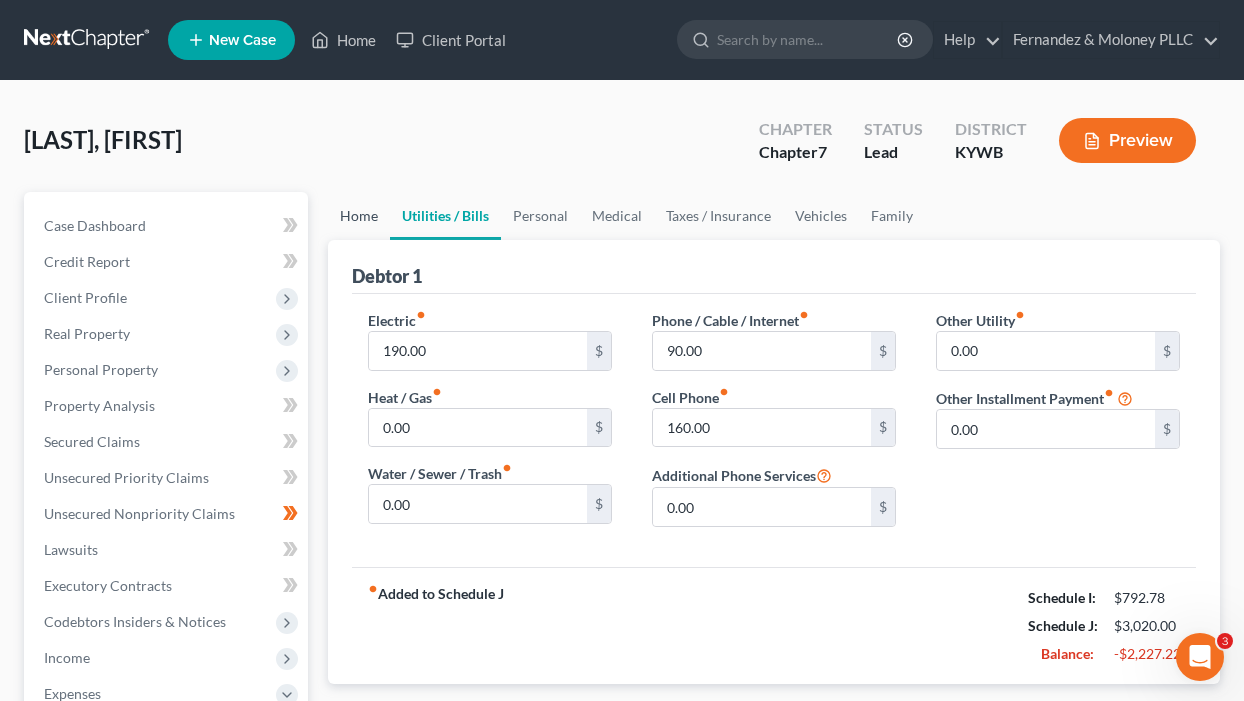 click on "Home" at bounding box center [359, 216] 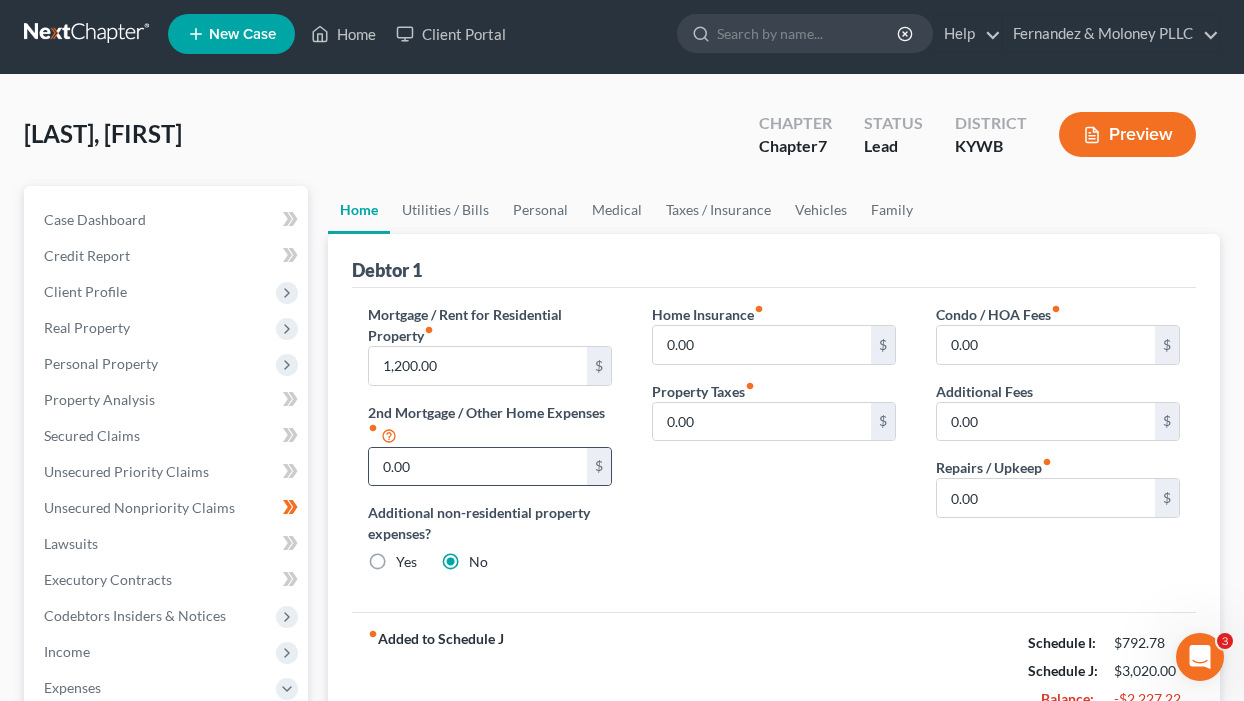 scroll, scrollTop: 0, scrollLeft: 0, axis: both 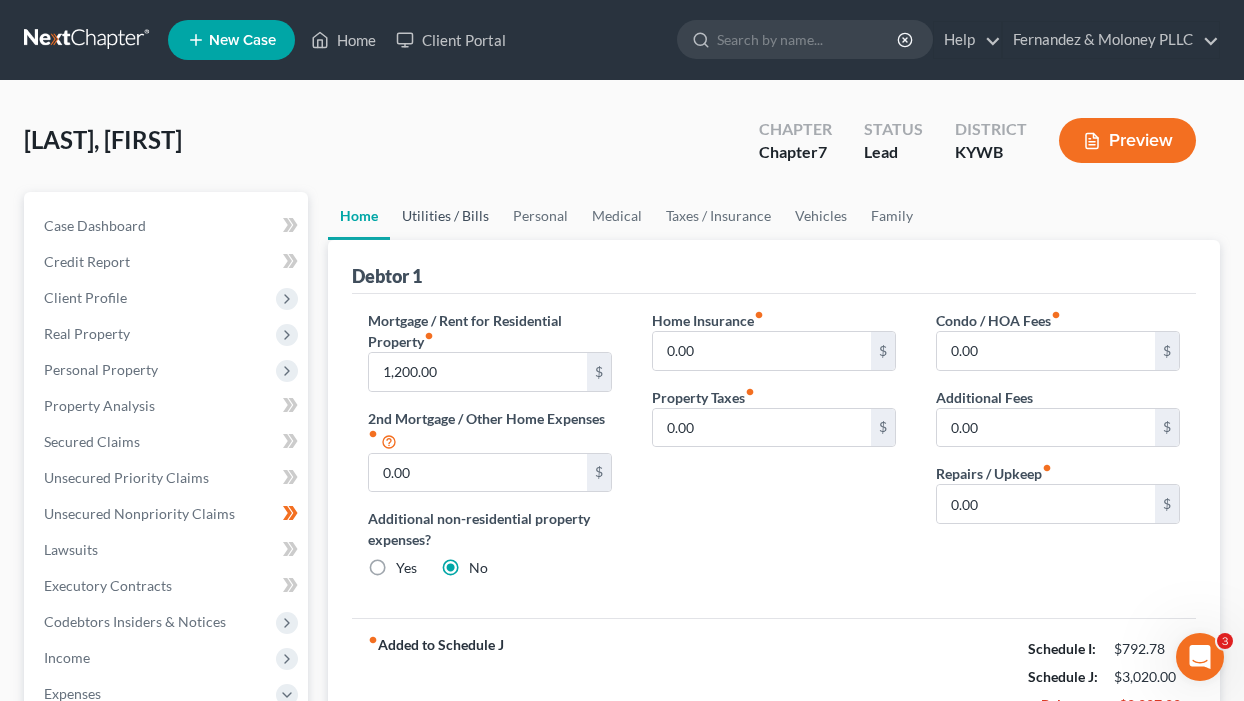 click on "Utilities / Bills" at bounding box center [445, 216] 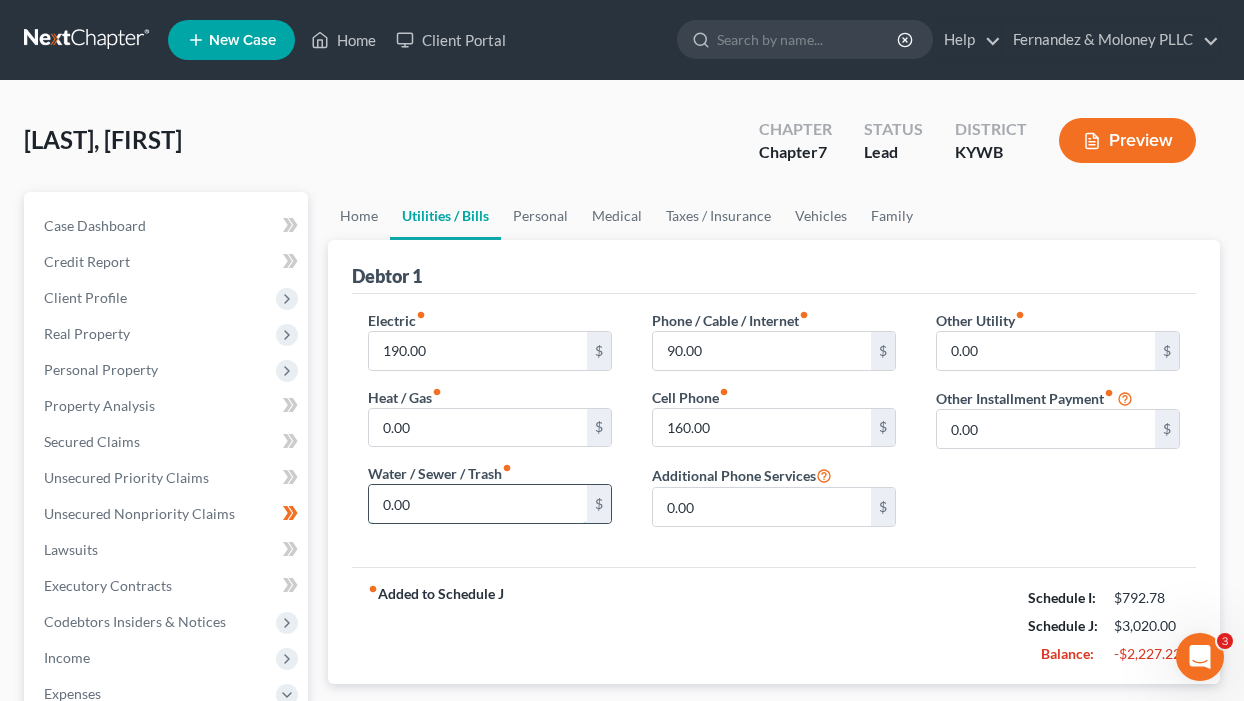click on "0.00" at bounding box center (478, 504) 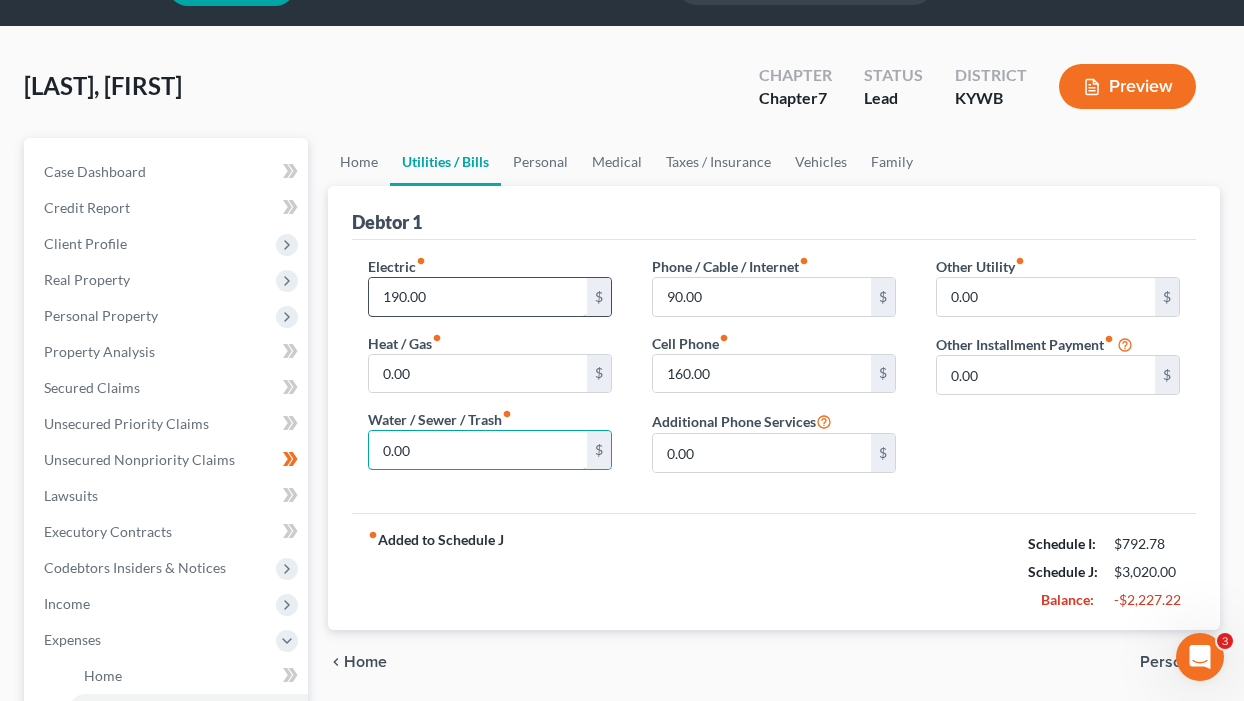 scroll, scrollTop: 100, scrollLeft: 0, axis: vertical 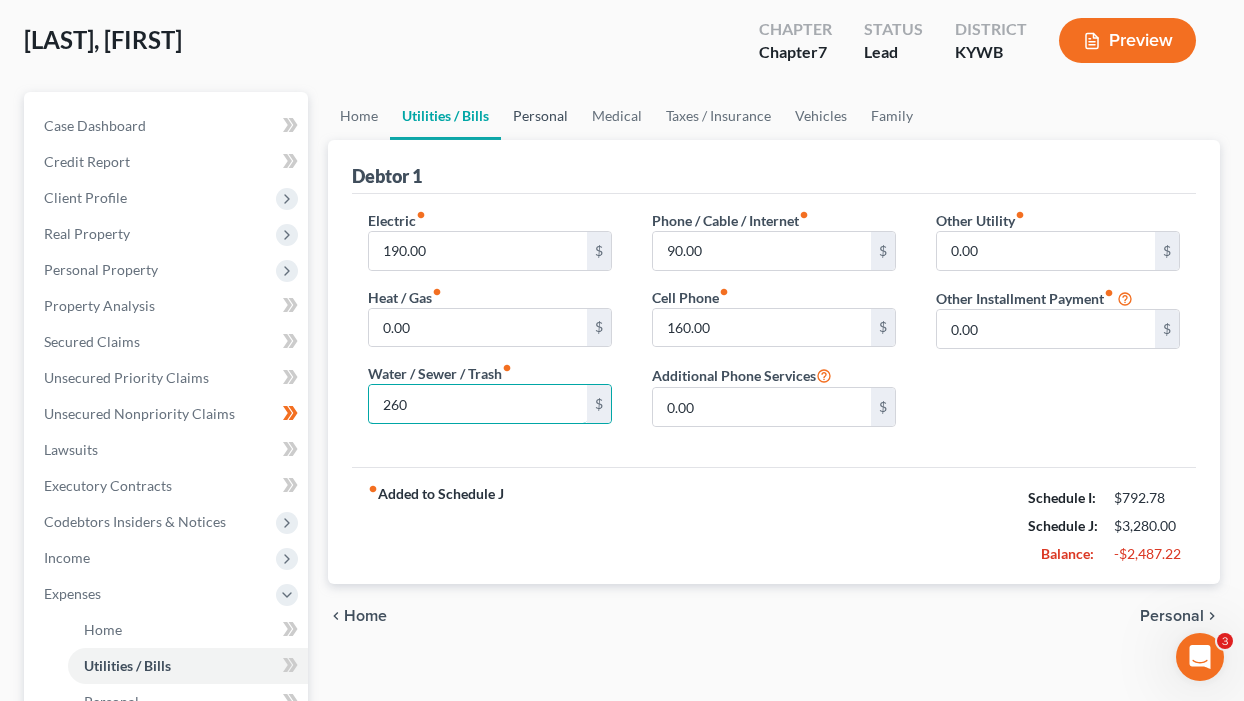 type on "260" 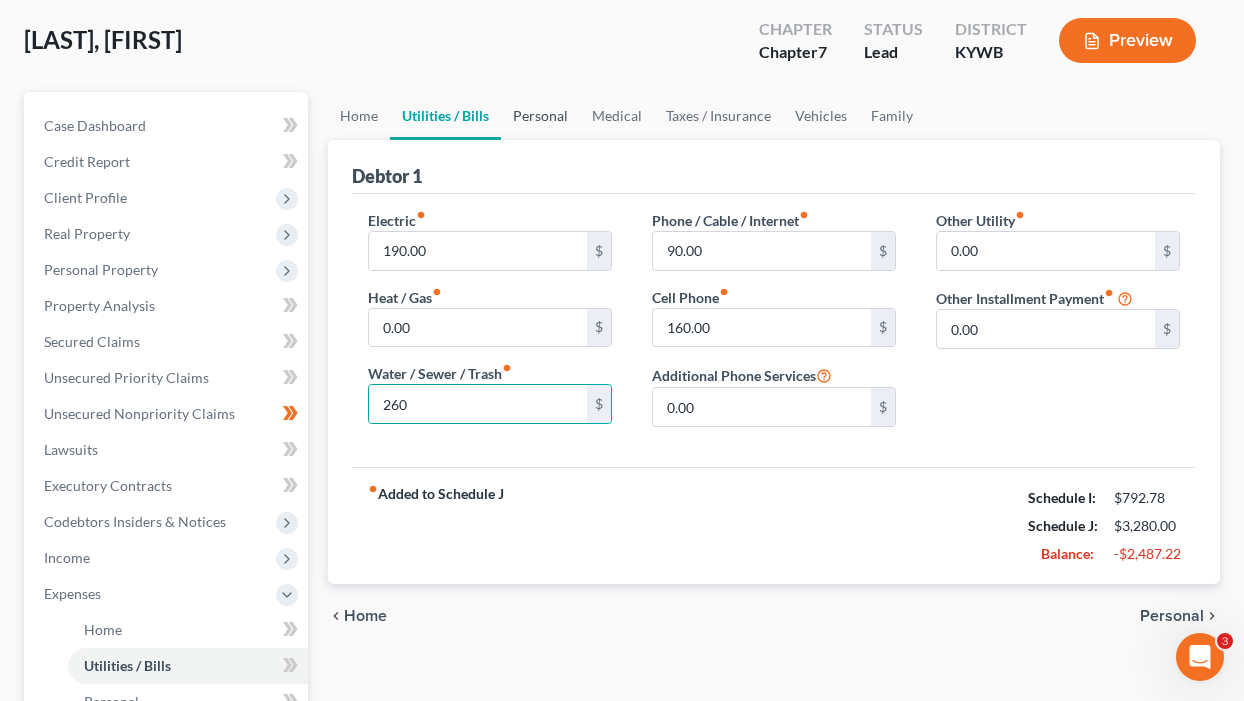 click on "Personal" at bounding box center (540, 116) 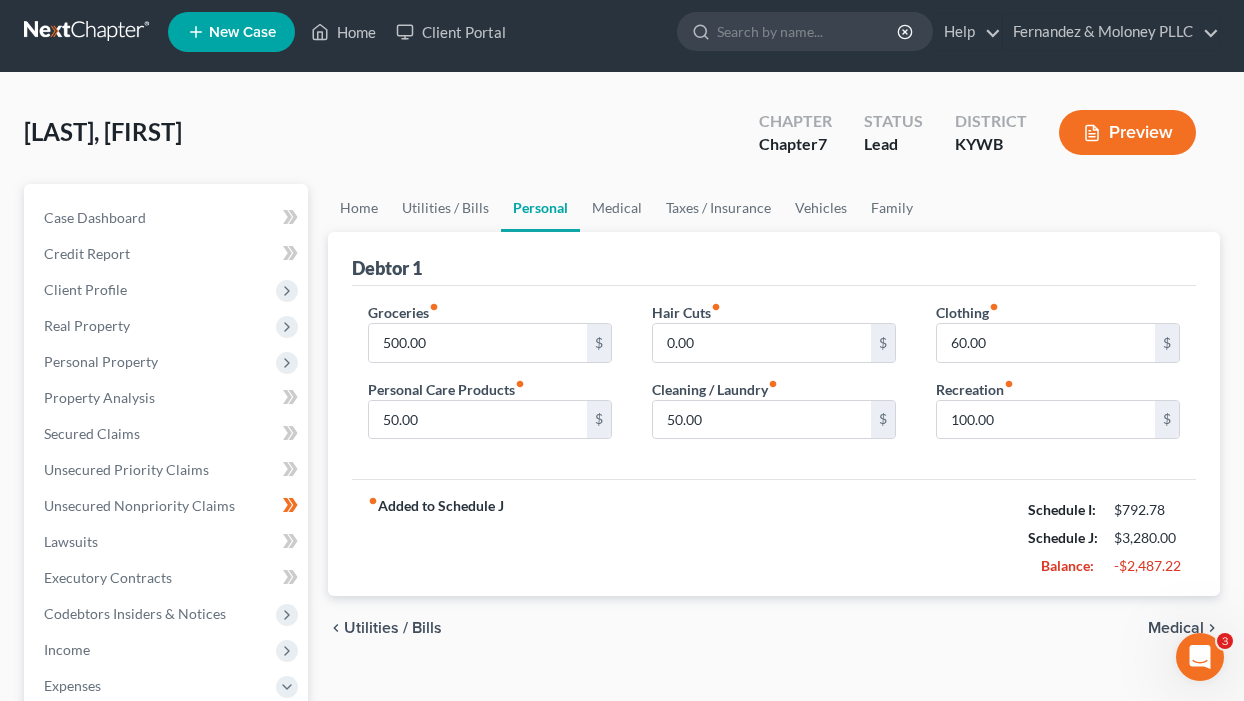 scroll, scrollTop: 0, scrollLeft: 0, axis: both 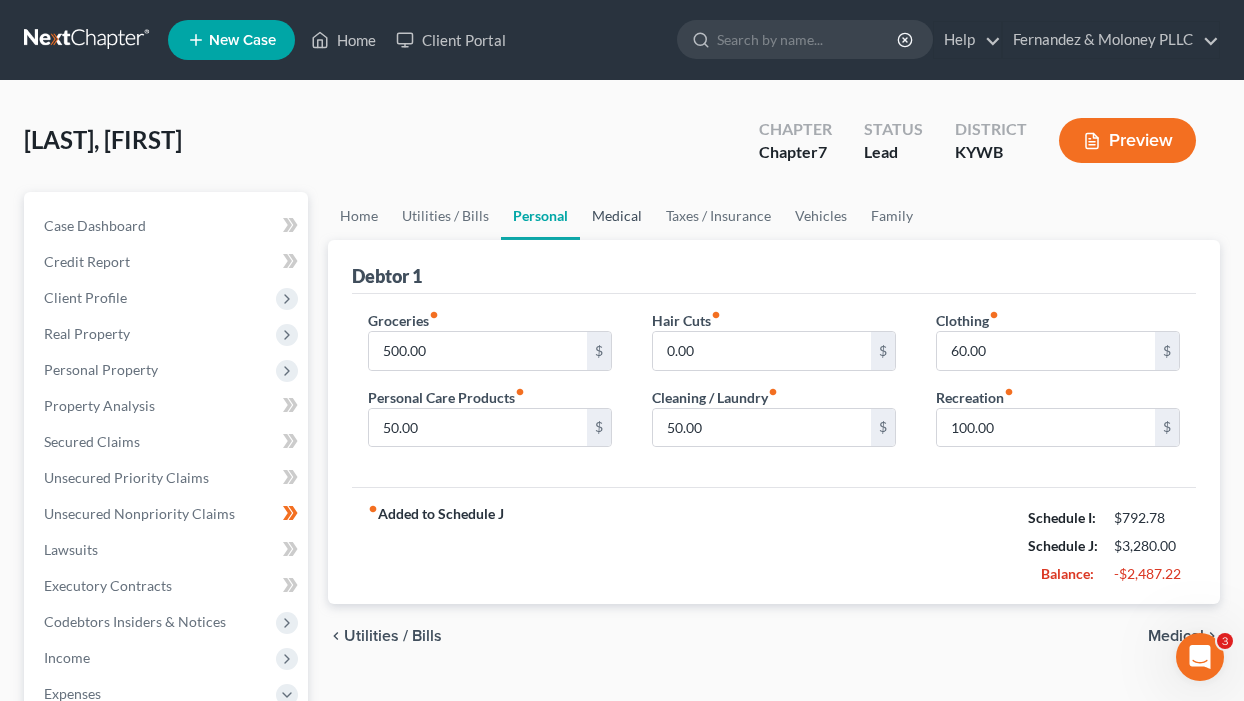 click on "Medical" at bounding box center (617, 216) 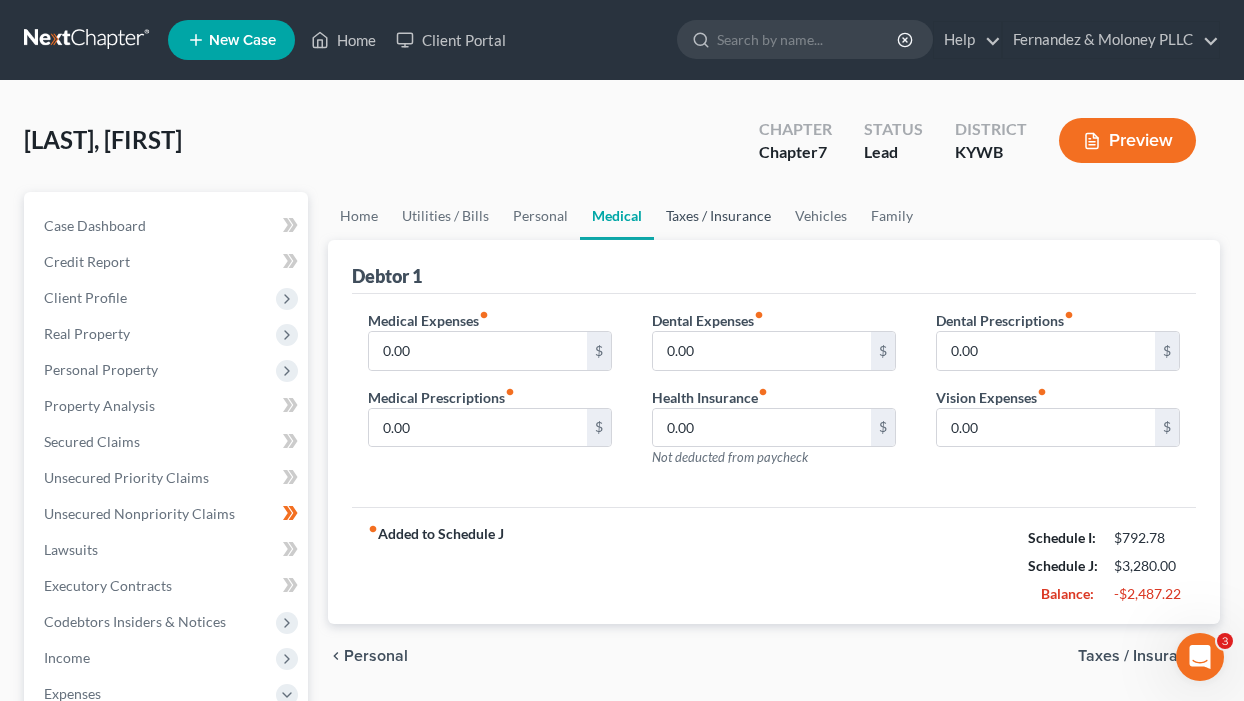 click on "Taxes / Insurance" at bounding box center [718, 216] 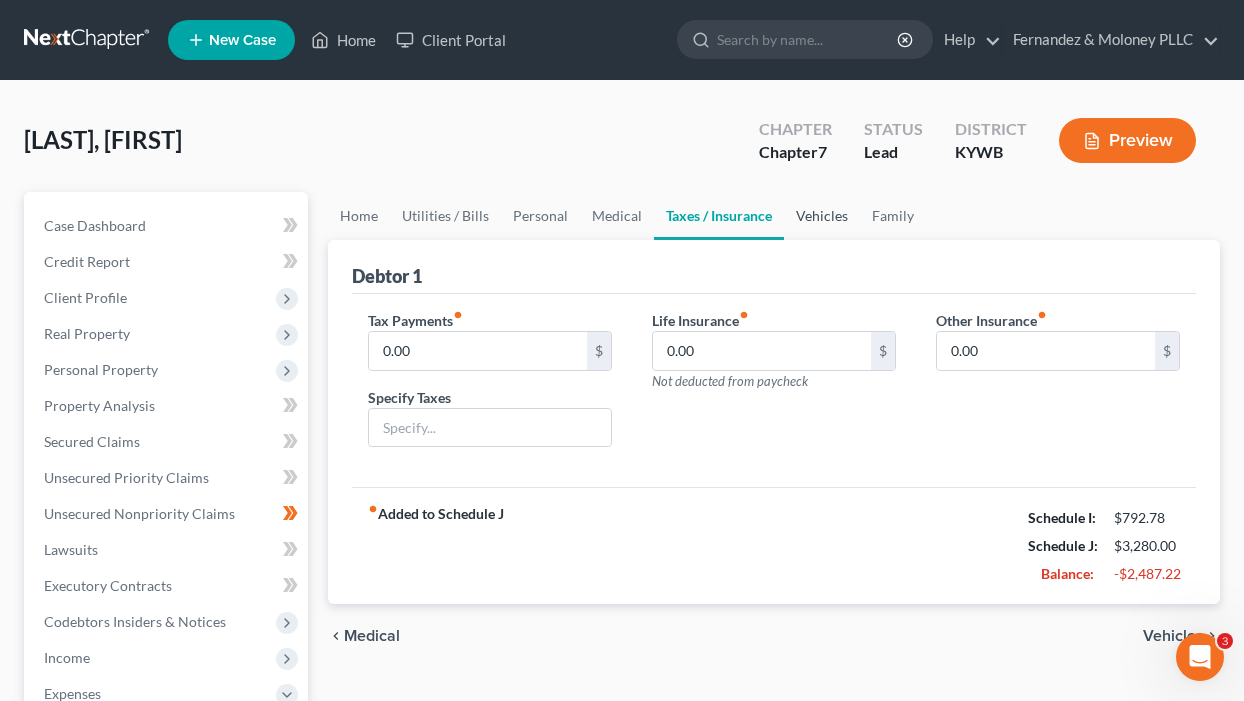 click on "Vehicles" at bounding box center [822, 216] 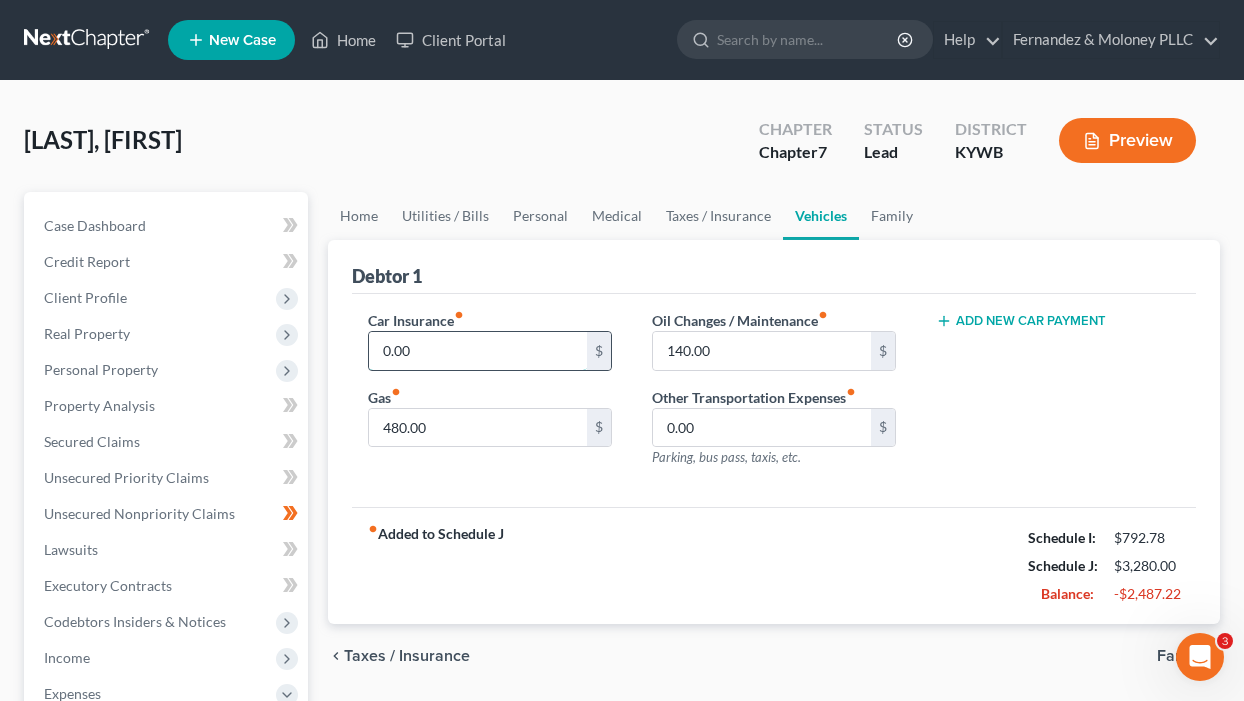 click on "0.00" at bounding box center [478, 351] 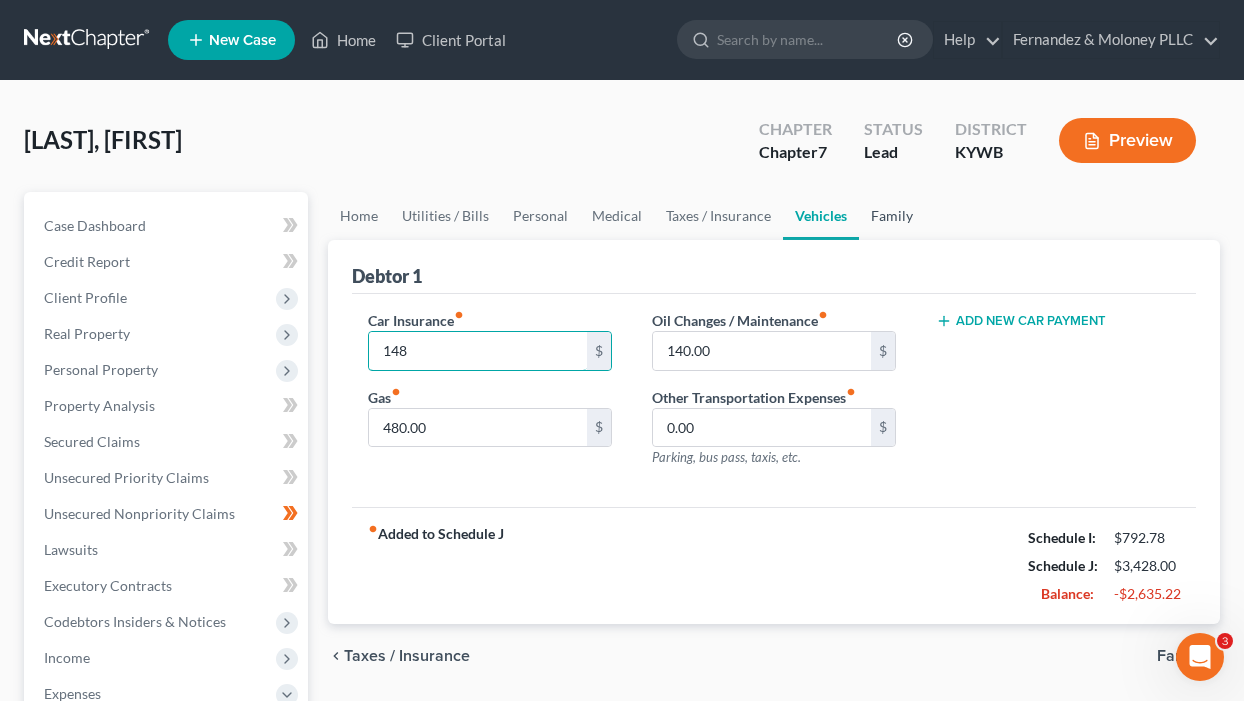 type on "148" 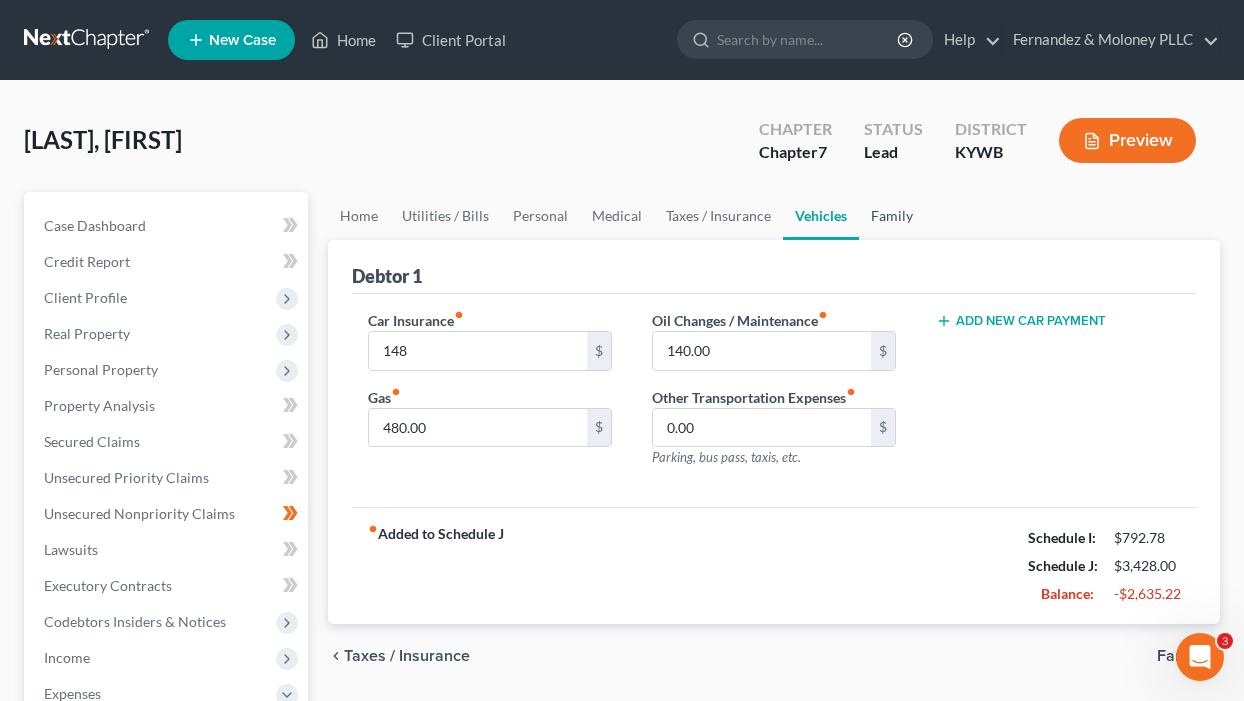 click on "Family" at bounding box center (892, 216) 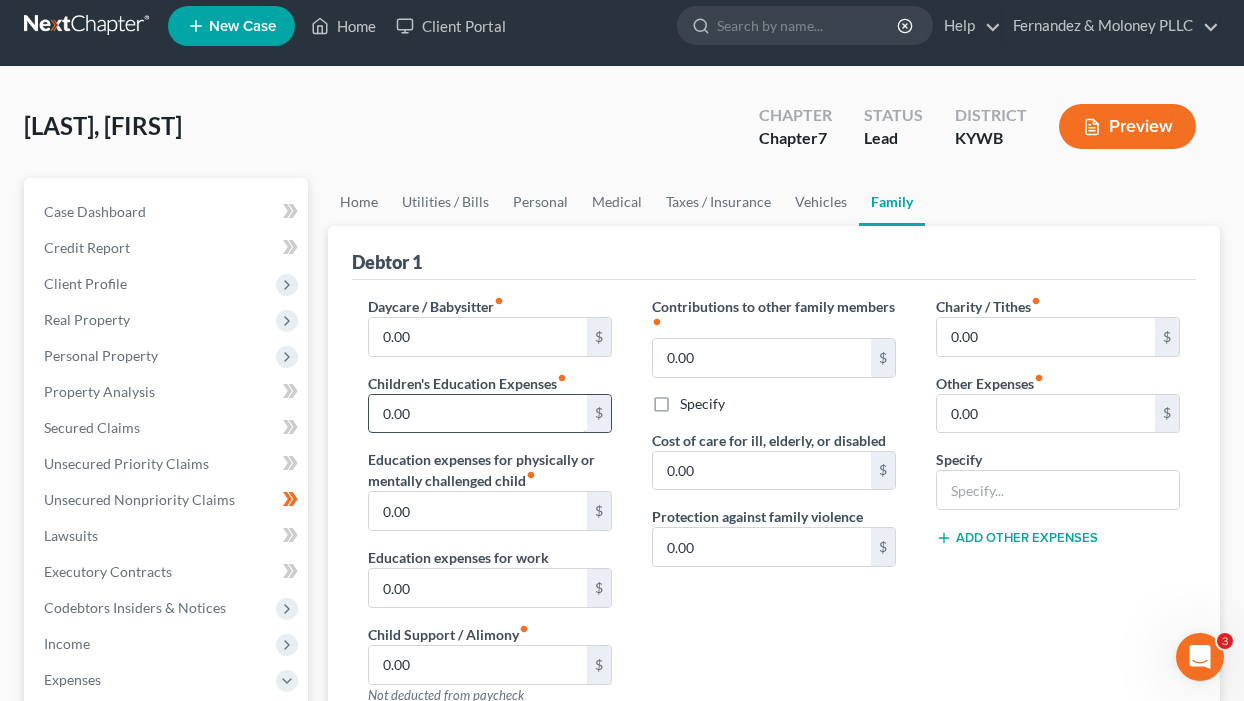 scroll, scrollTop: 0, scrollLeft: 0, axis: both 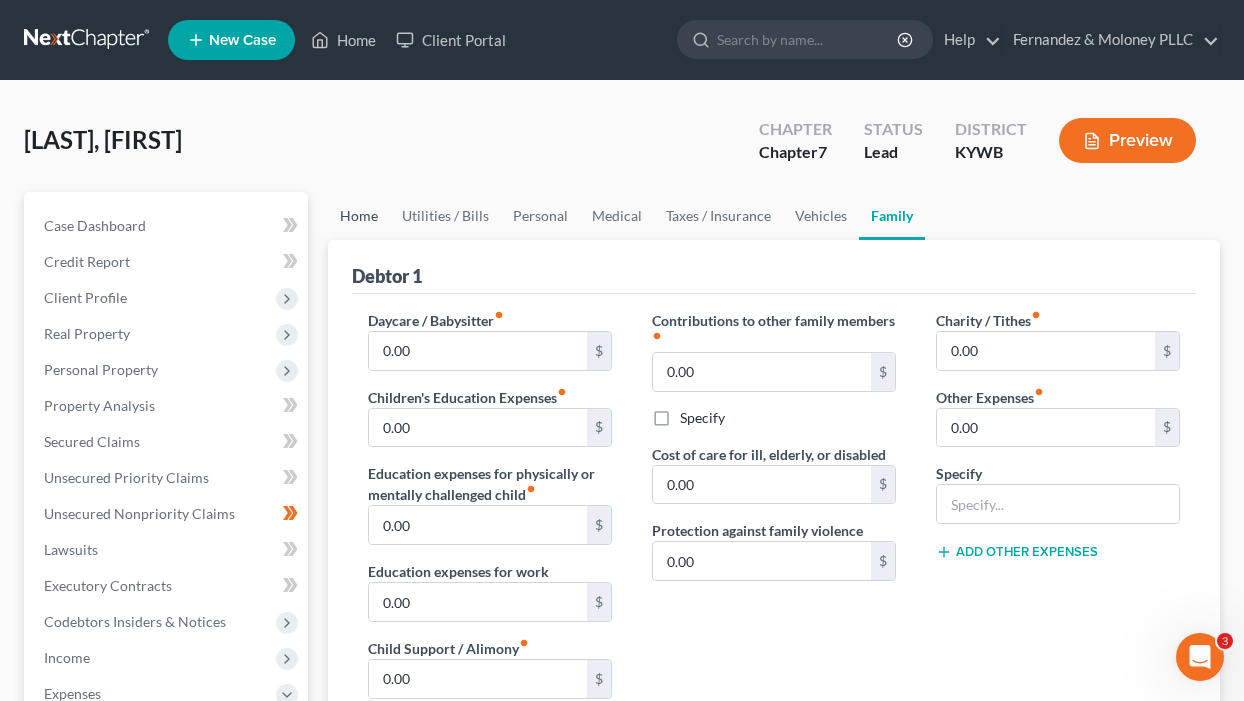 click on "Home" at bounding box center (359, 216) 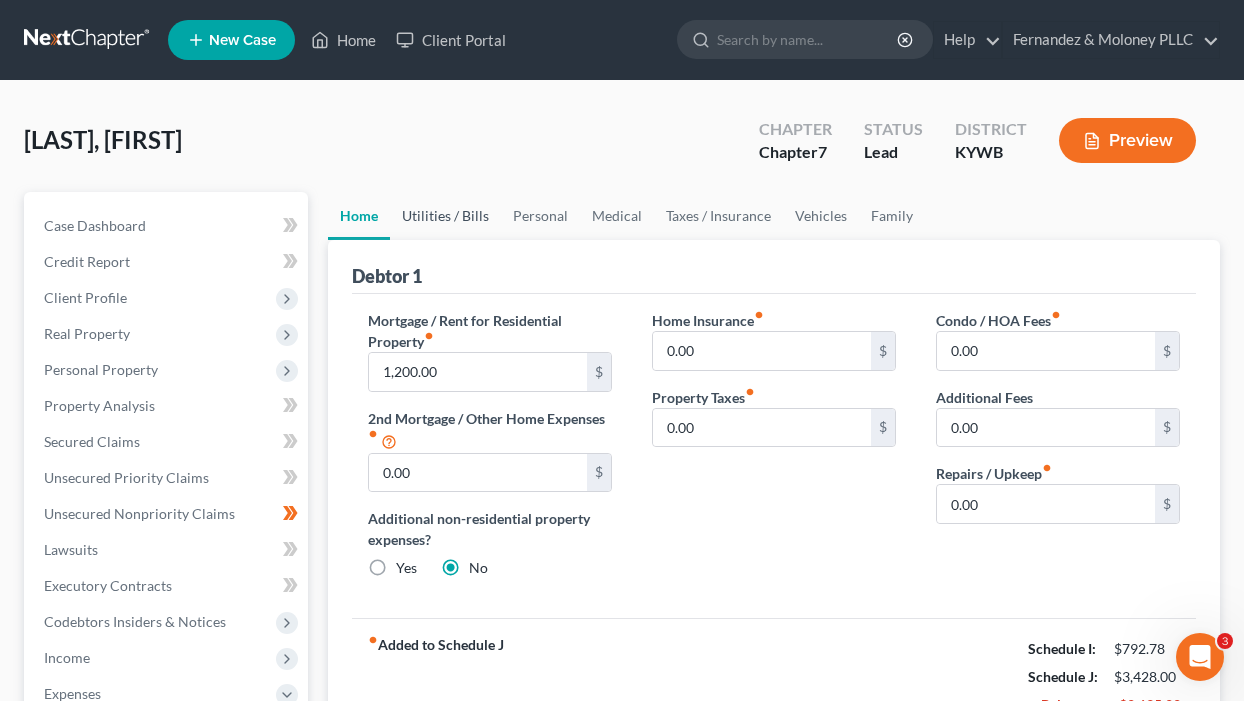 click on "Utilities / Bills" at bounding box center [445, 216] 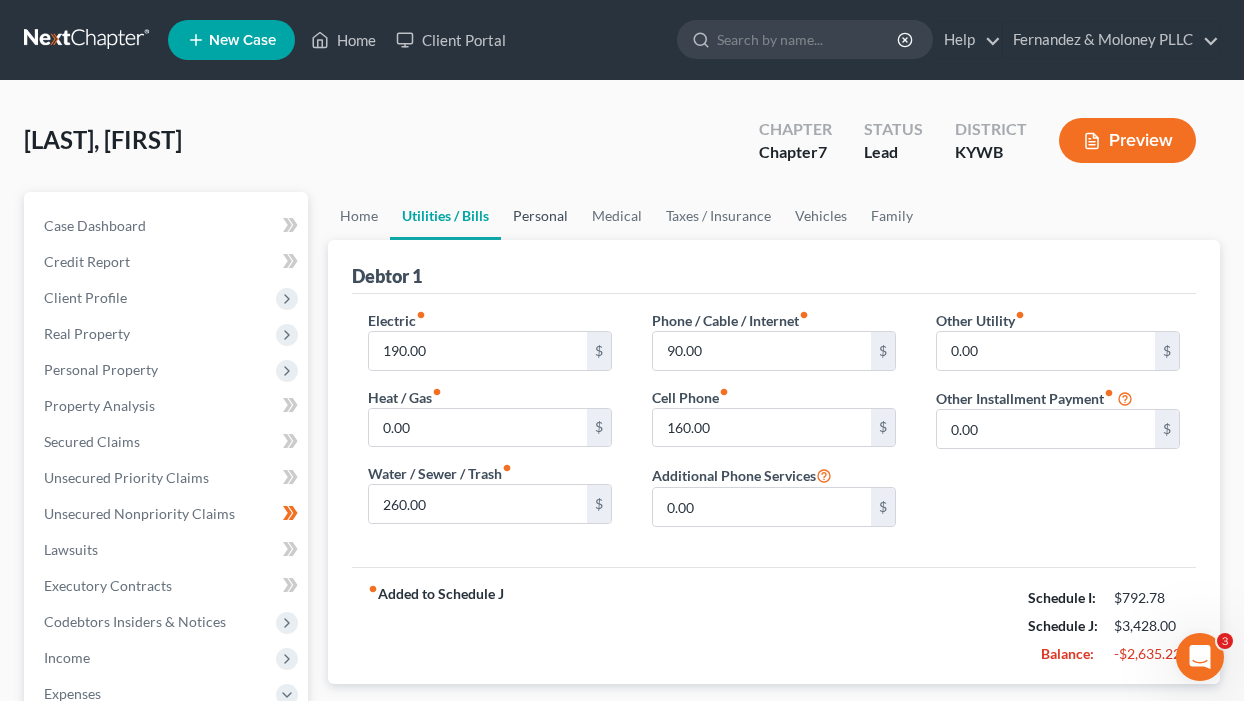 click on "Personal" at bounding box center [540, 216] 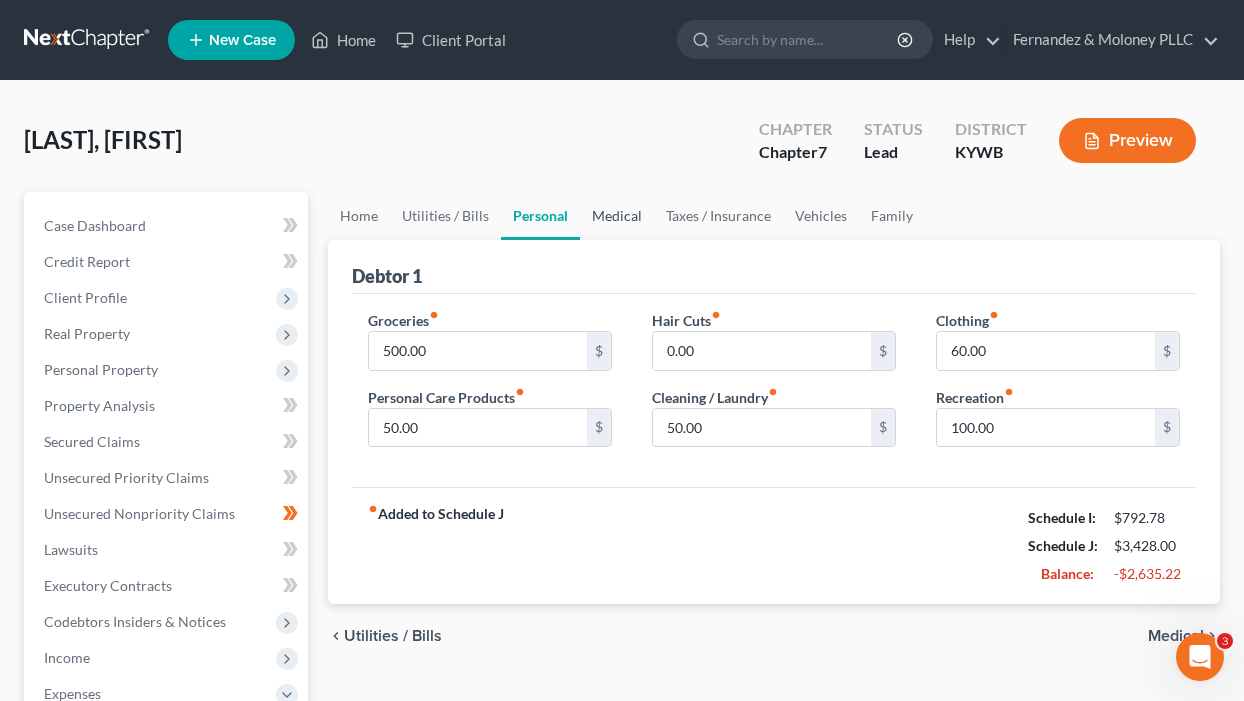 click on "Medical" at bounding box center [617, 216] 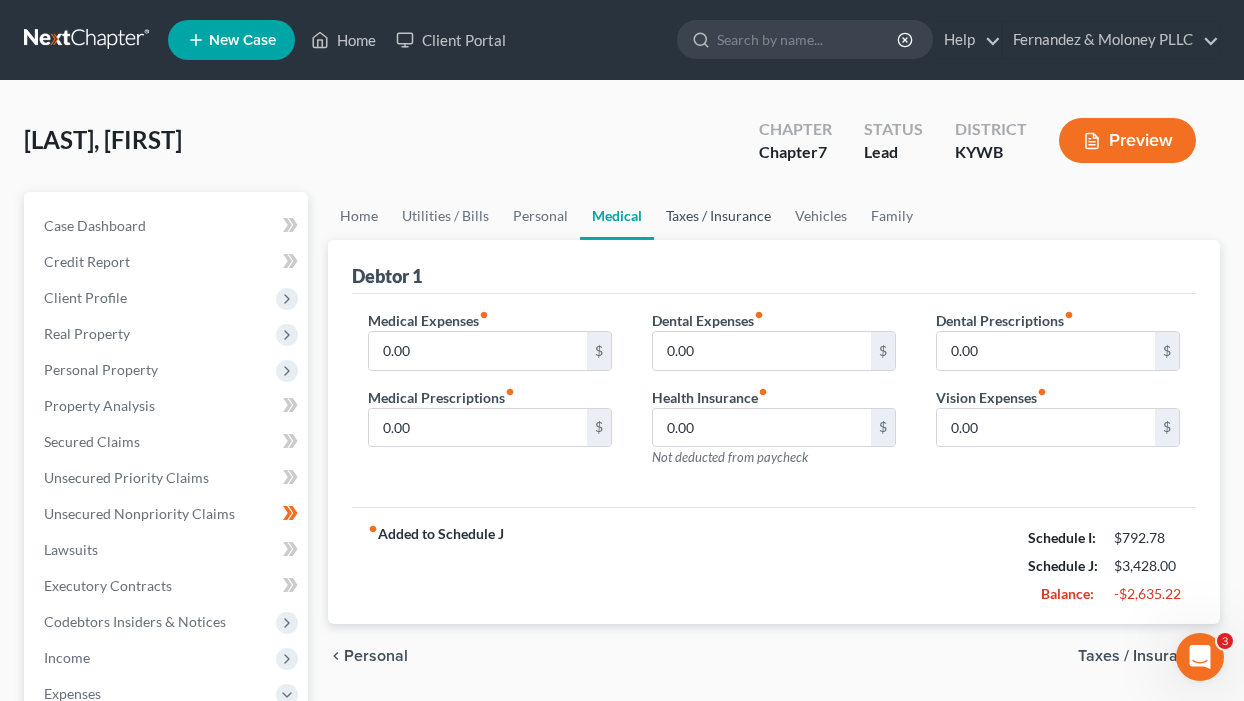 click on "Taxes / Insurance" at bounding box center [718, 216] 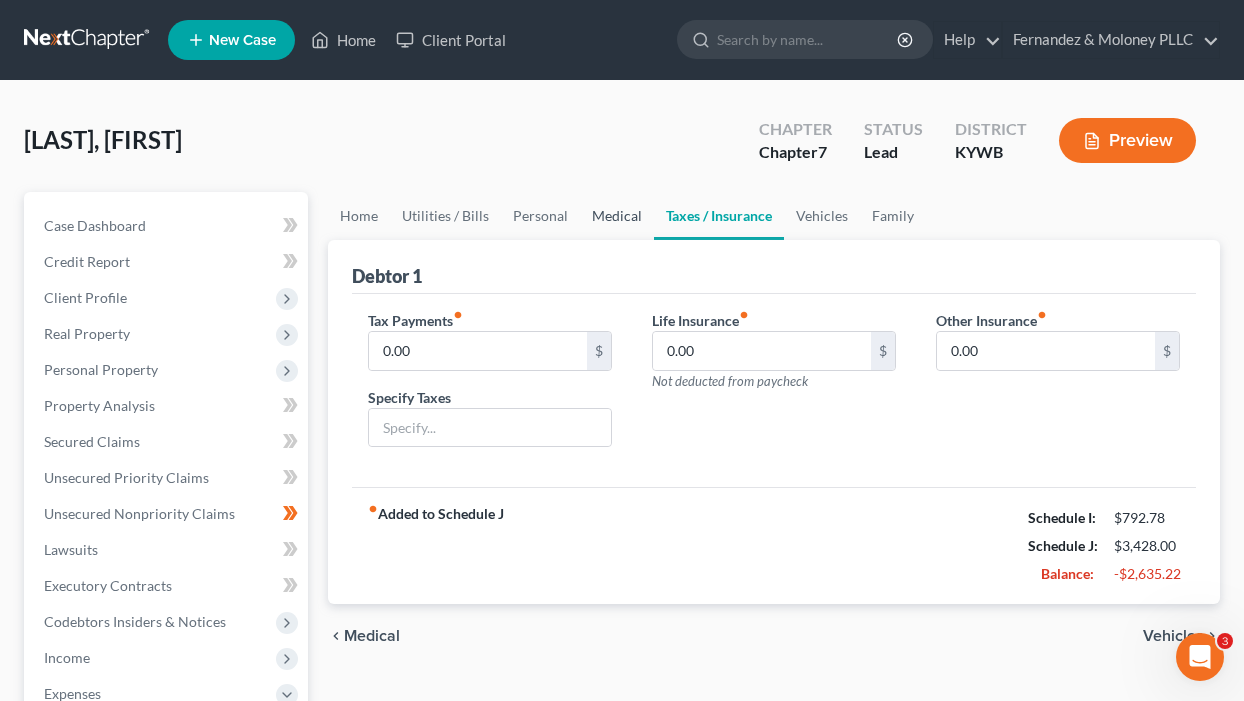 click on "Medical" at bounding box center [617, 216] 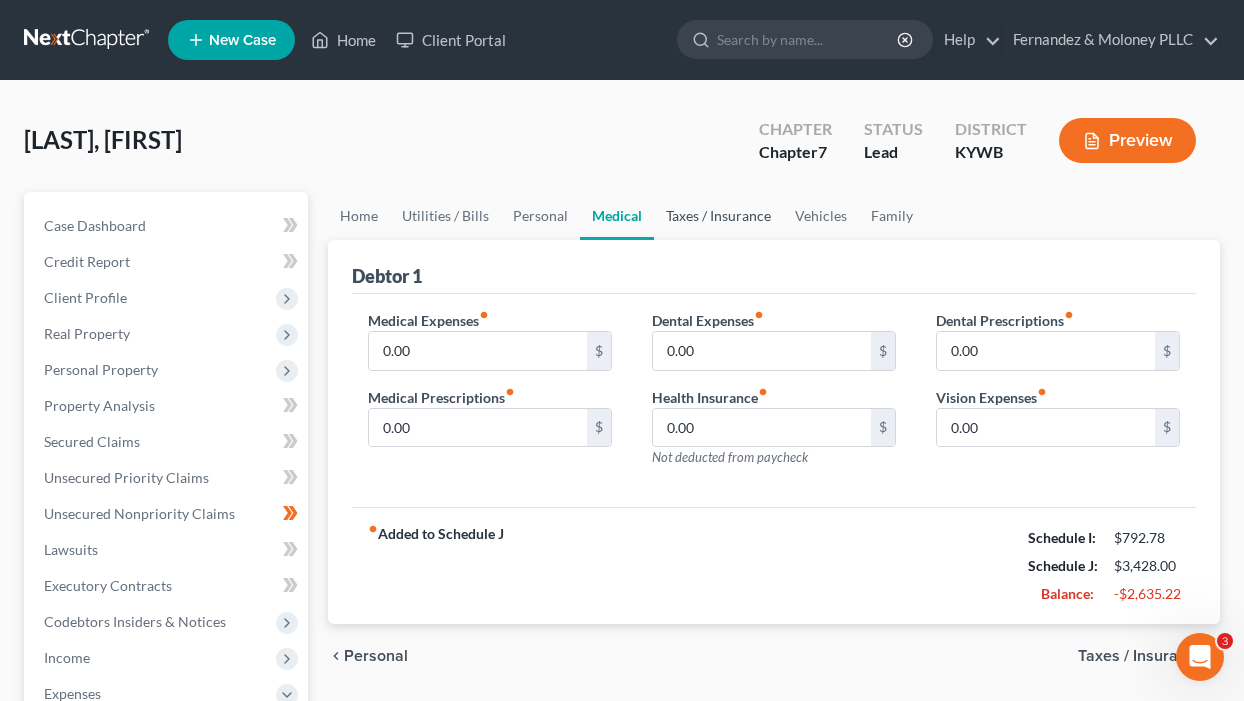 click on "Taxes / Insurance" at bounding box center (718, 216) 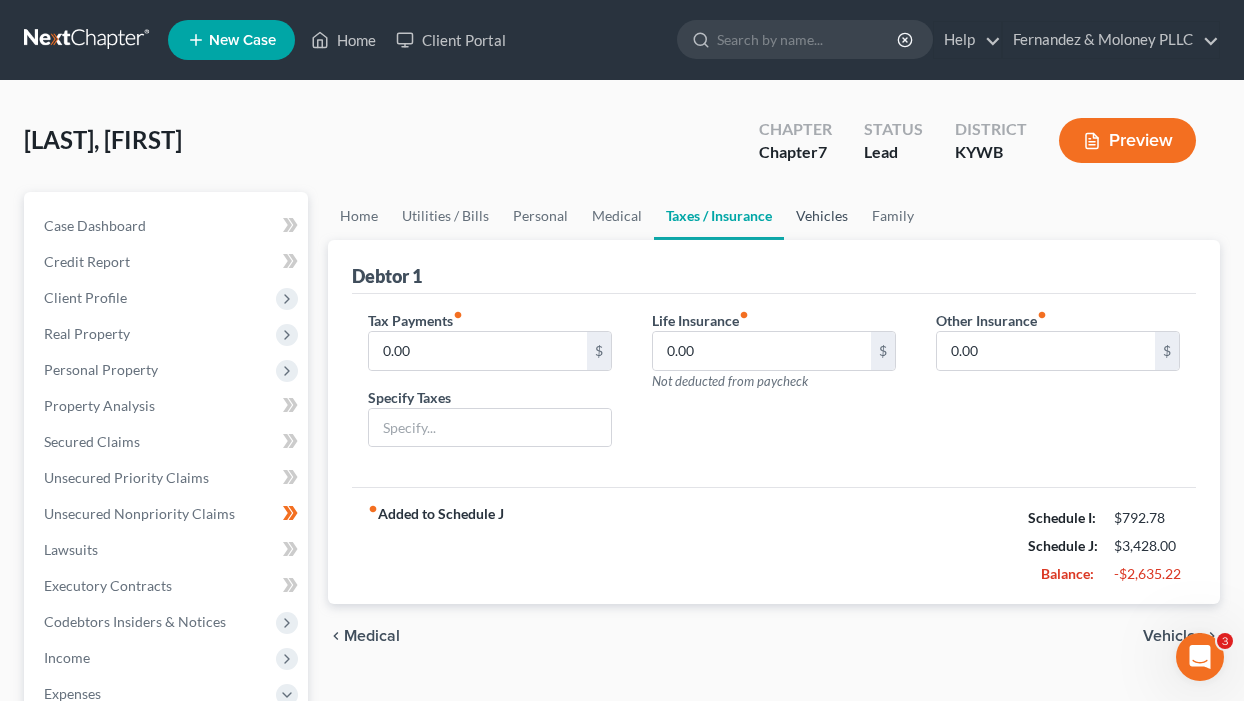 click on "Vehicles" at bounding box center (822, 216) 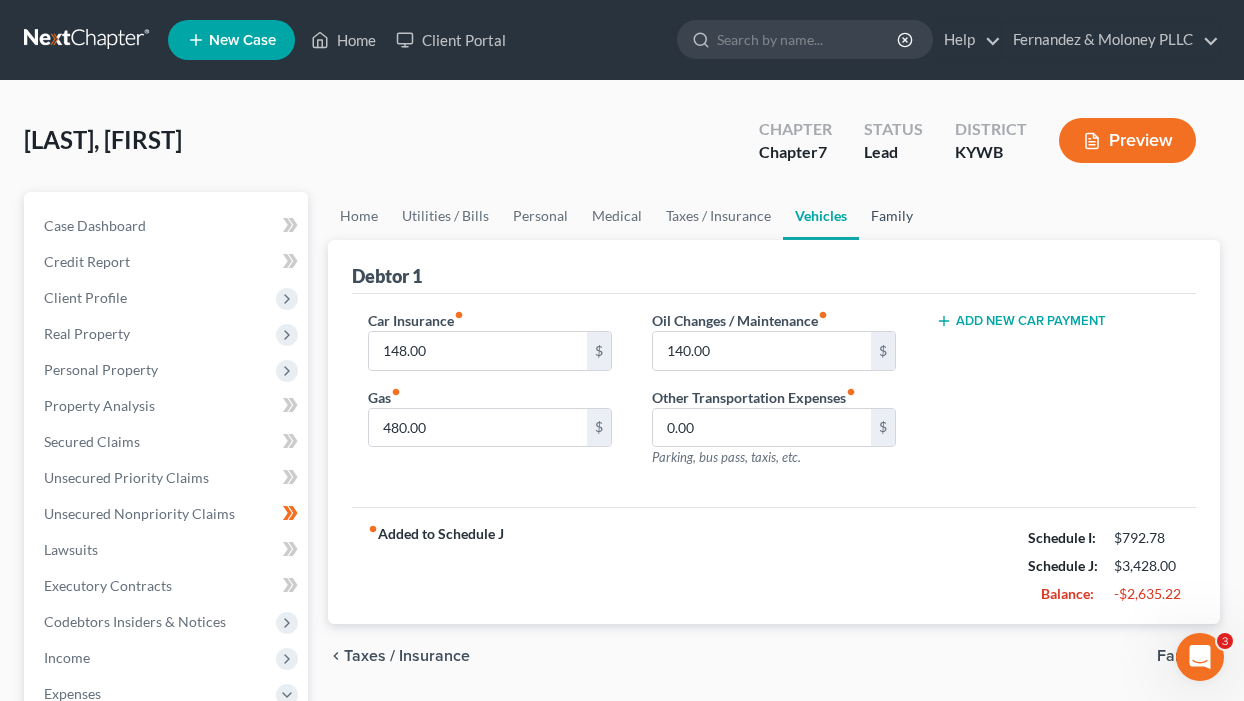 click on "Family" at bounding box center (892, 216) 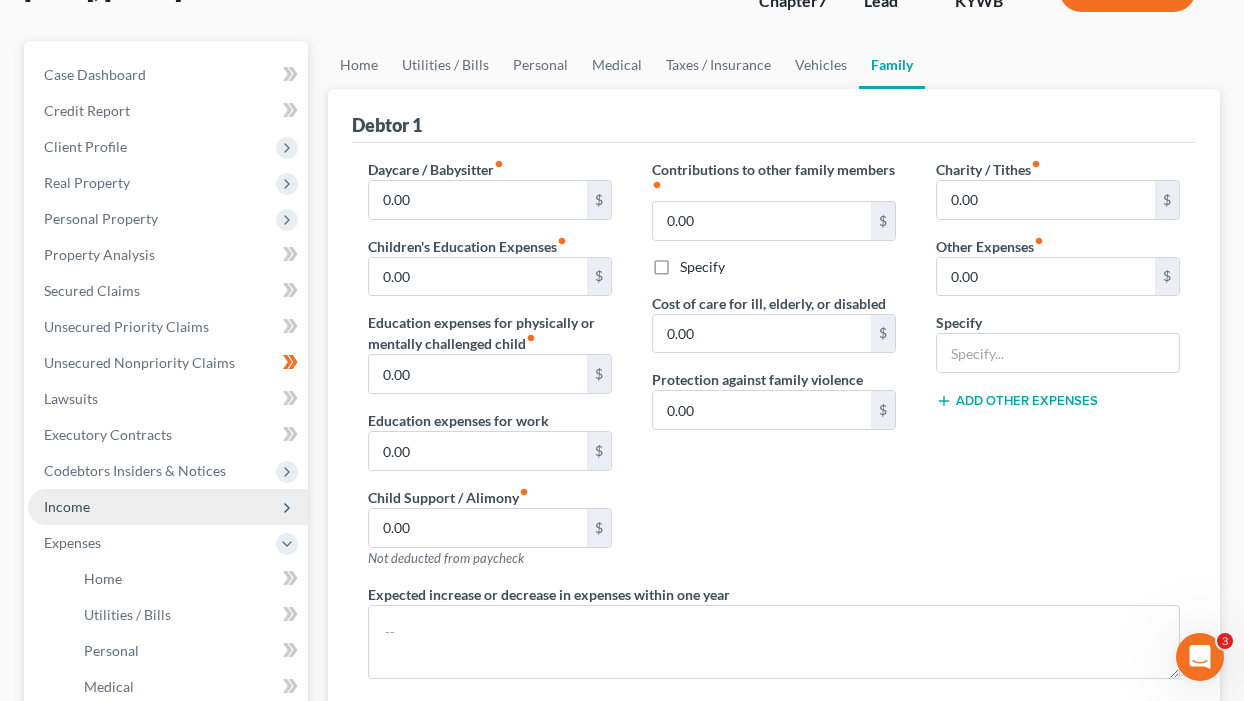 scroll, scrollTop: 100, scrollLeft: 0, axis: vertical 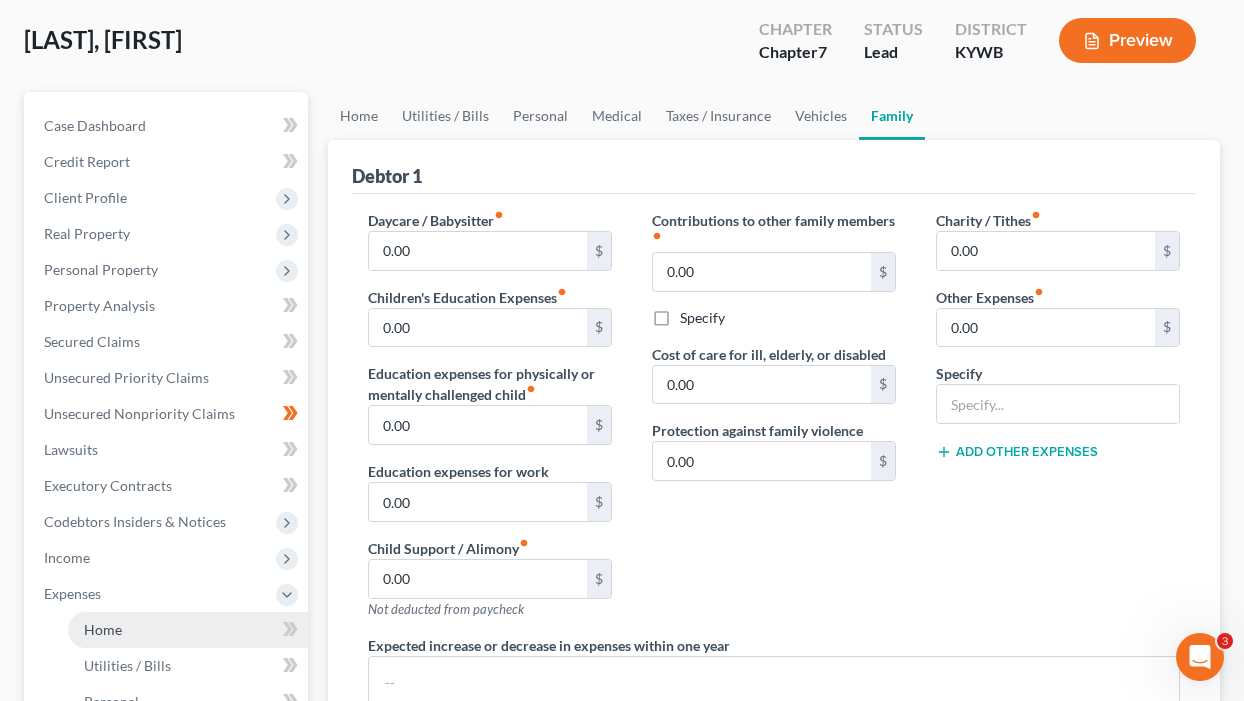 click on "Home" at bounding box center [103, 629] 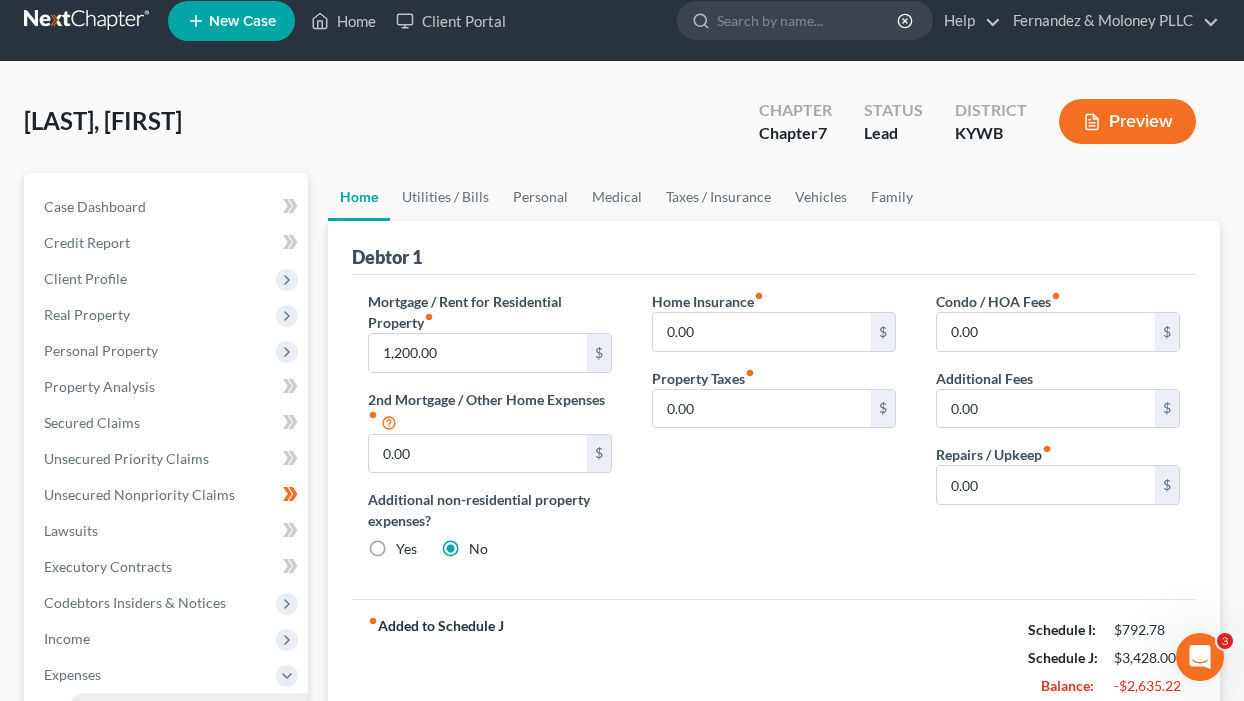 scroll, scrollTop: 0, scrollLeft: 0, axis: both 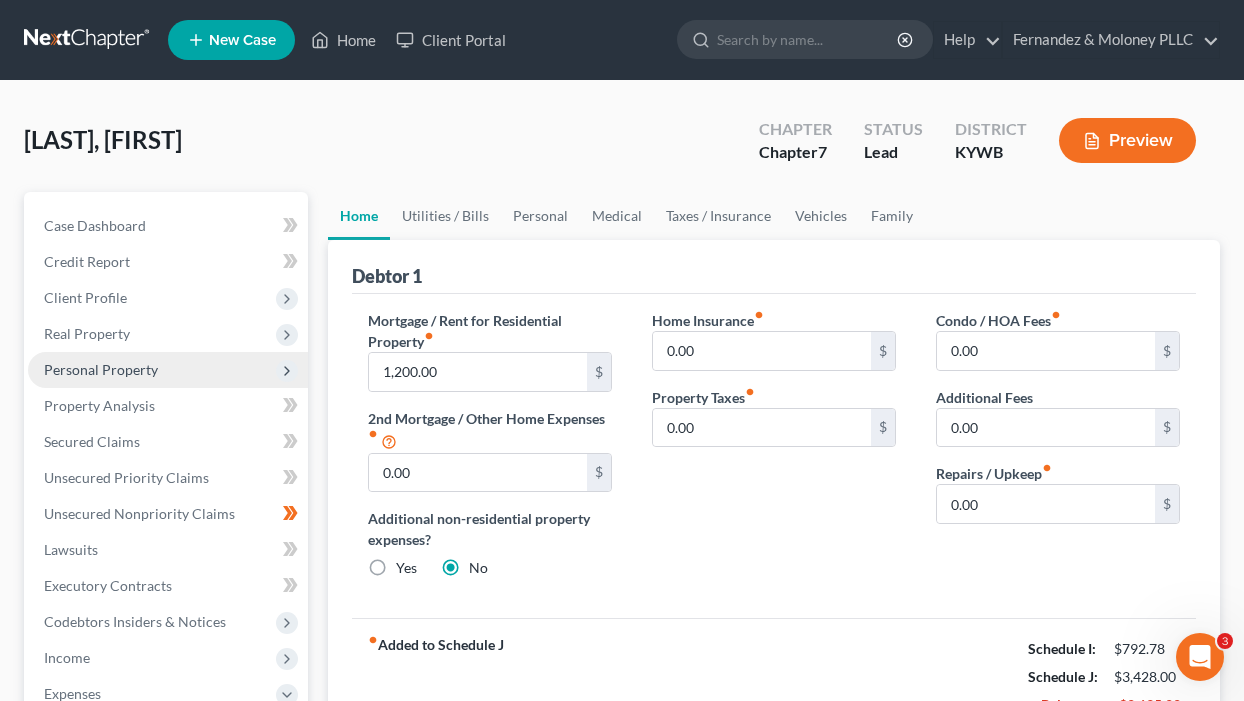 click on "Personal Property" at bounding box center (101, 369) 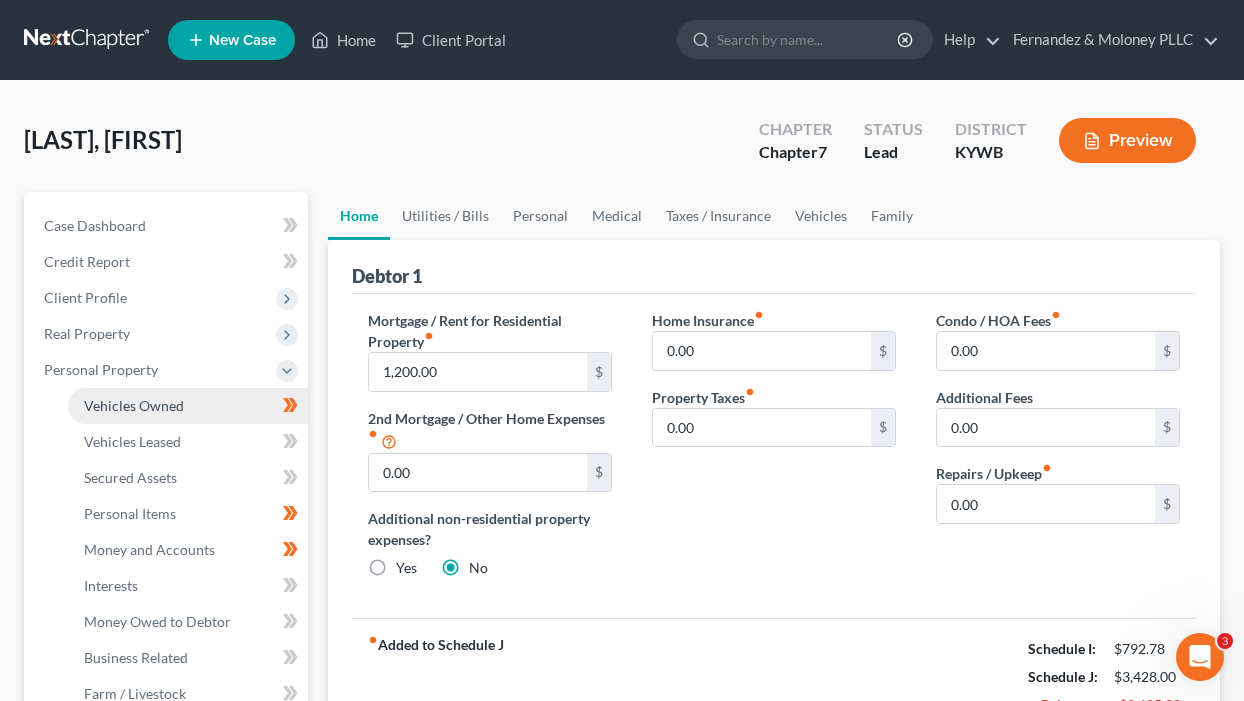 click on "Vehicles Owned" at bounding box center [134, 405] 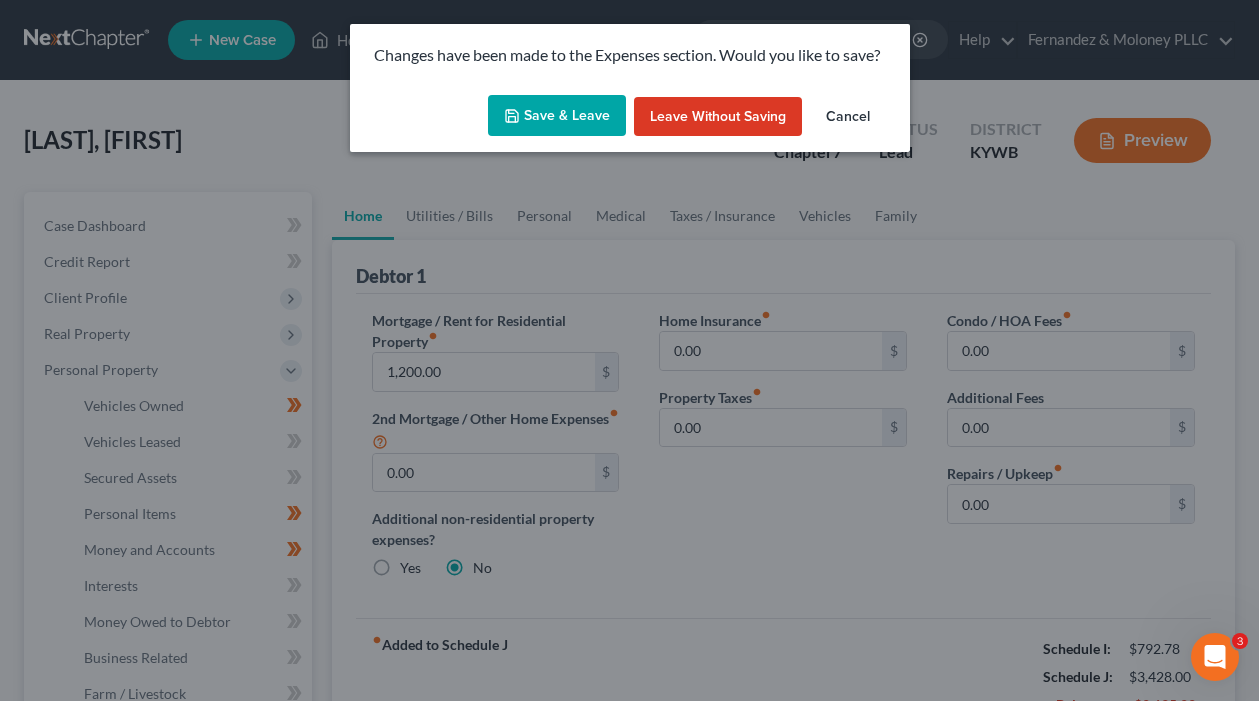 click on "Save & Leave" at bounding box center [557, 116] 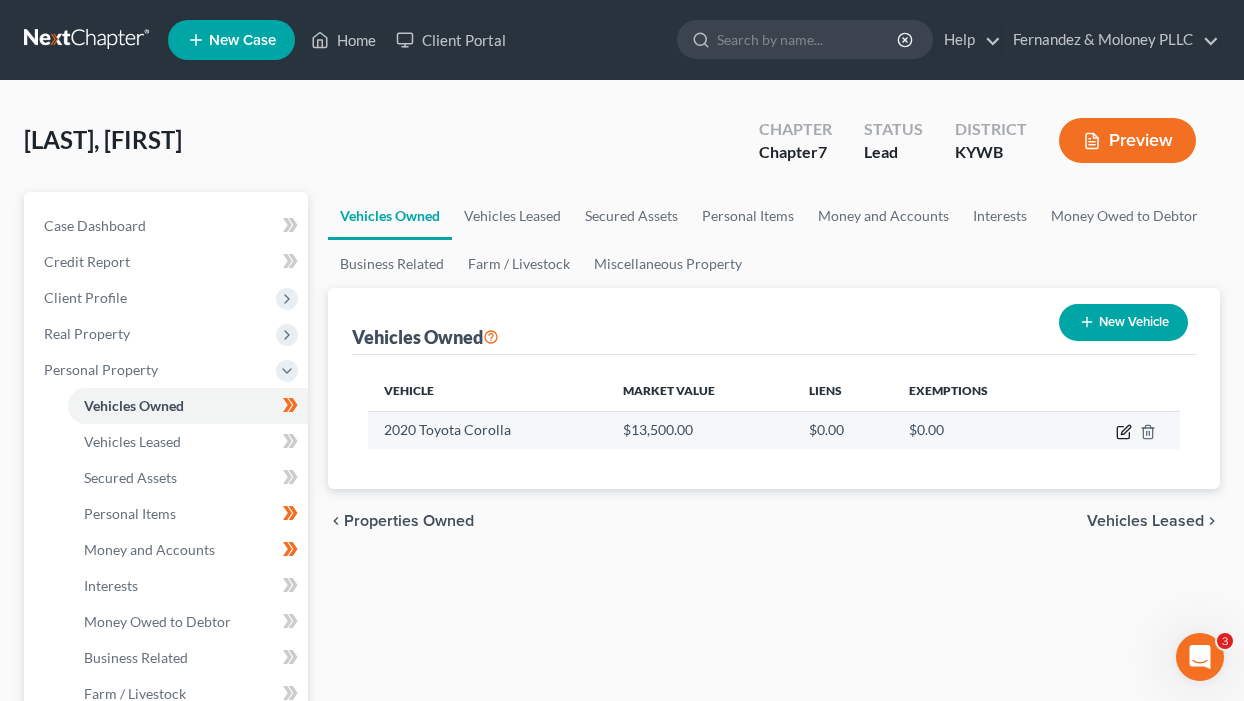 click 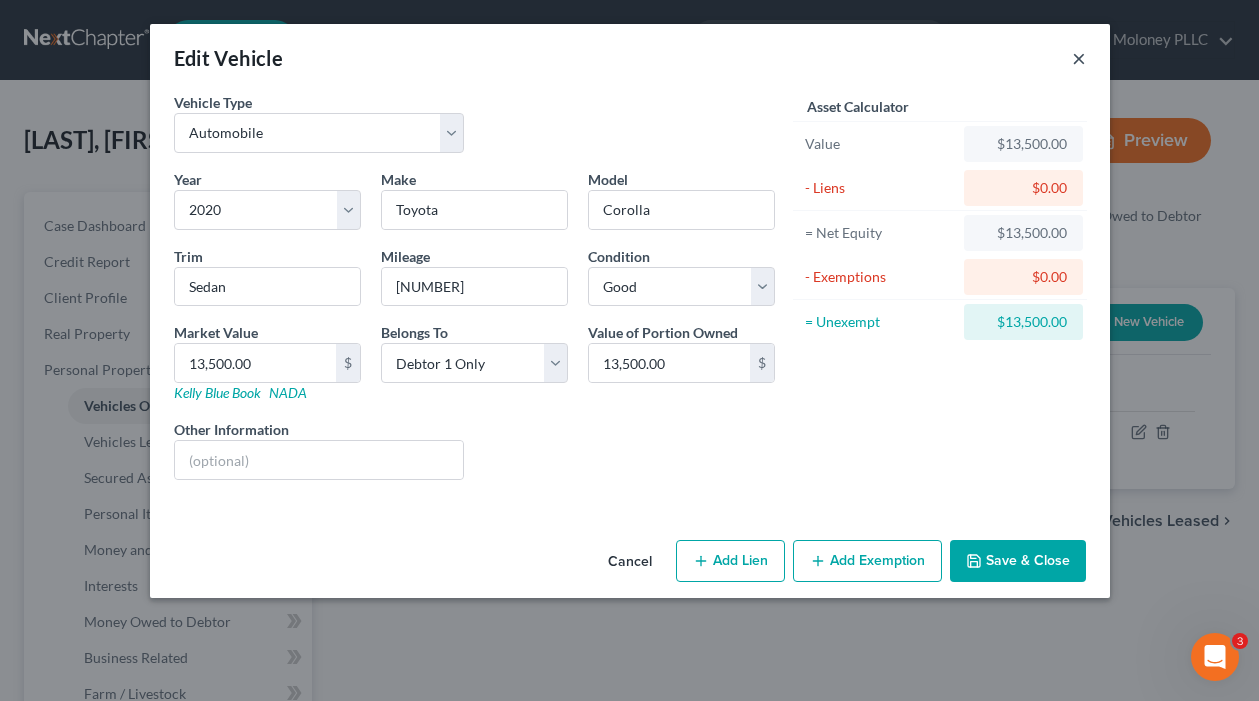 click on "×" at bounding box center (1079, 58) 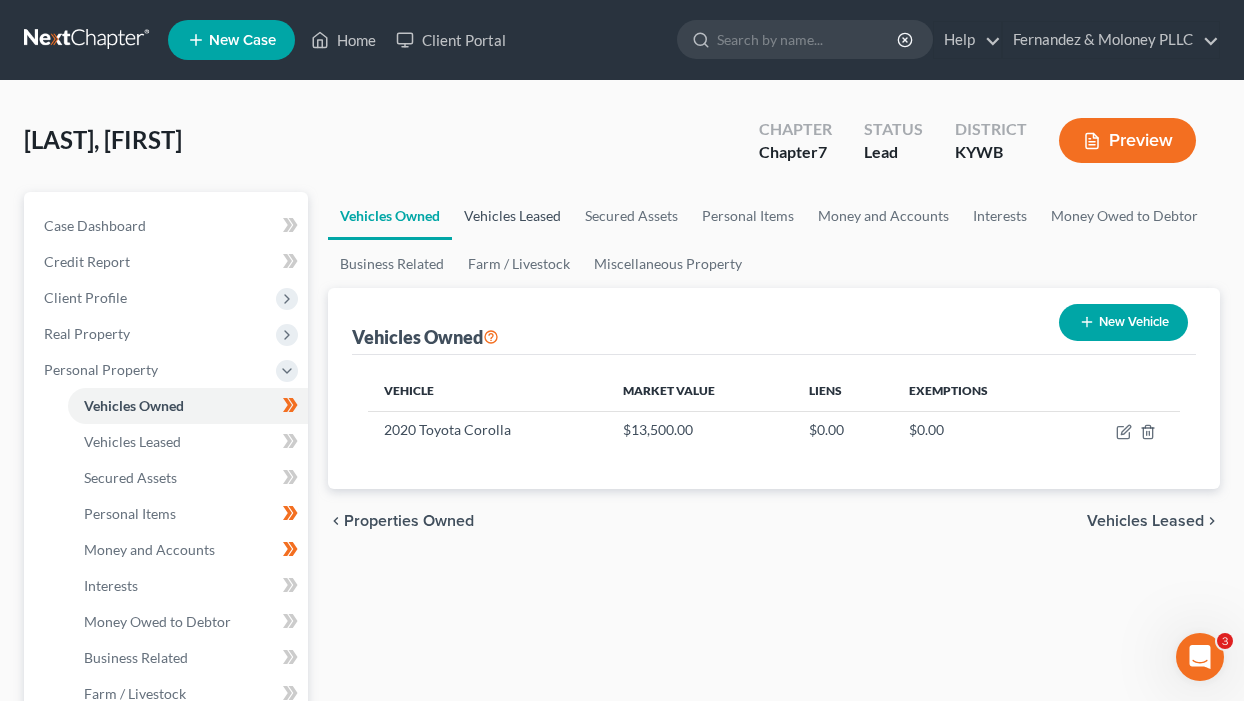 click on "Vehicles Leased" at bounding box center [512, 216] 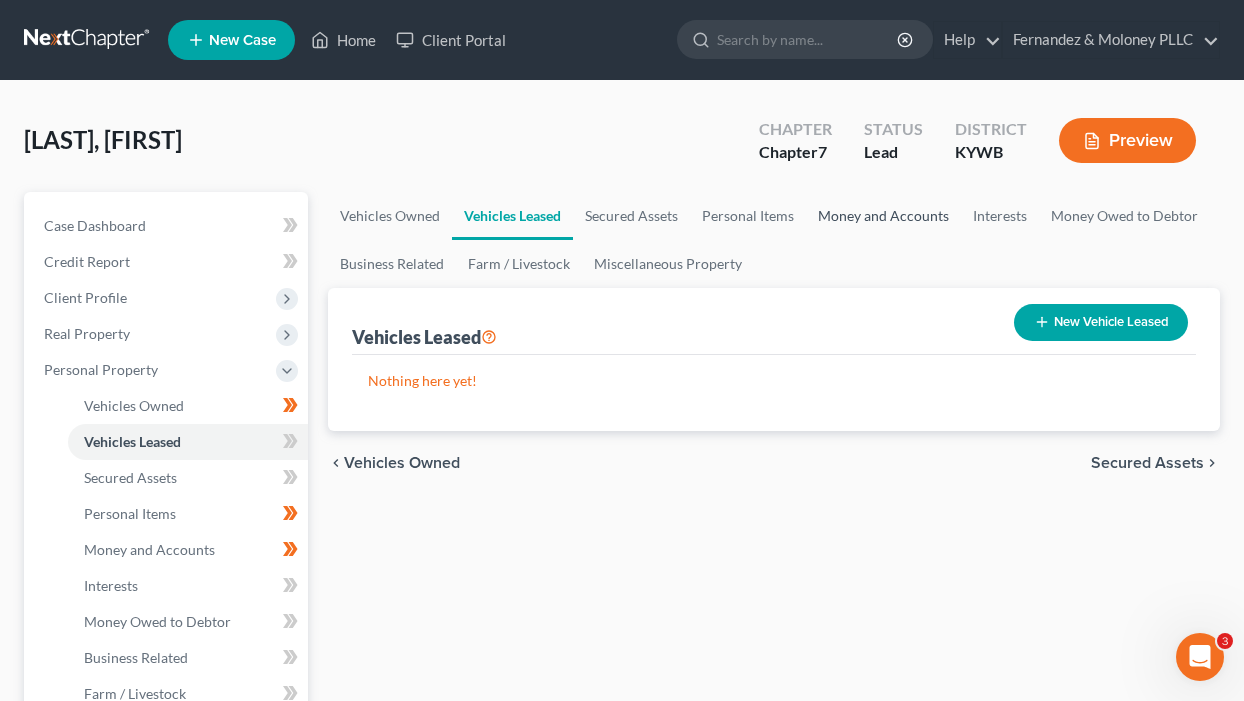 click on "Money and Accounts" at bounding box center [883, 216] 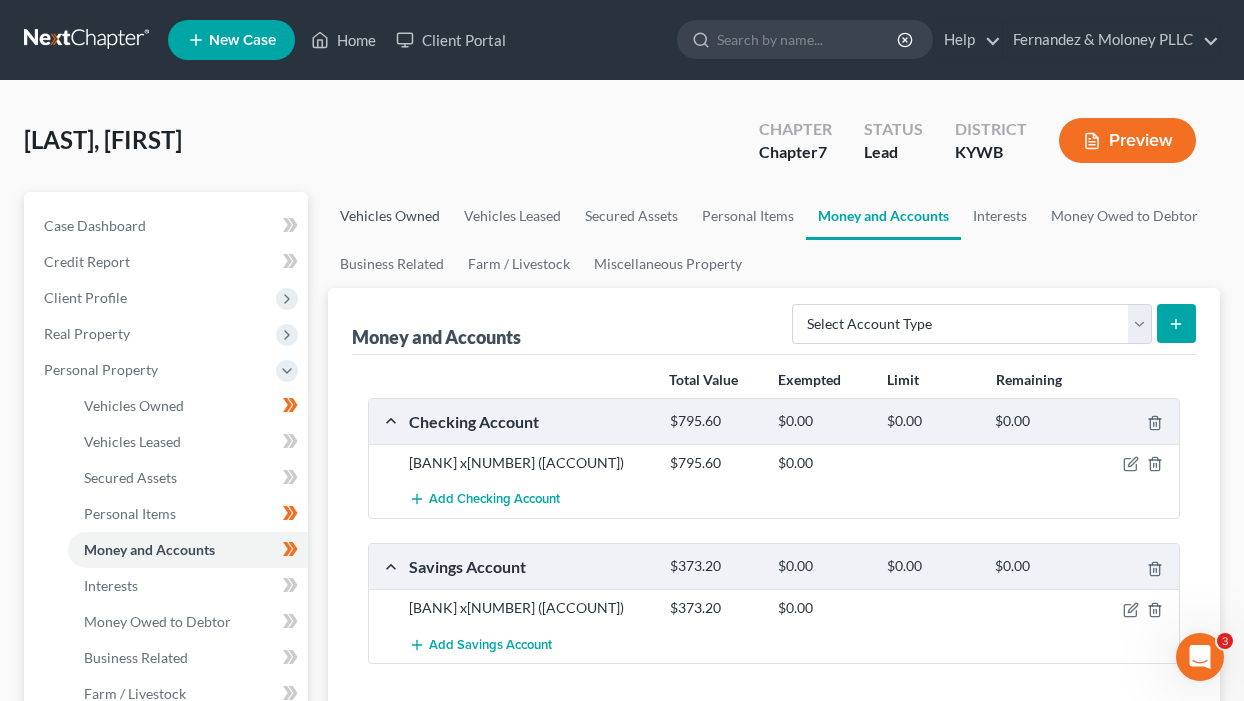 click on "Vehicles Owned" at bounding box center (390, 216) 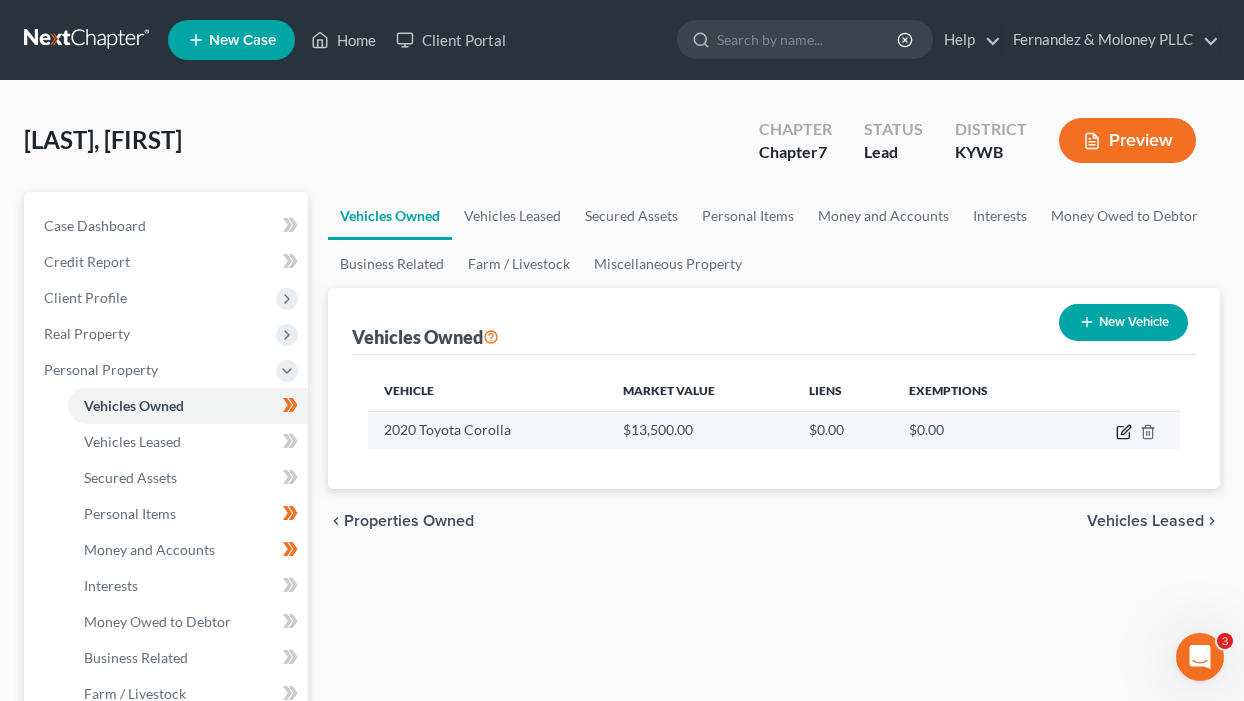 click 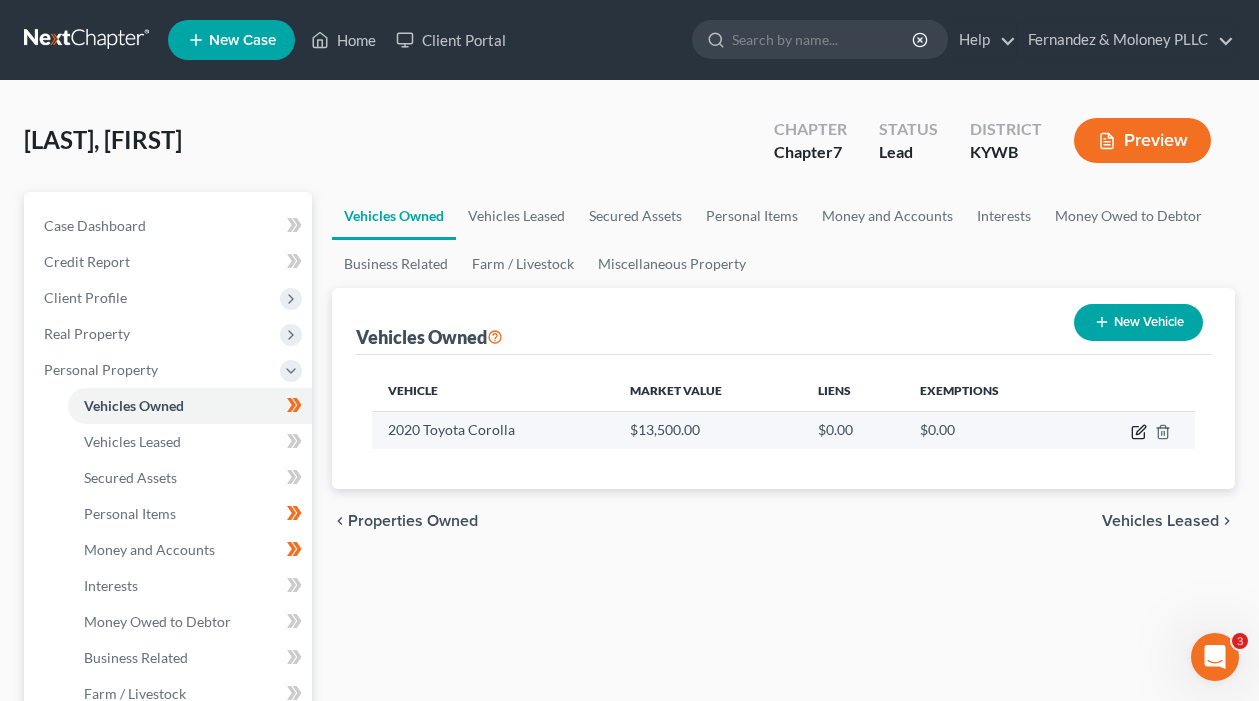 select on "0" 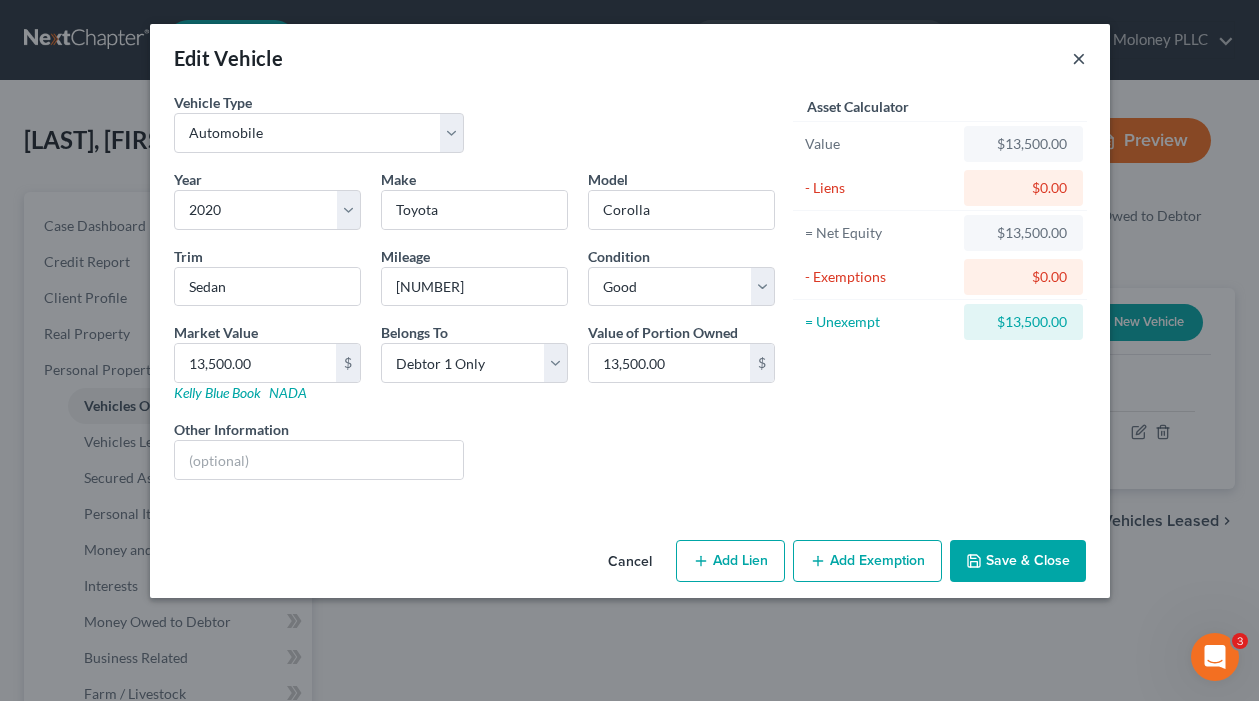 click on "×" at bounding box center [1079, 58] 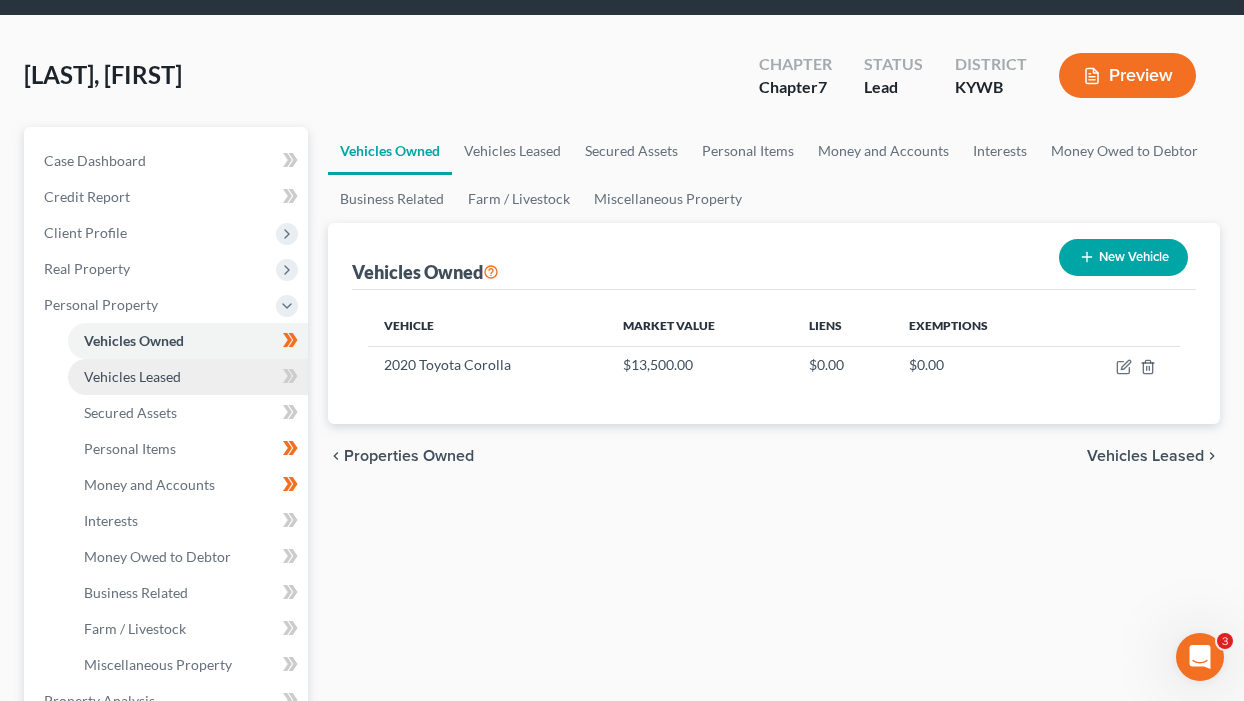scroll, scrollTop: 100, scrollLeft: 0, axis: vertical 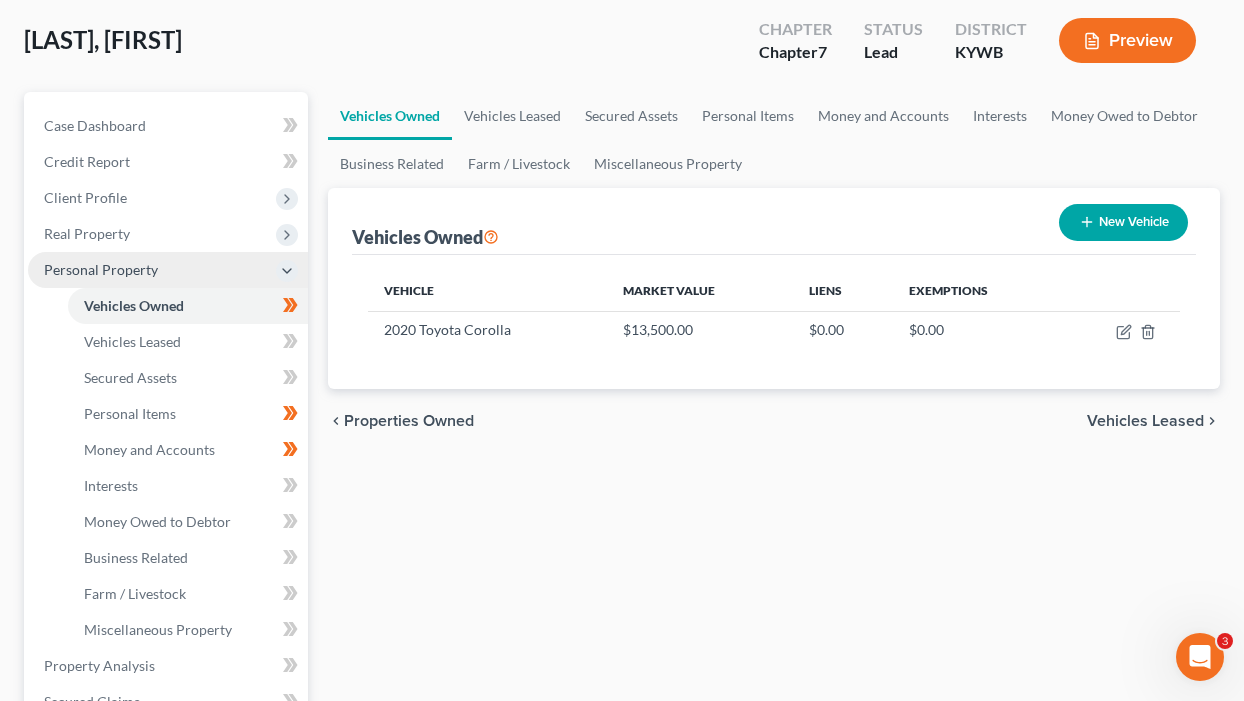 click on "Personal Property" at bounding box center [101, 269] 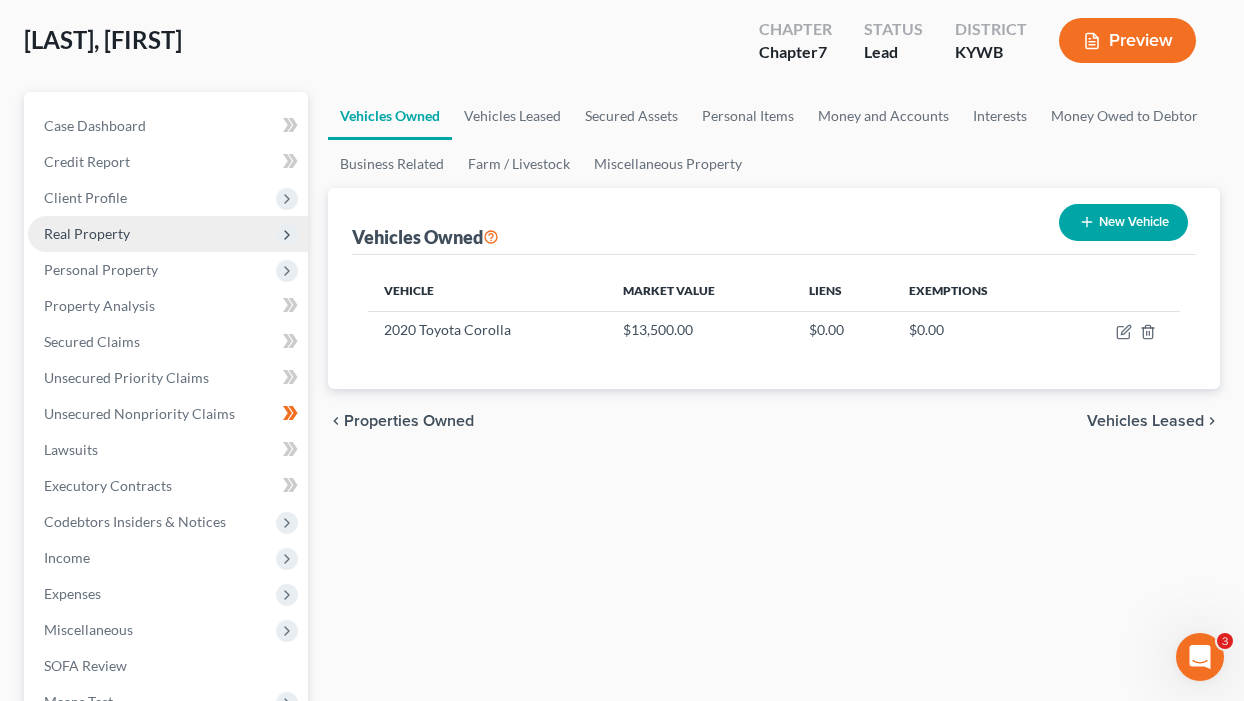 click on "Real Property" at bounding box center [87, 233] 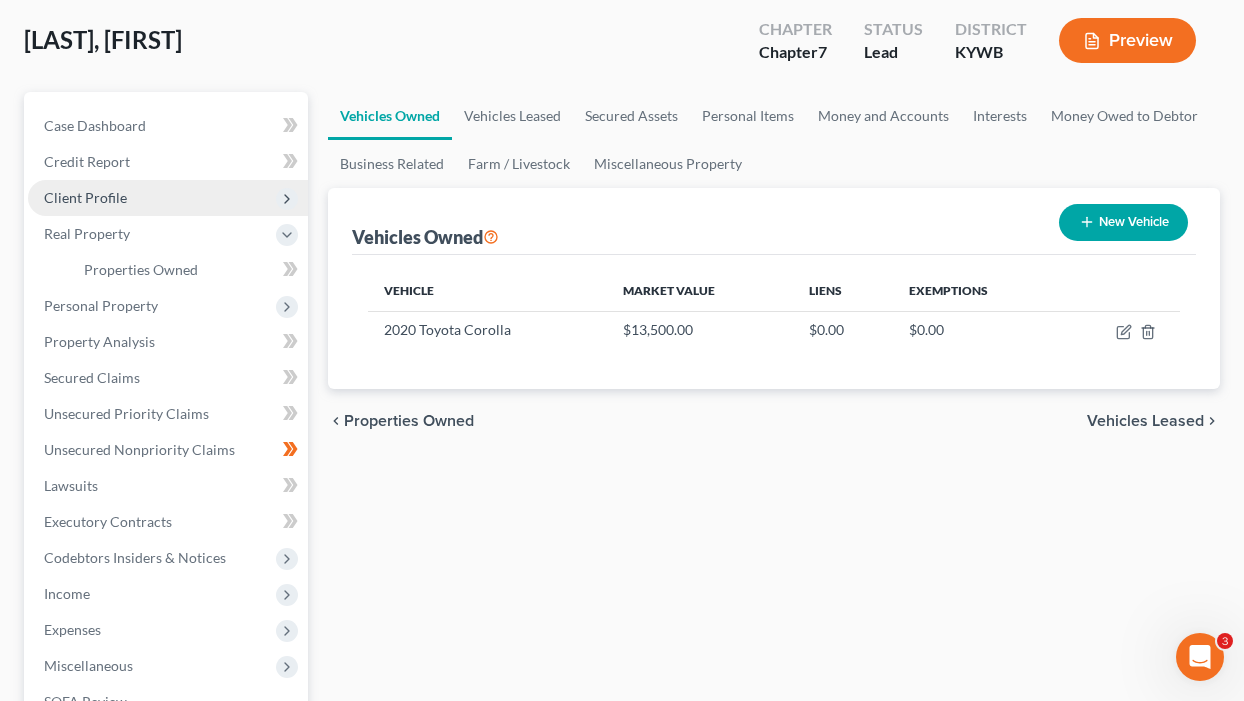 click on "Client Profile" at bounding box center [85, 197] 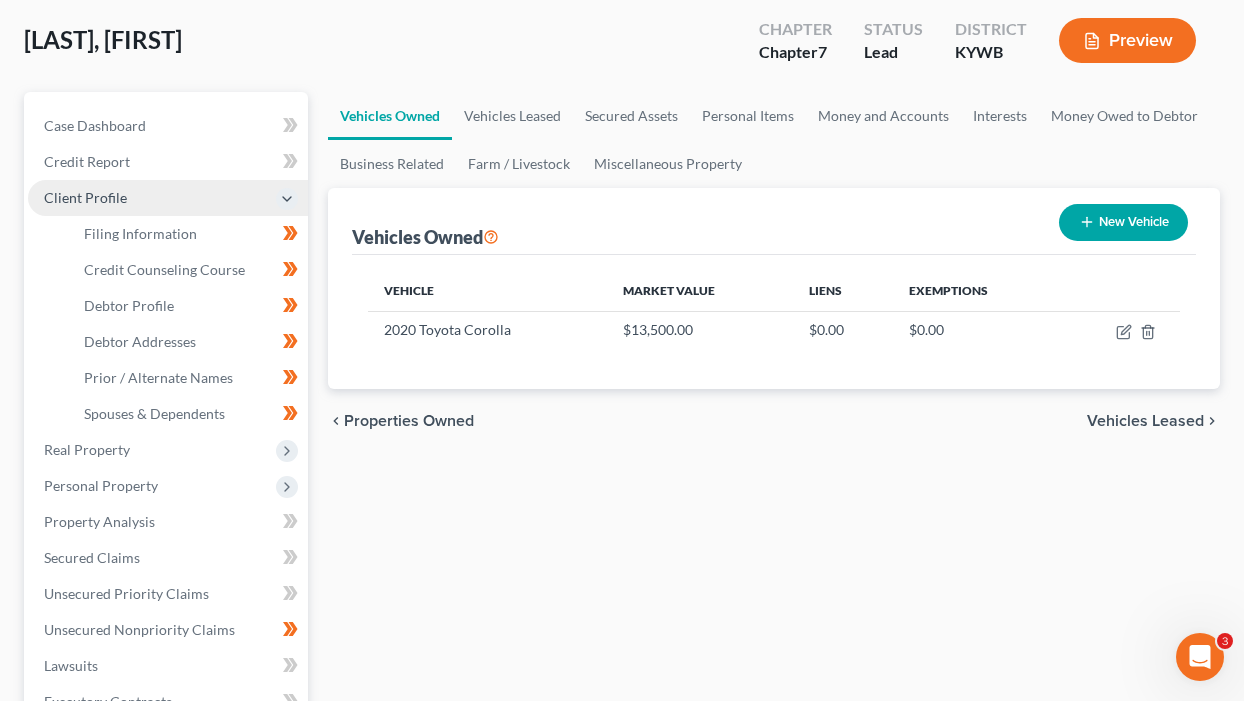 click on "Client Profile" at bounding box center [85, 197] 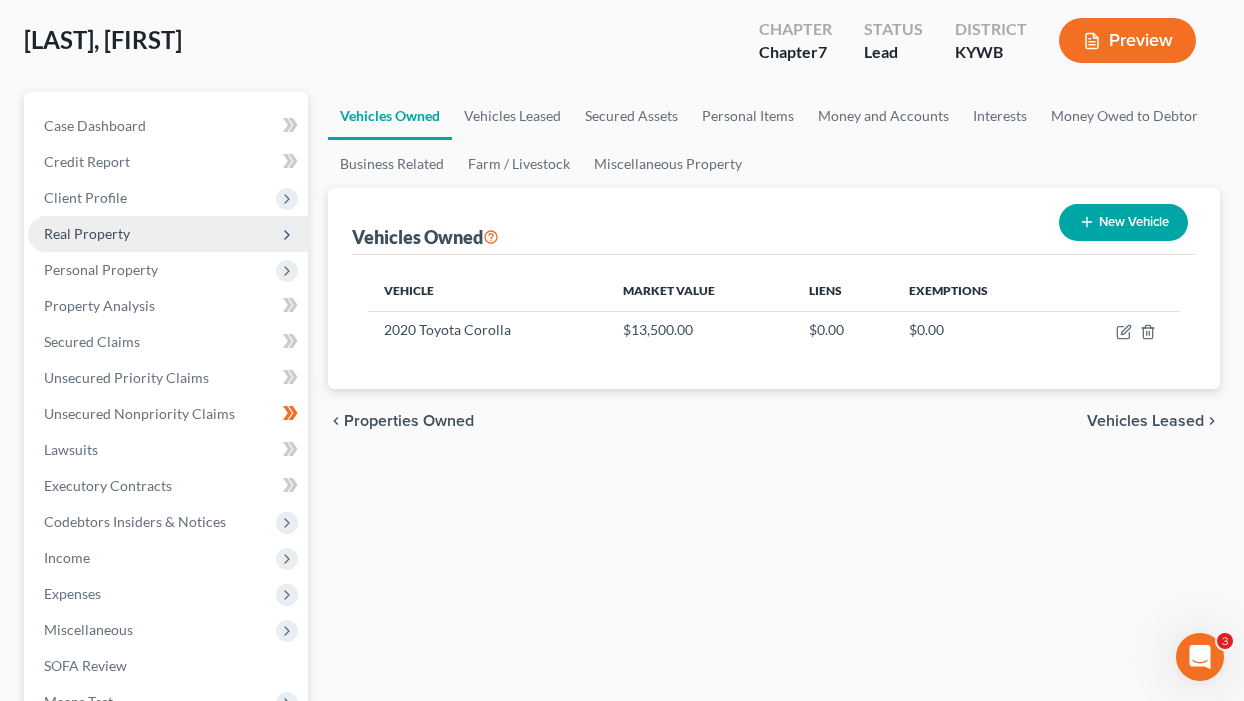 click on "Real Property" at bounding box center (87, 233) 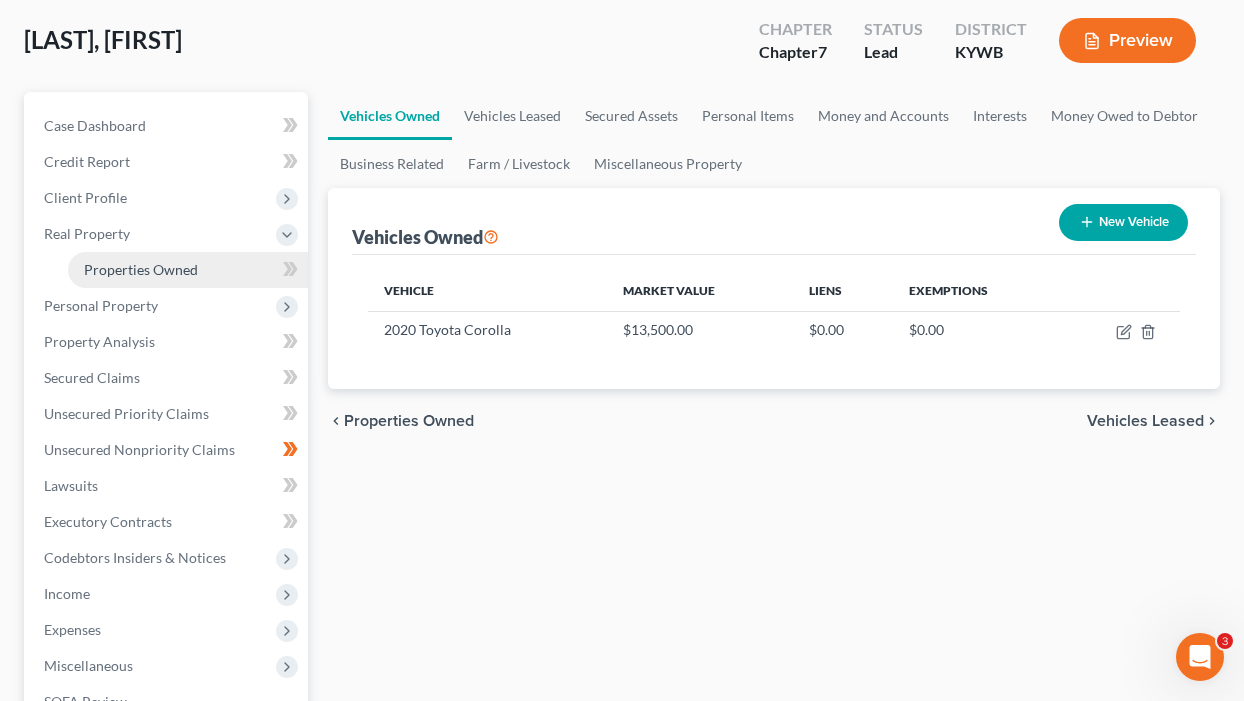 click on "Properties Owned" at bounding box center [141, 269] 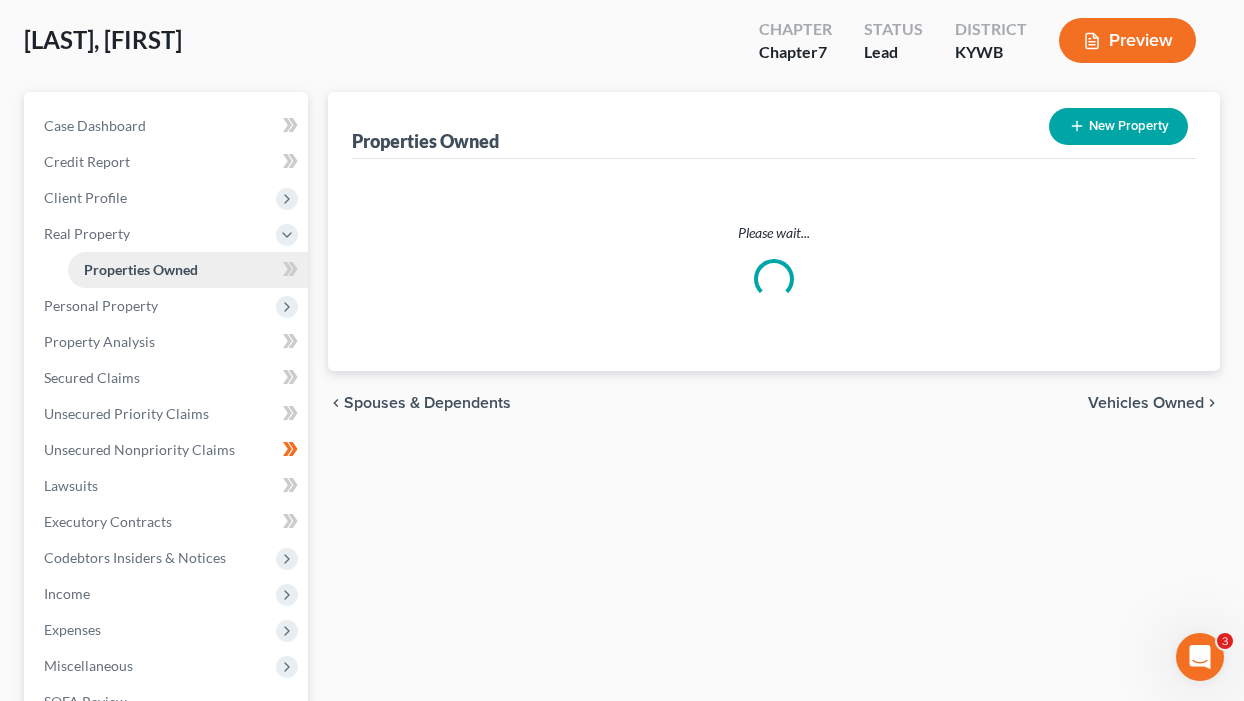 scroll, scrollTop: 0, scrollLeft: 0, axis: both 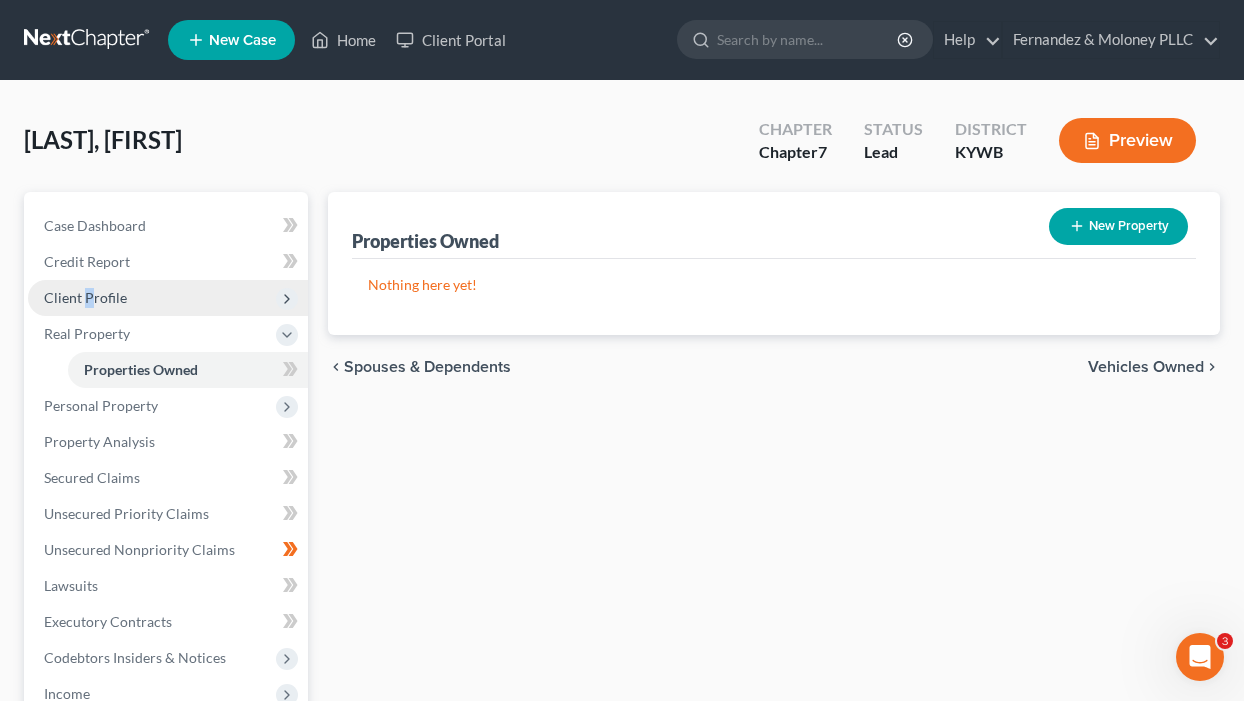 click on "Client Profile" at bounding box center (85, 297) 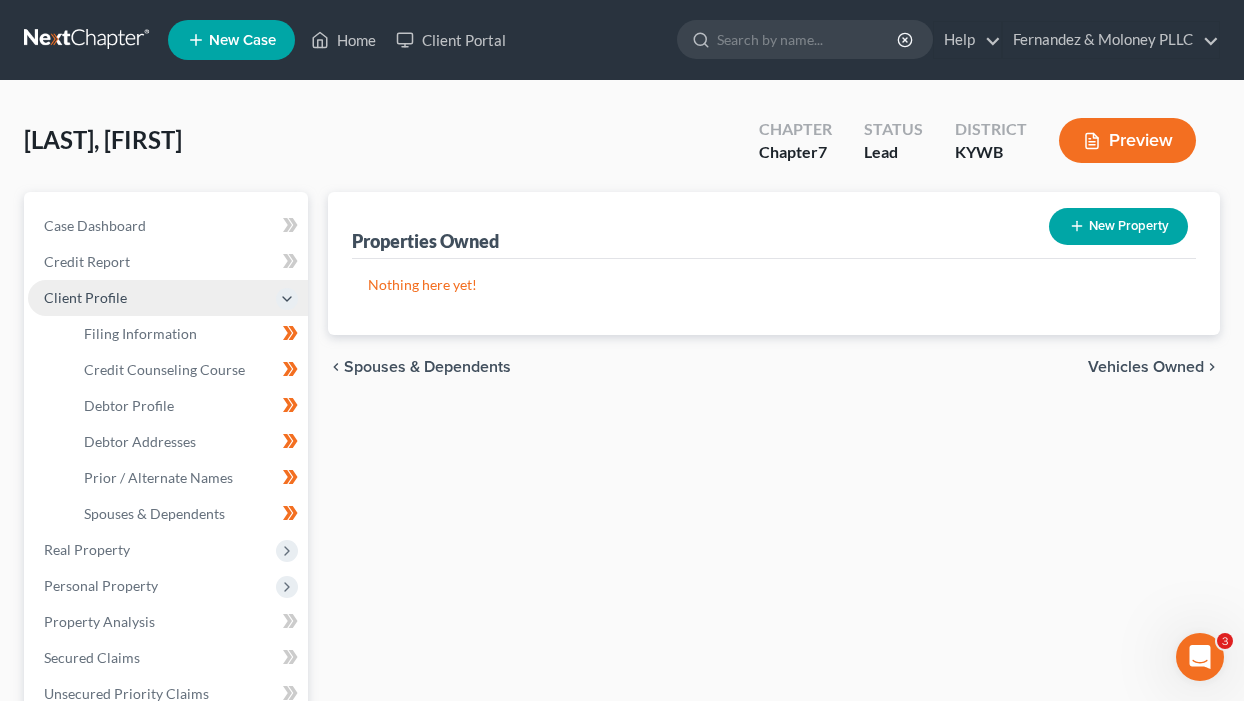 click on "Client Profile" at bounding box center [85, 297] 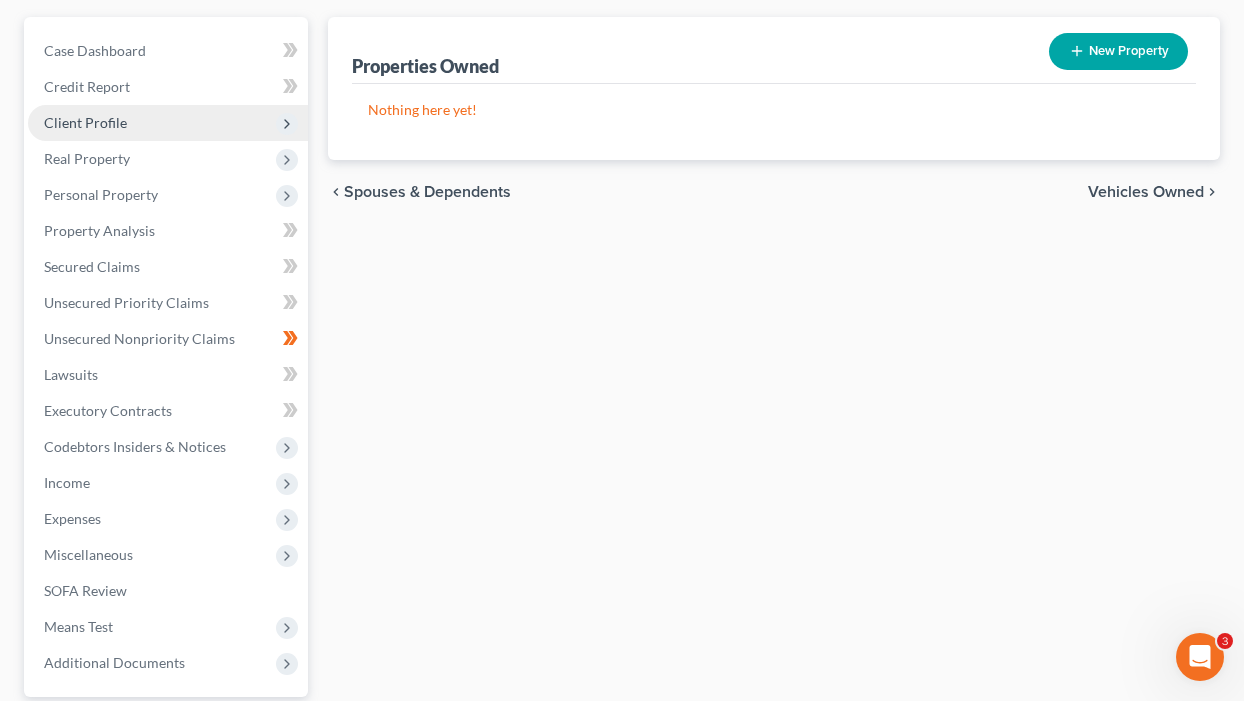 scroll, scrollTop: 200, scrollLeft: 0, axis: vertical 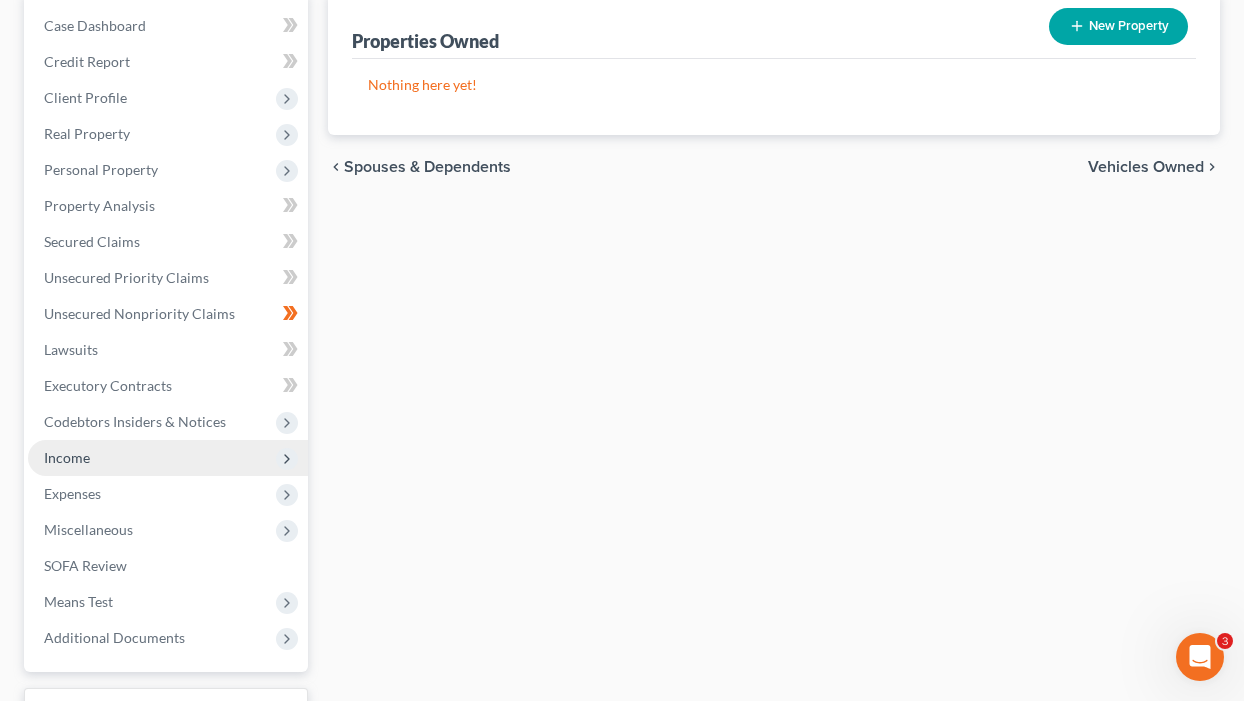 click on "Income" at bounding box center [67, 457] 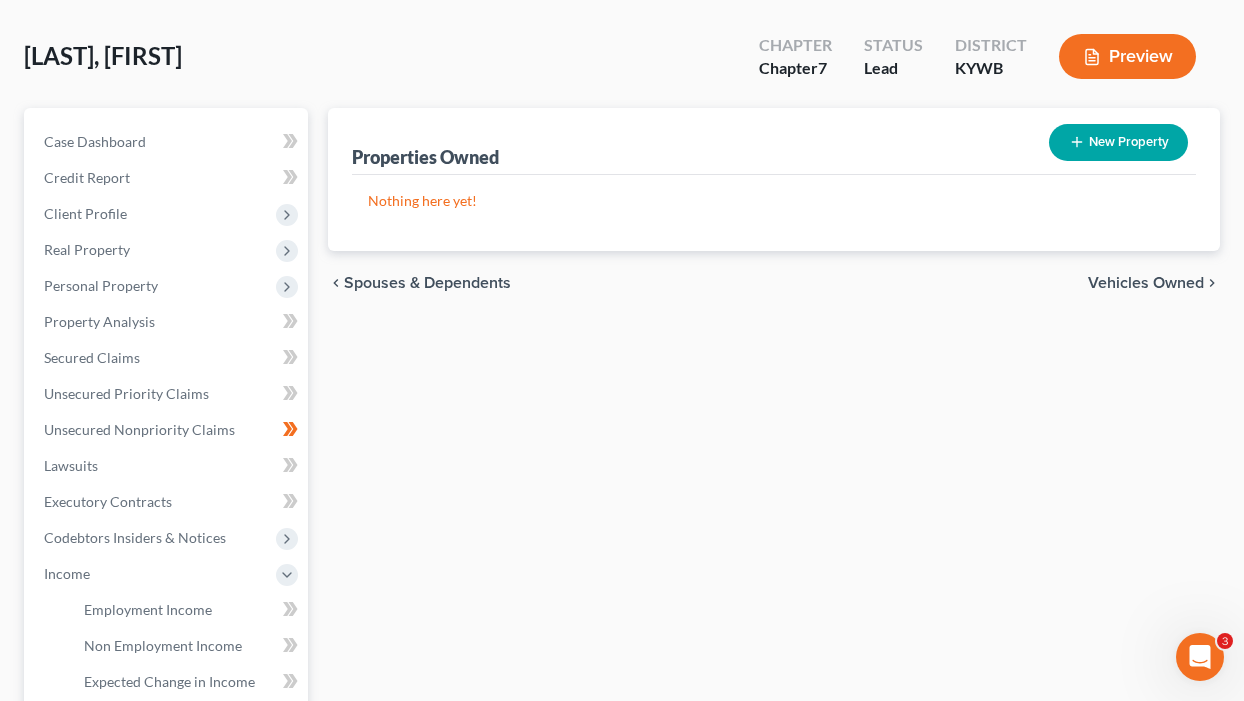 scroll, scrollTop: 0, scrollLeft: 0, axis: both 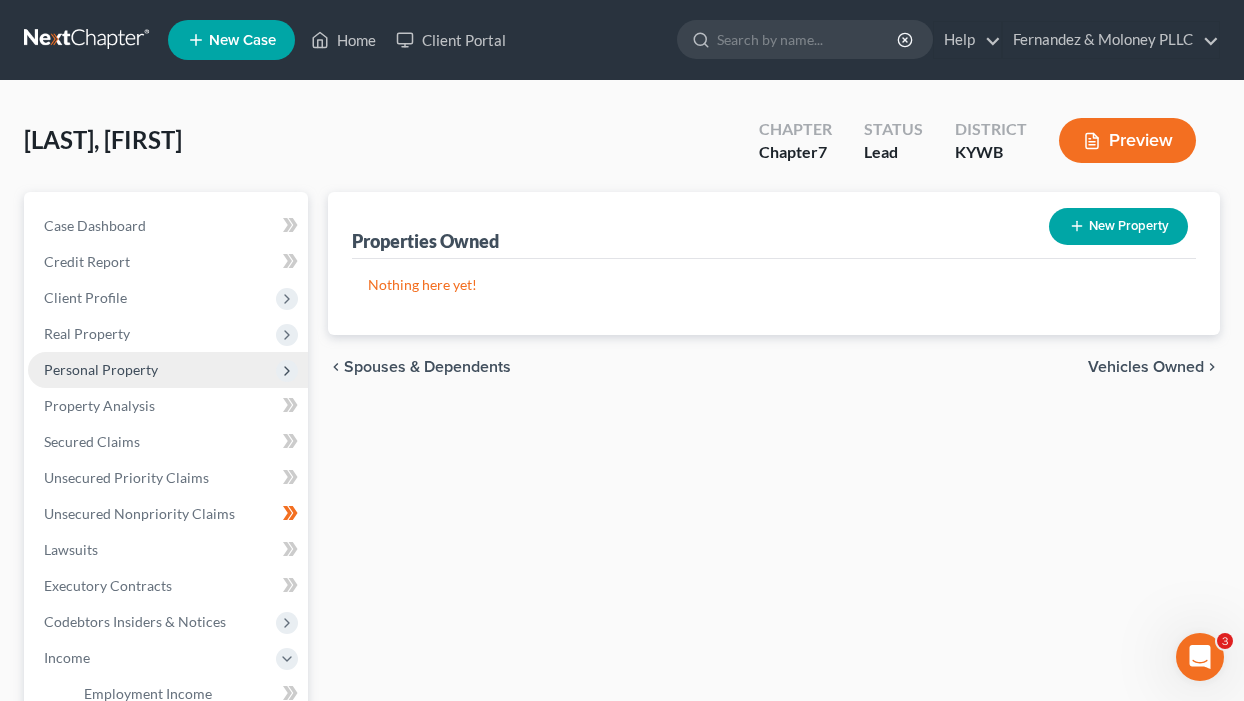 click on "Personal Property" at bounding box center (101, 369) 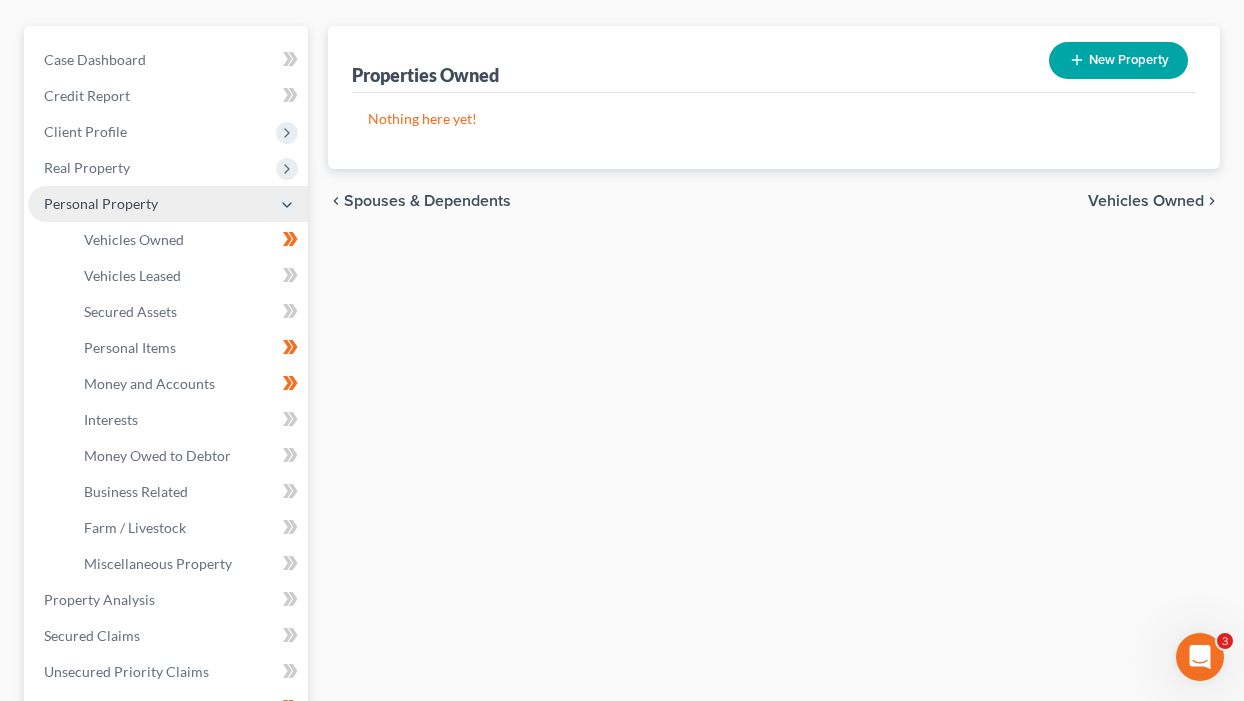 scroll, scrollTop: 200, scrollLeft: 0, axis: vertical 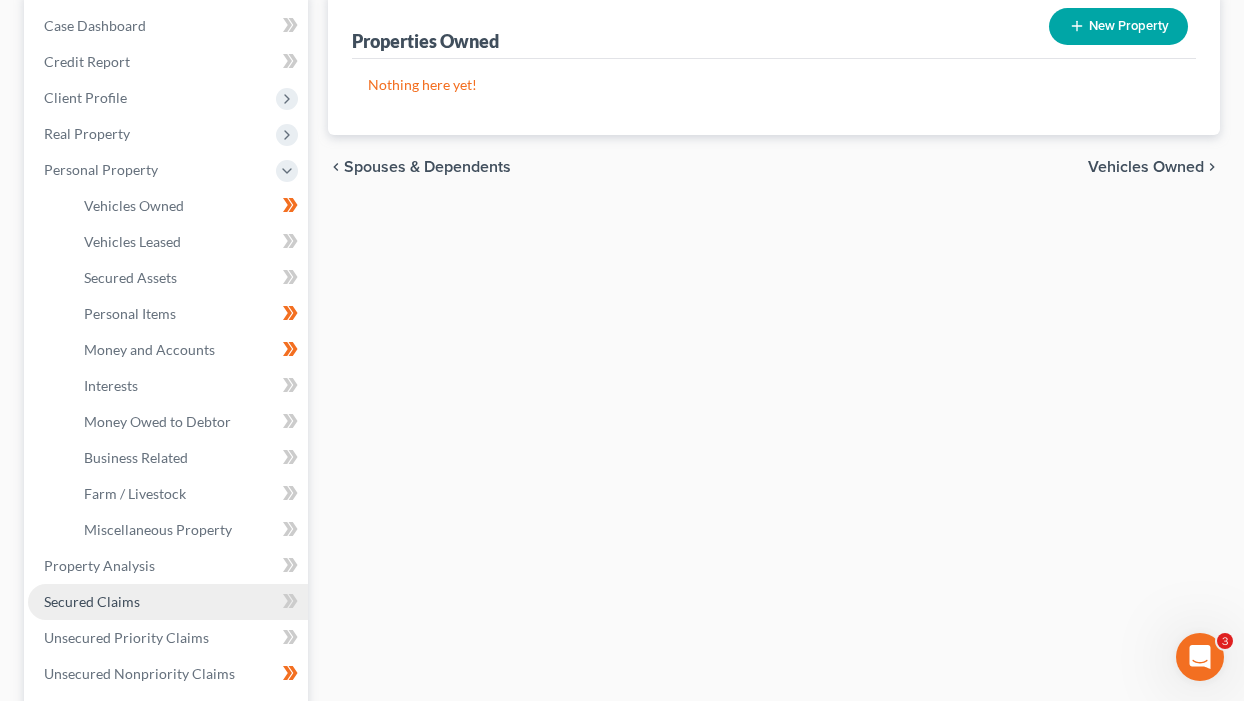 click on "Secured Claims" at bounding box center (92, 601) 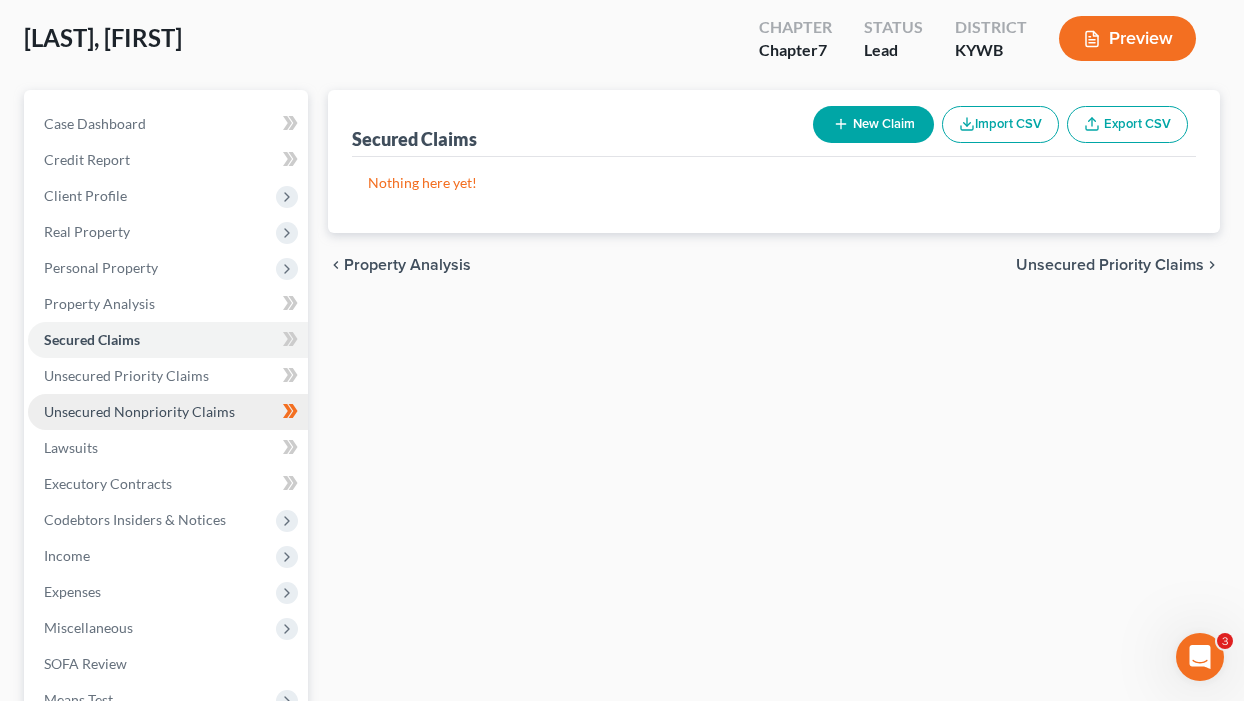 scroll, scrollTop: 0, scrollLeft: 0, axis: both 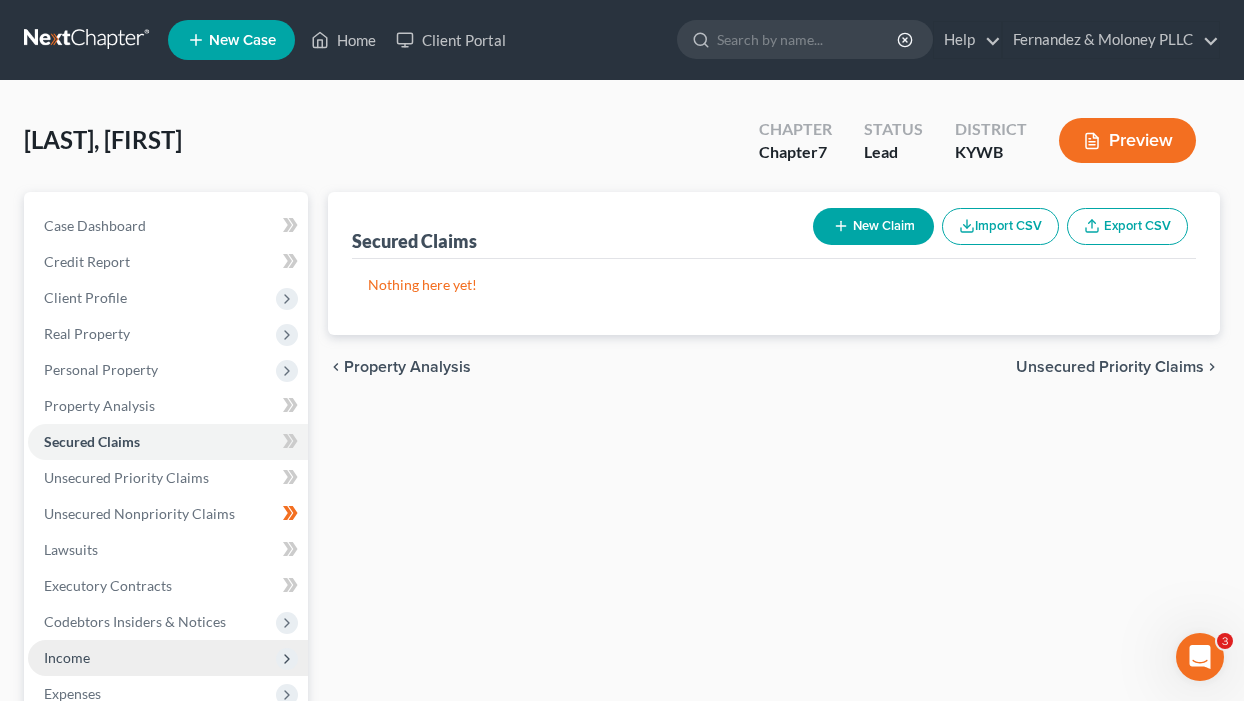 click on "Income" at bounding box center [168, 658] 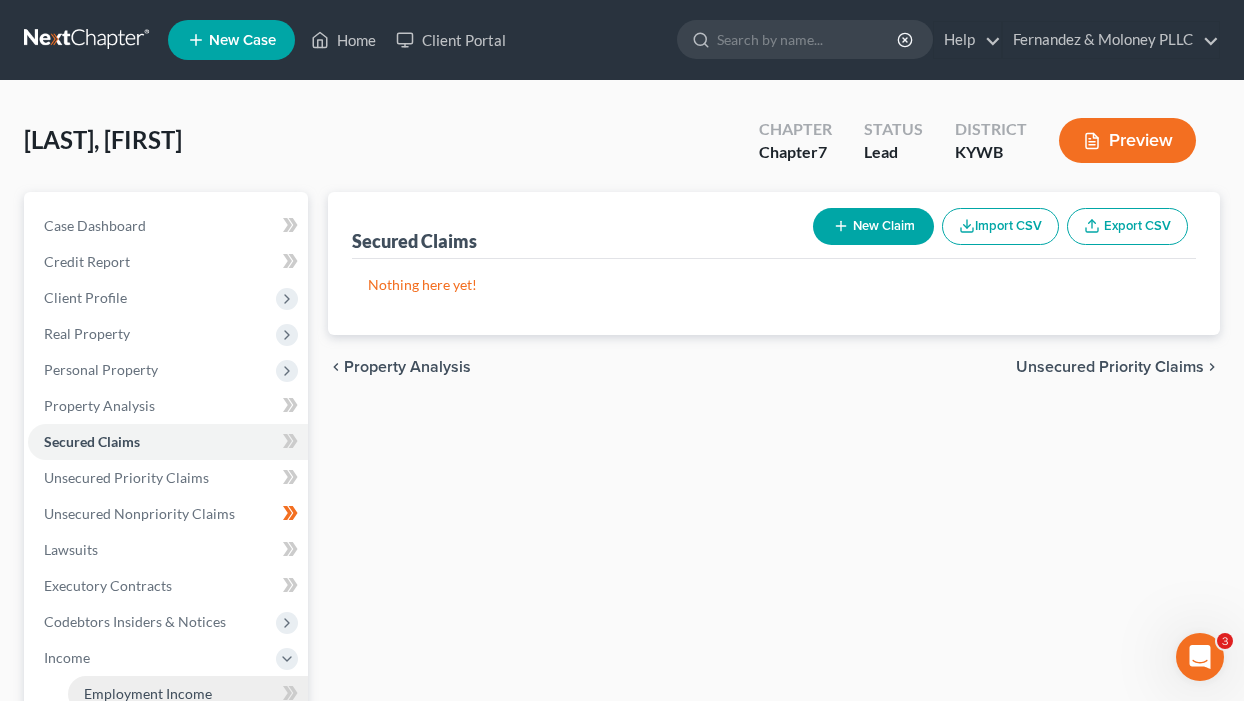 click on "Employment Income" at bounding box center [188, 694] 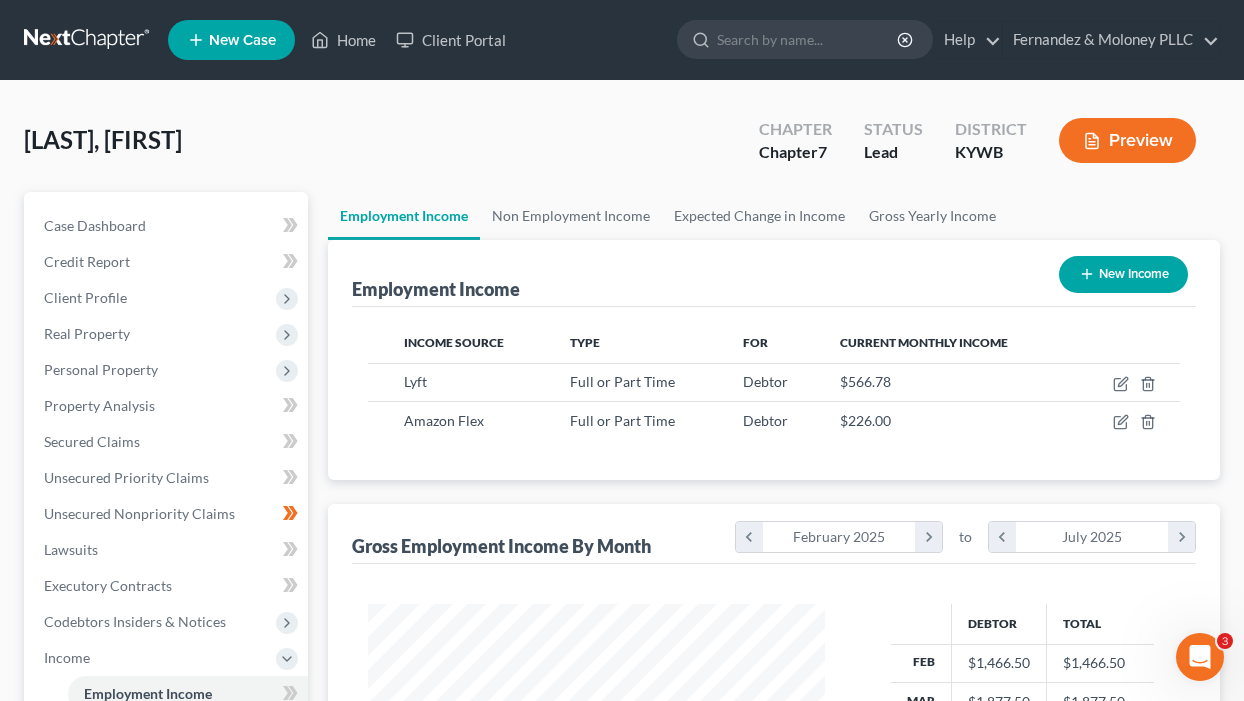 scroll, scrollTop: 999642, scrollLeft: 999503, axis: both 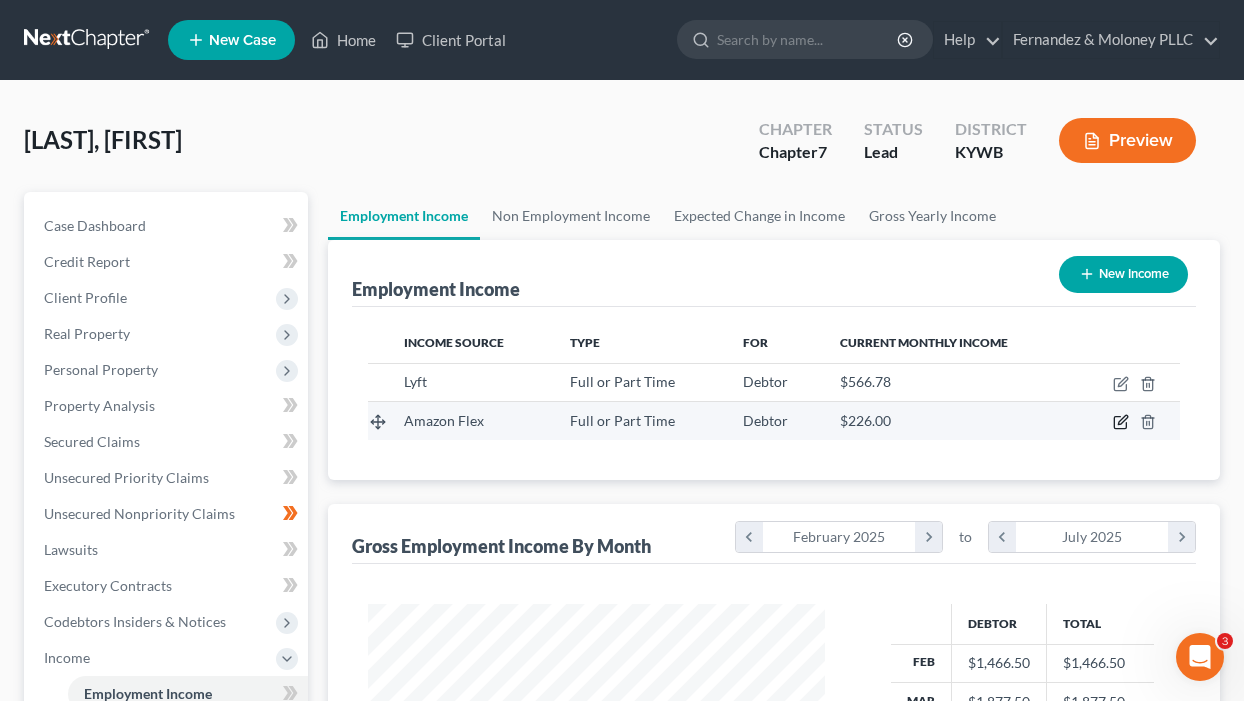 click 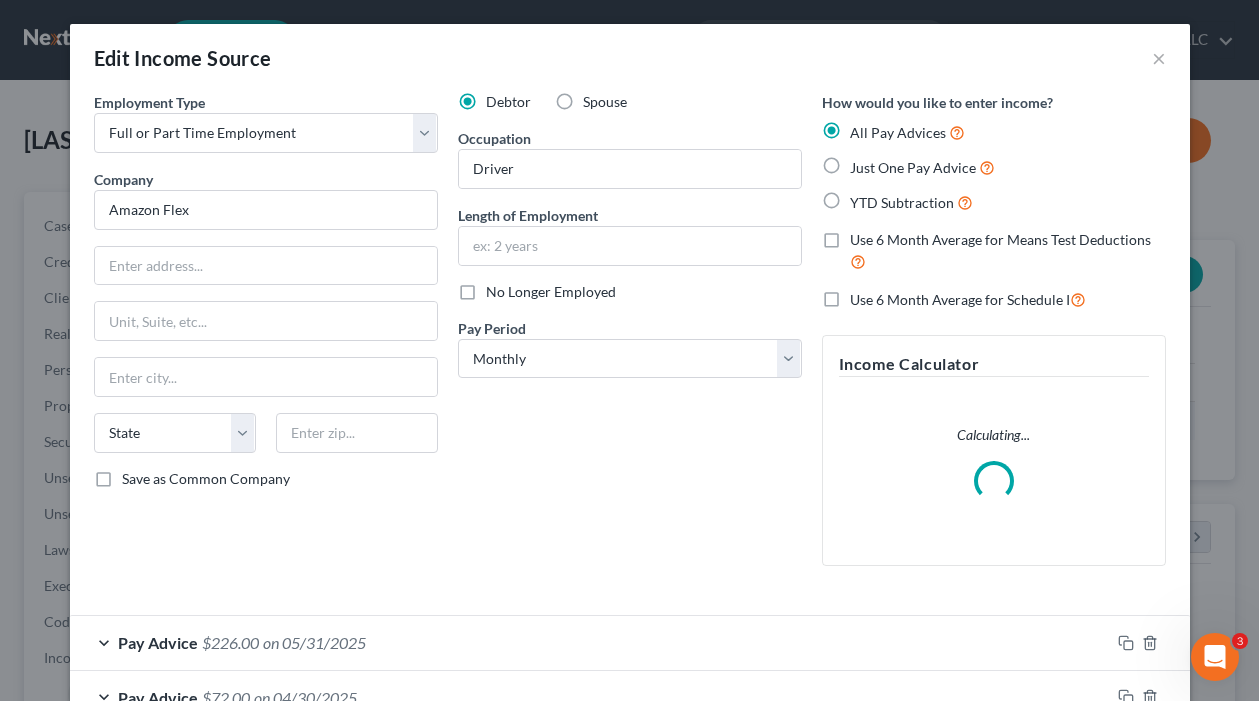 scroll, scrollTop: 999642, scrollLeft: 999496, axis: both 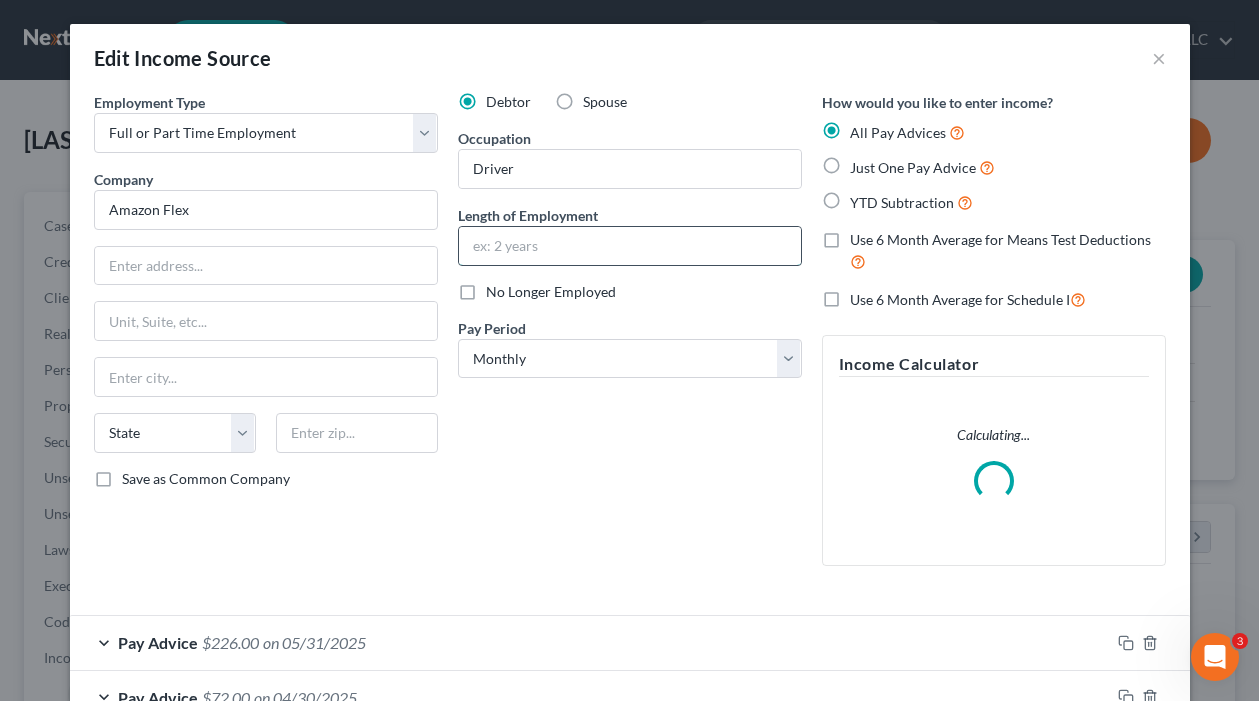 click at bounding box center (630, 246) 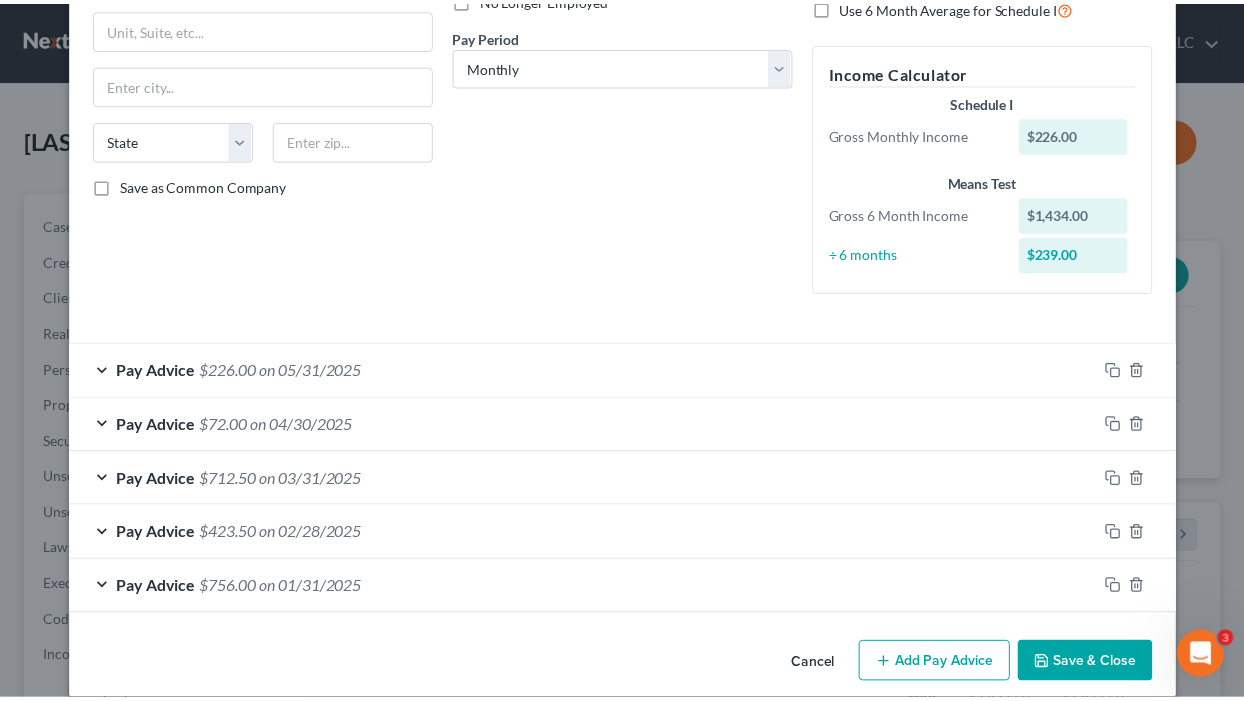 scroll, scrollTop: 300, scrollLeft: 0, axis: vertical 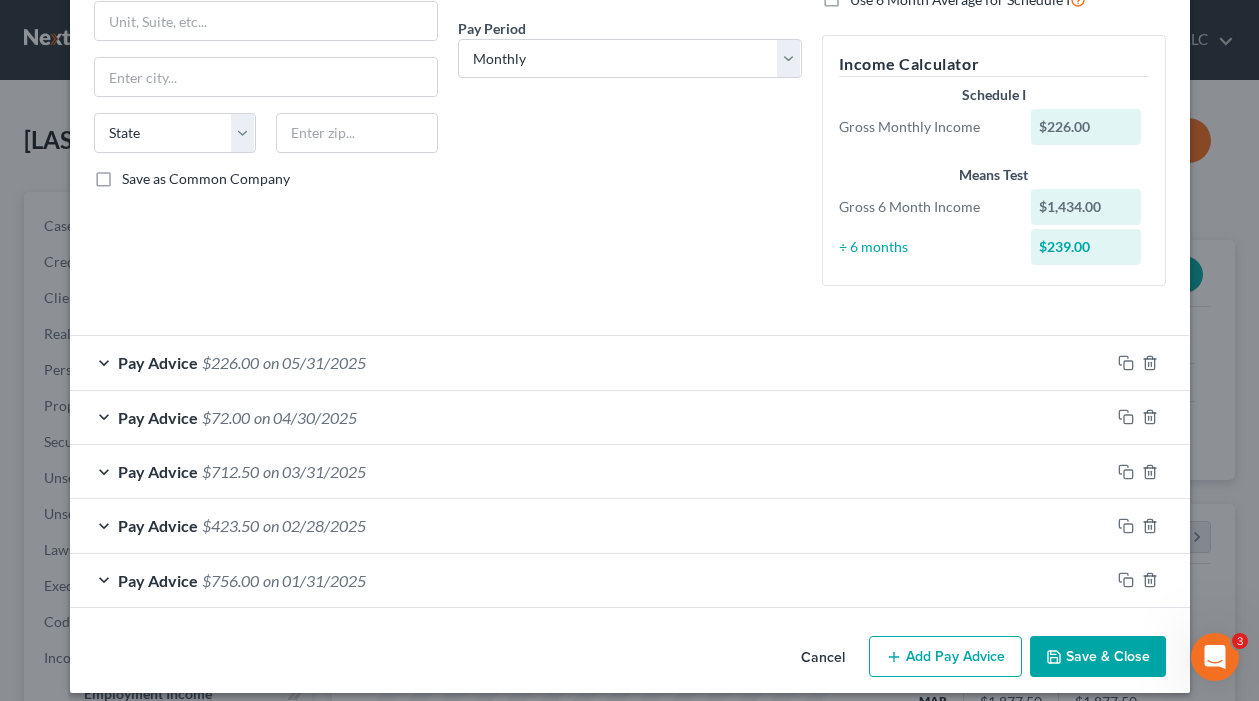 type on "5months" 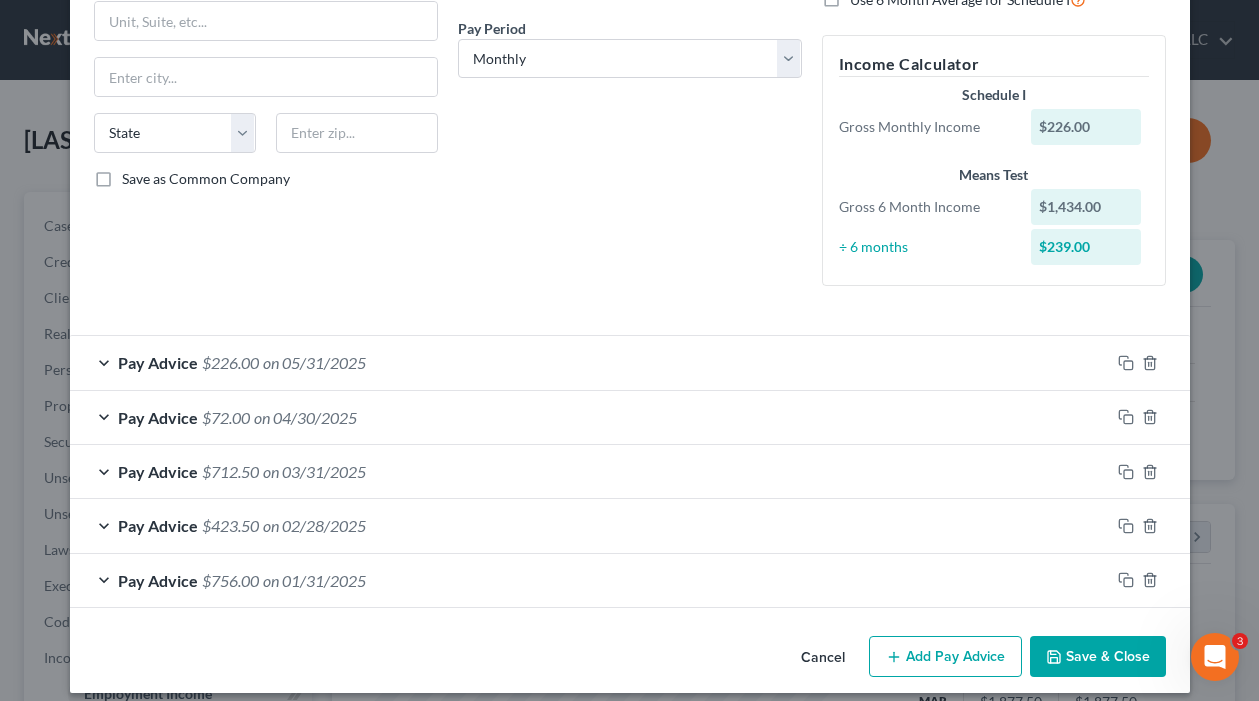 drag, startPoint x: 1083, startPoint y: 662, endPoint x: 948, endPoint y: 475, distance: 230.63824 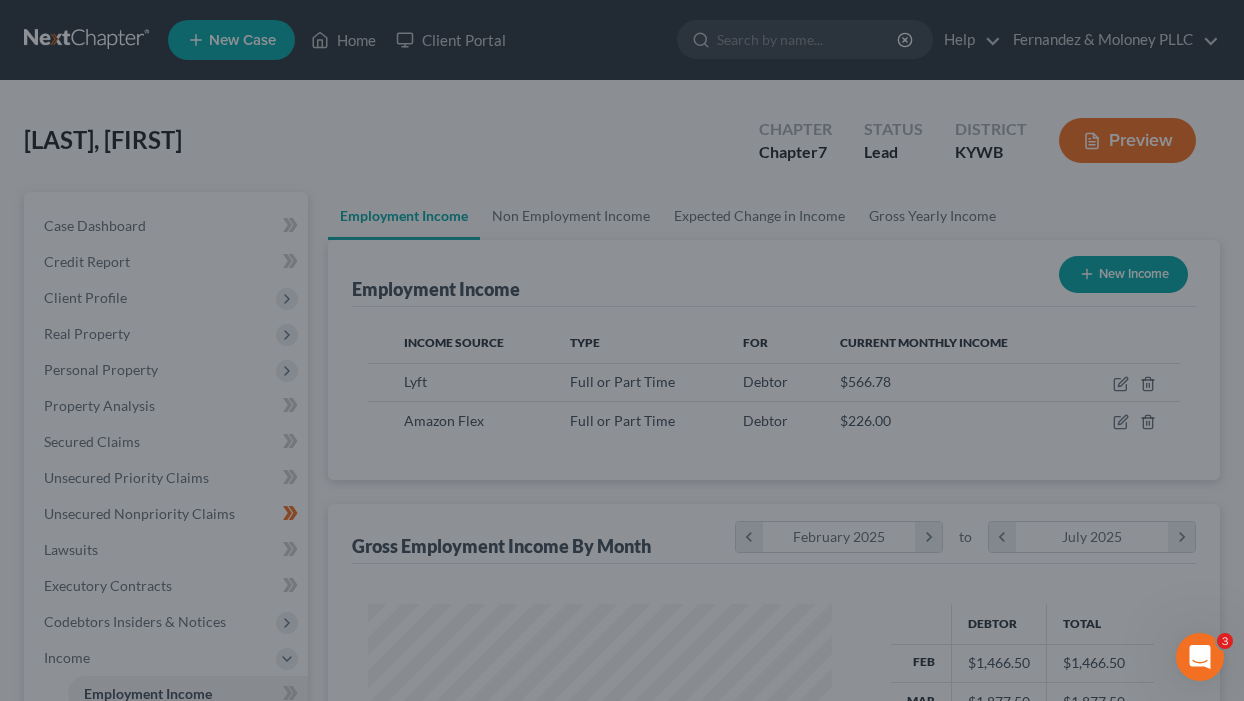 scroll, scrollTop: 359, scrollLeft: 497, axis: both 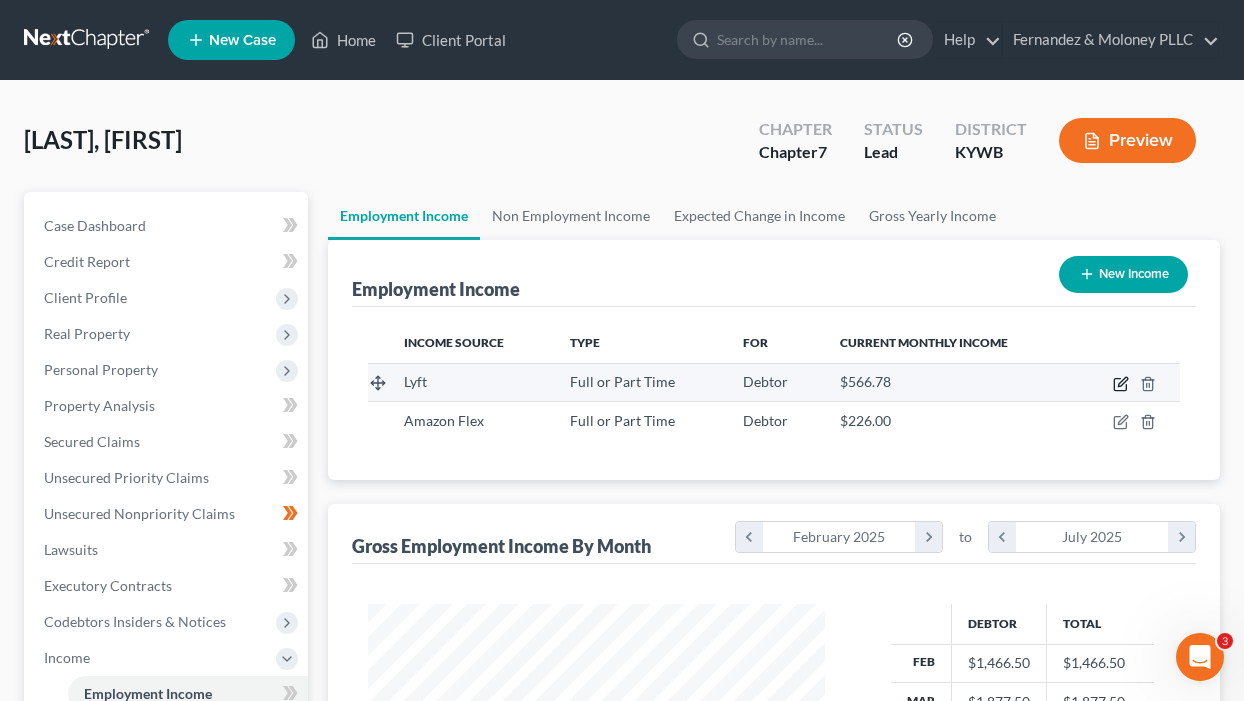 click 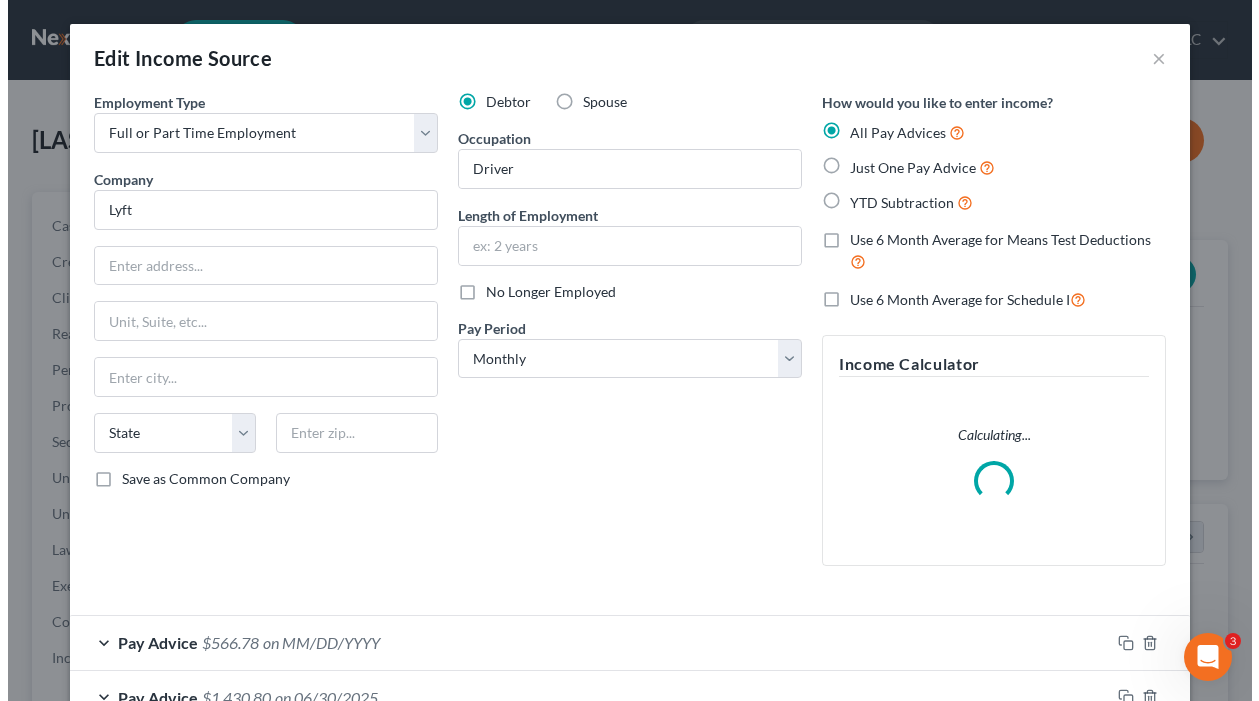 scroll, scrollTop: 999642, scrollLeft: 999496, axis: both 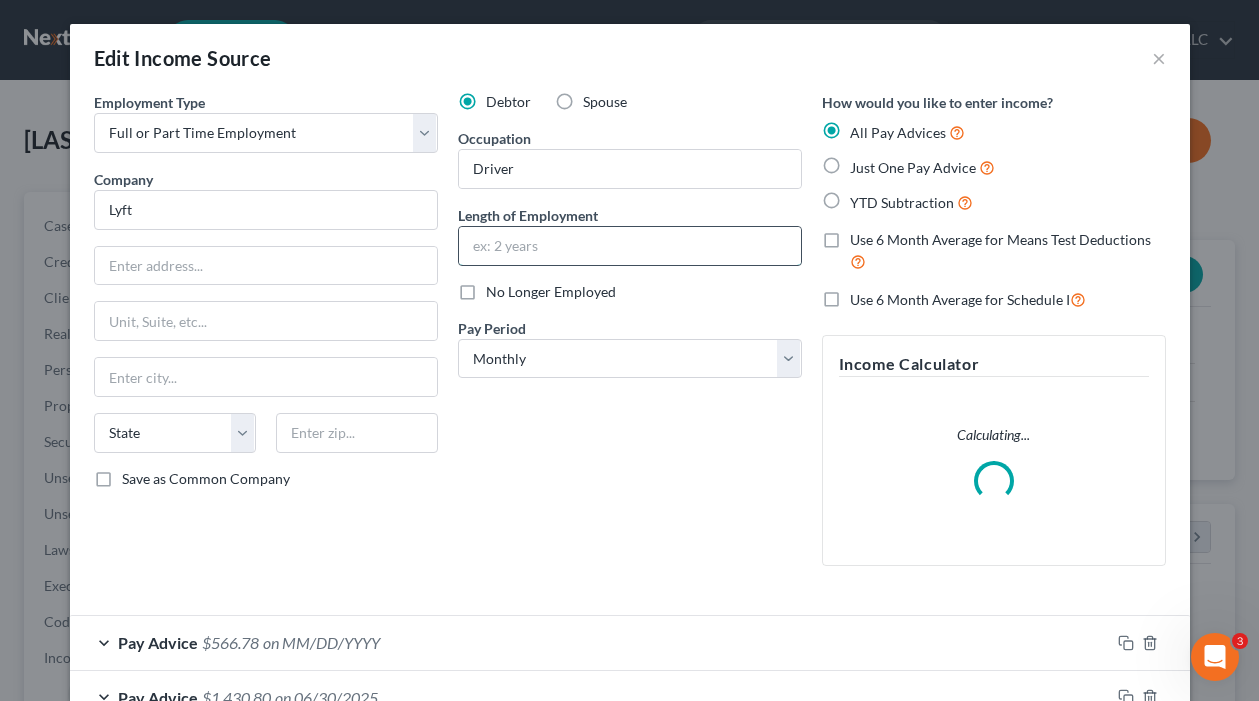 click at bounding box center [630, 246] 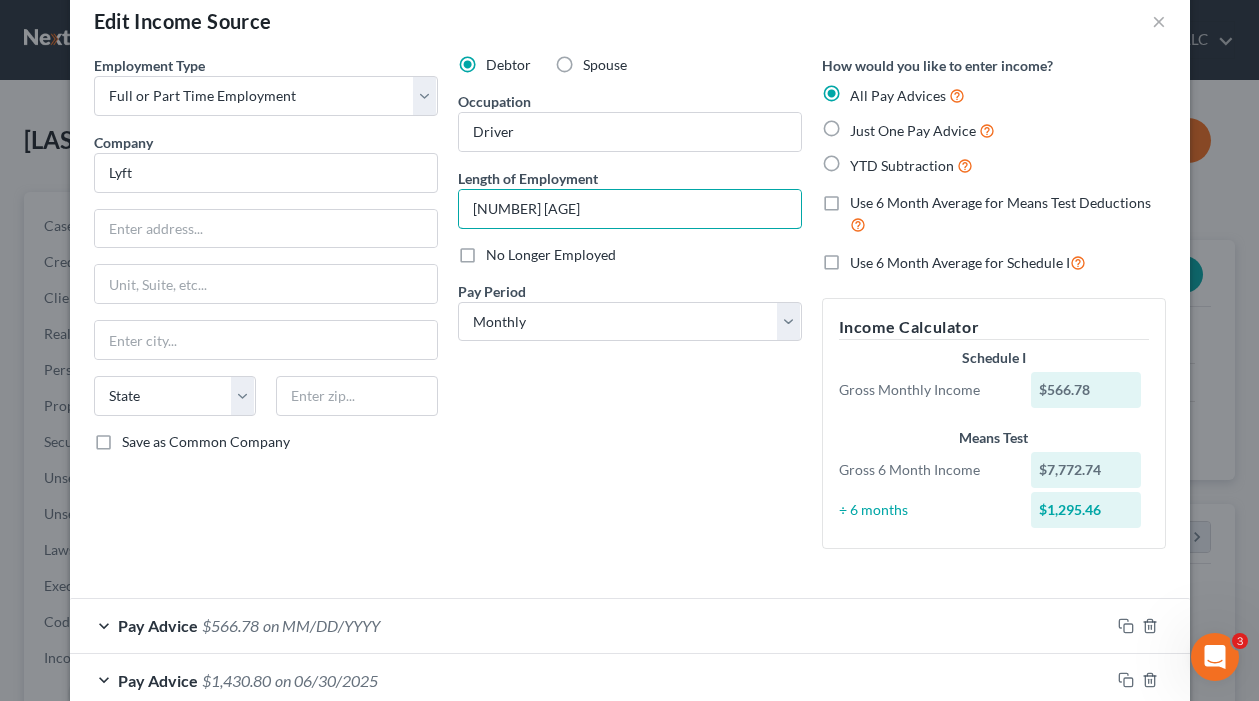 scroll, scrollTop: 0, scrollLeft: 0, axis: both 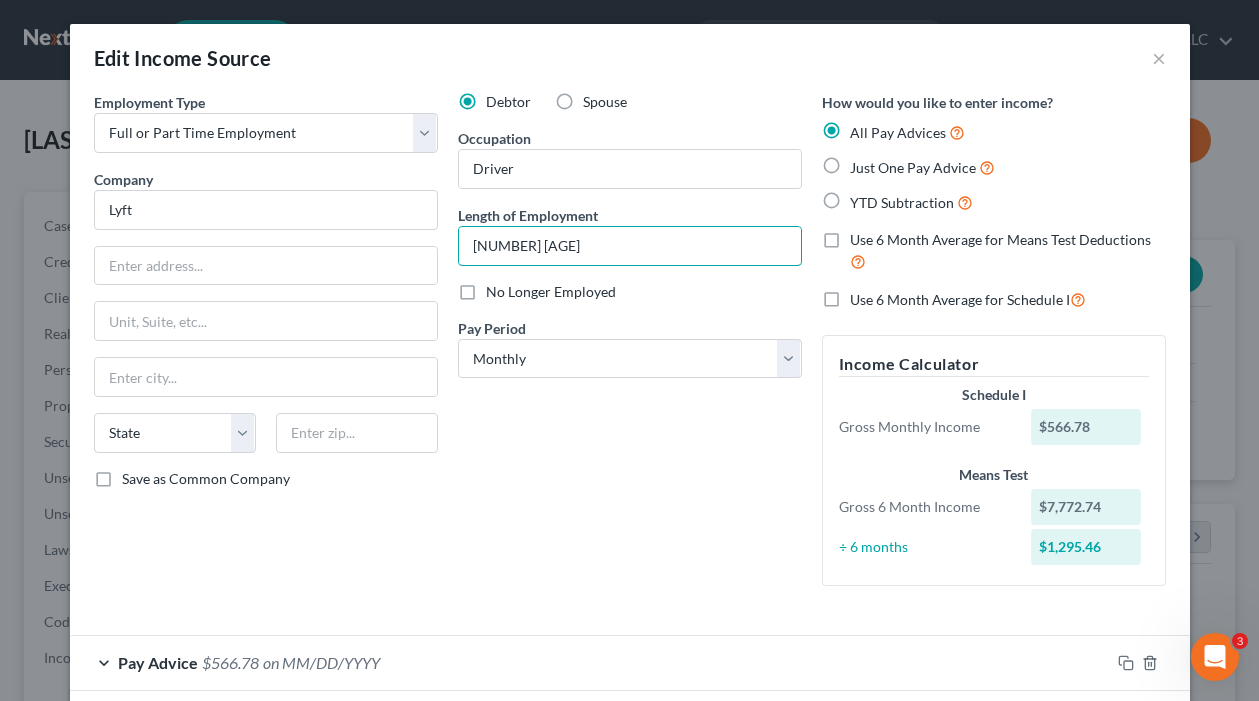 type on "3.5 years" 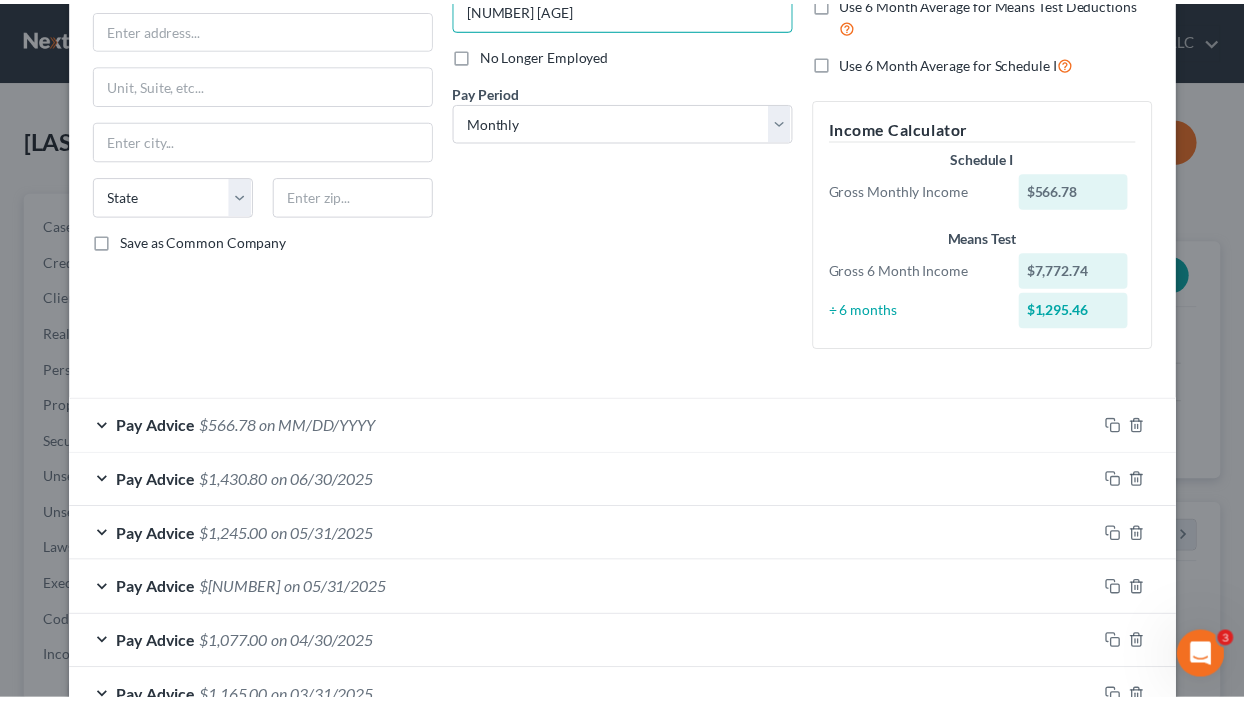 scroll, scrollTop: 479, scrollLeft: 0, axis: vertical 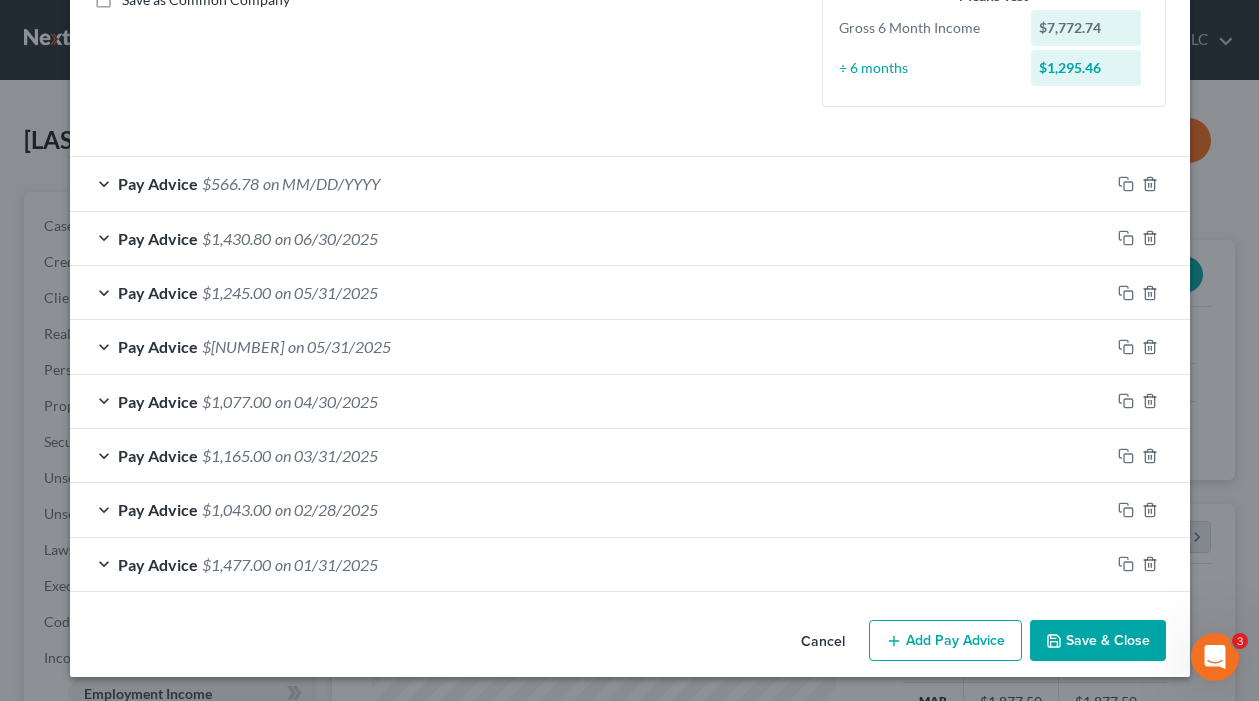 click on "Save & Close" at bounding box center (1098, 641) 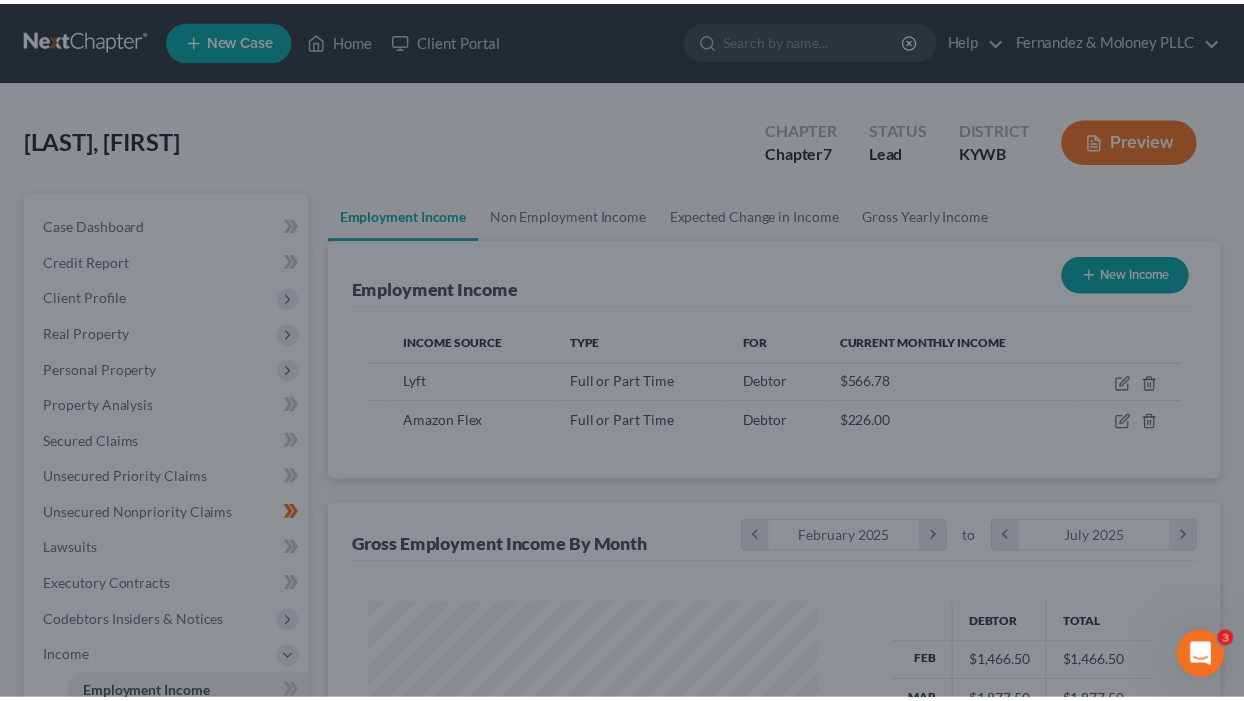 scroll, scrollTop: 359, scrollLeft: 497, axis: both 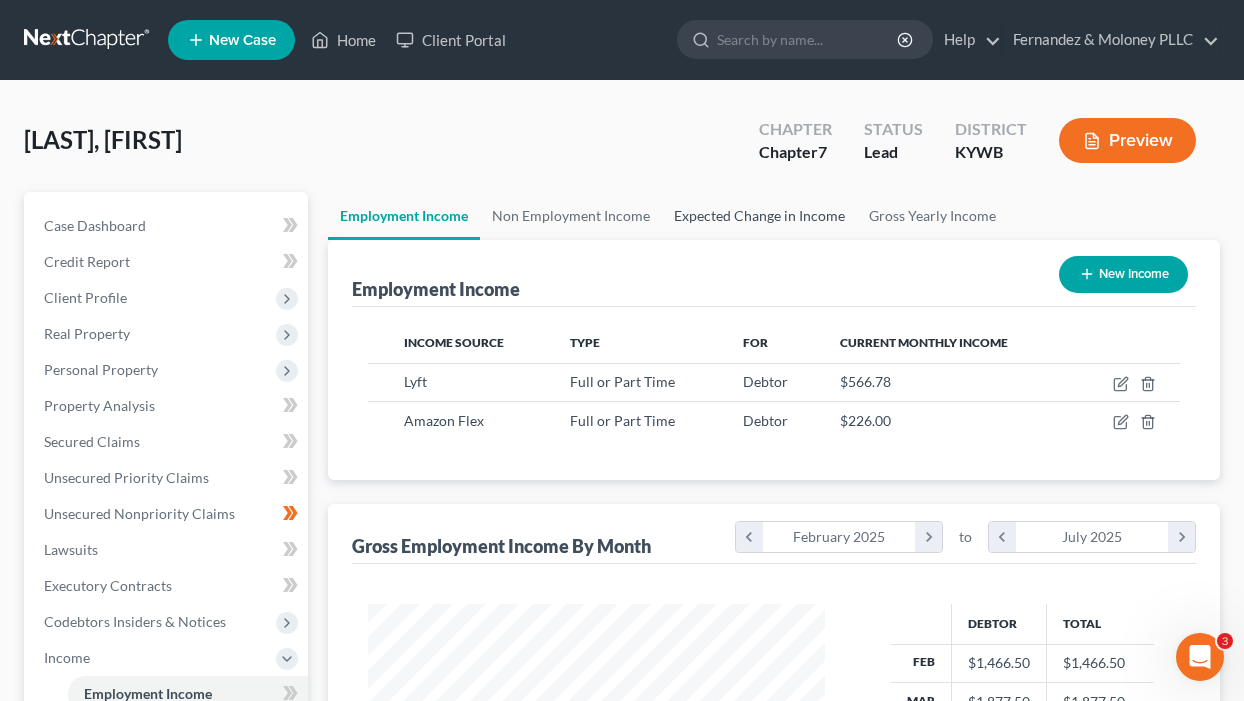 click on "Expected Change in Income" at bounding box center (759, 216) 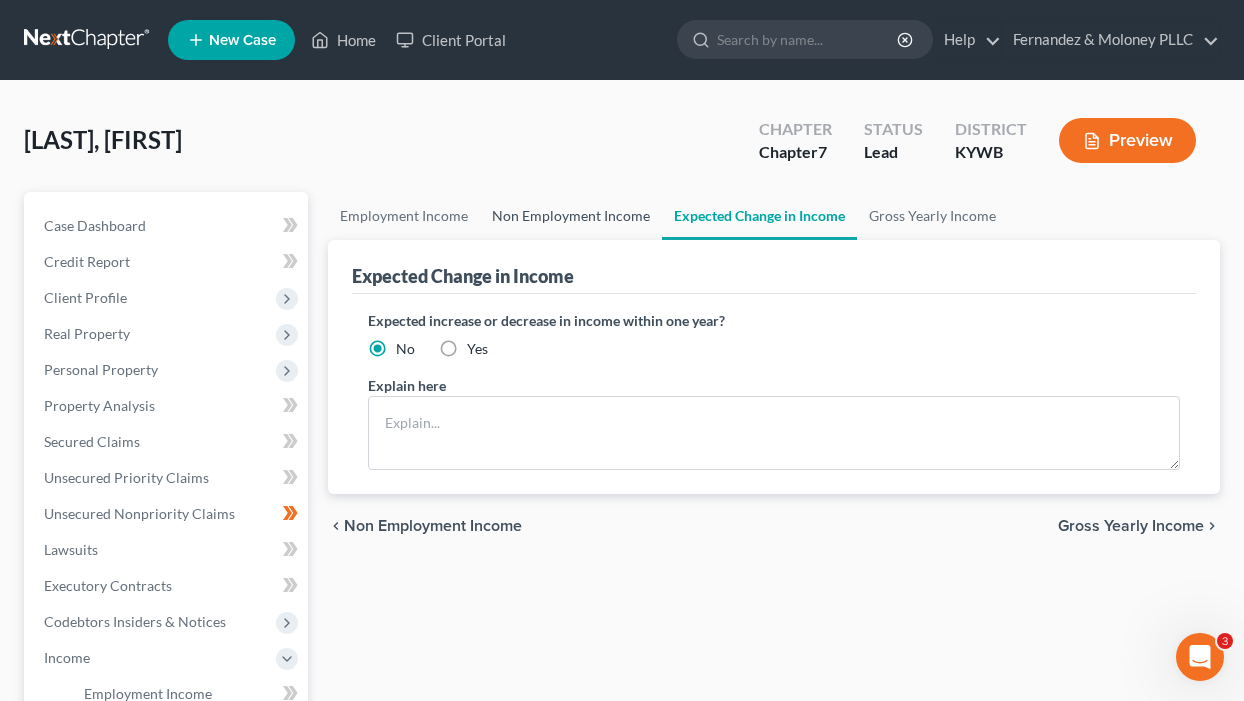 click on "Non Employment Income" at bounding box center [571, 216] 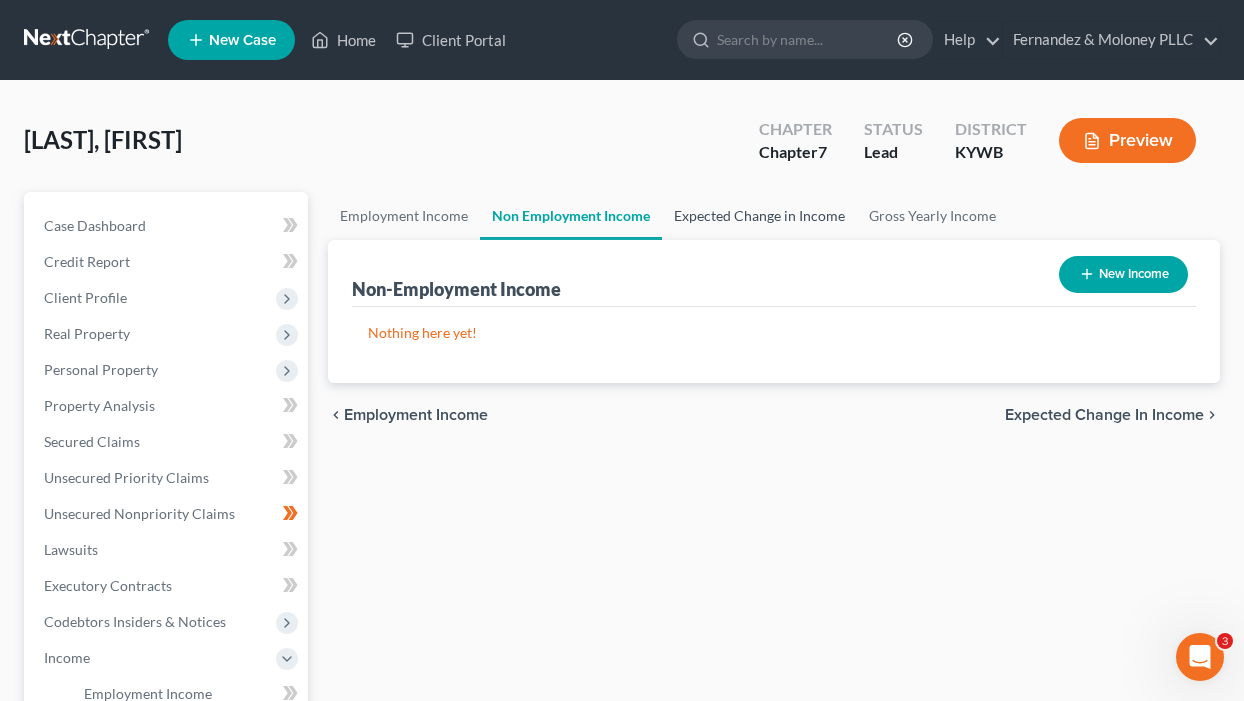 click on "Expected Change in Income" at bounding box center [759, 216] 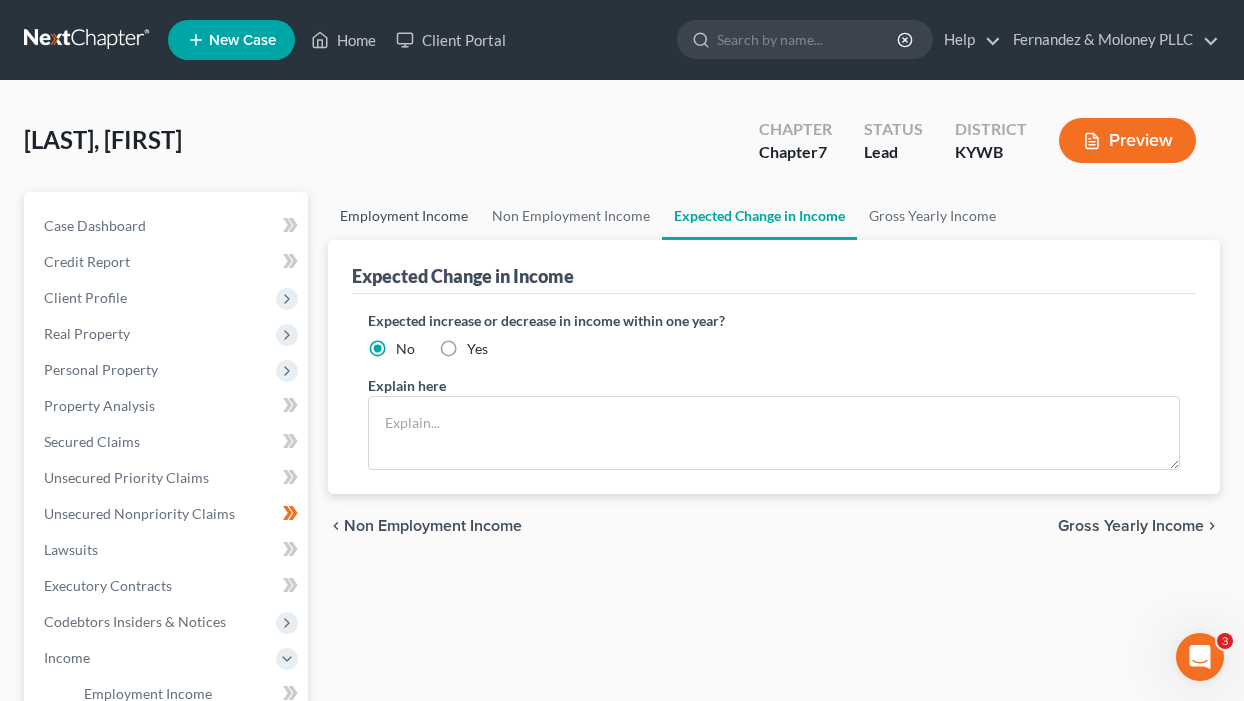 click on "Employment Income" at bounding box center (404, 216) 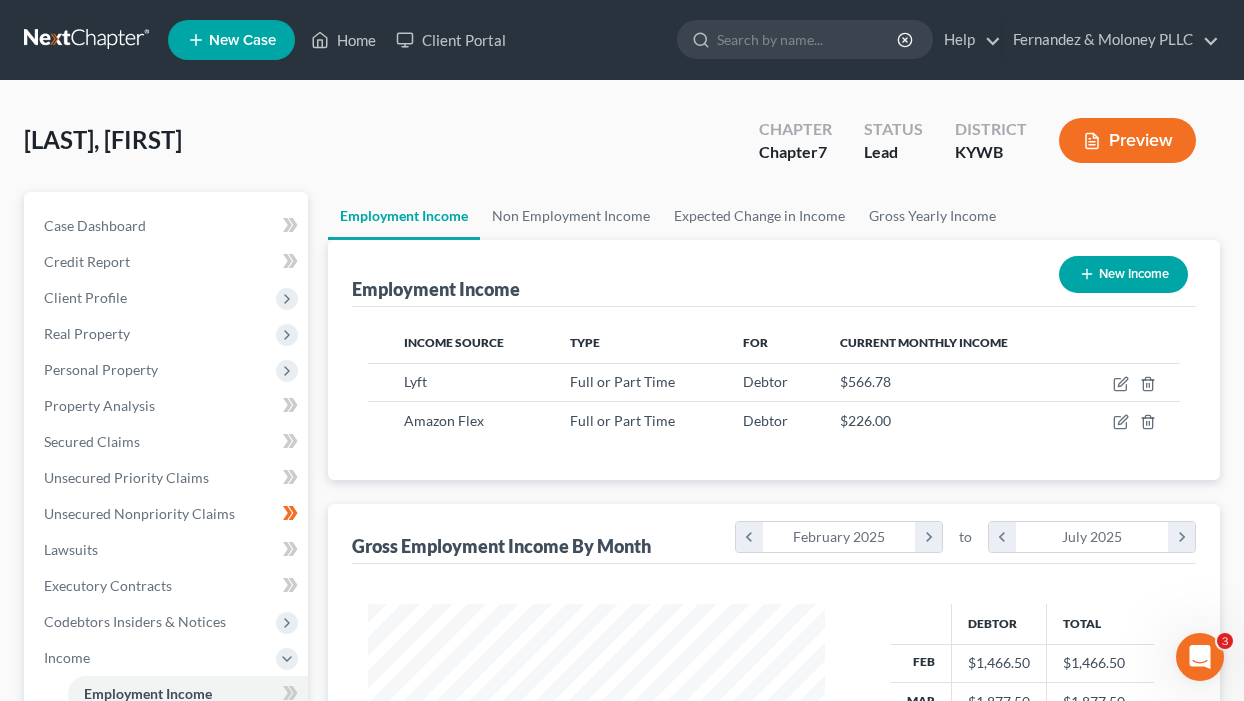 scroll, scrollTop: 999642, scrollLeft: 999503, axis: both 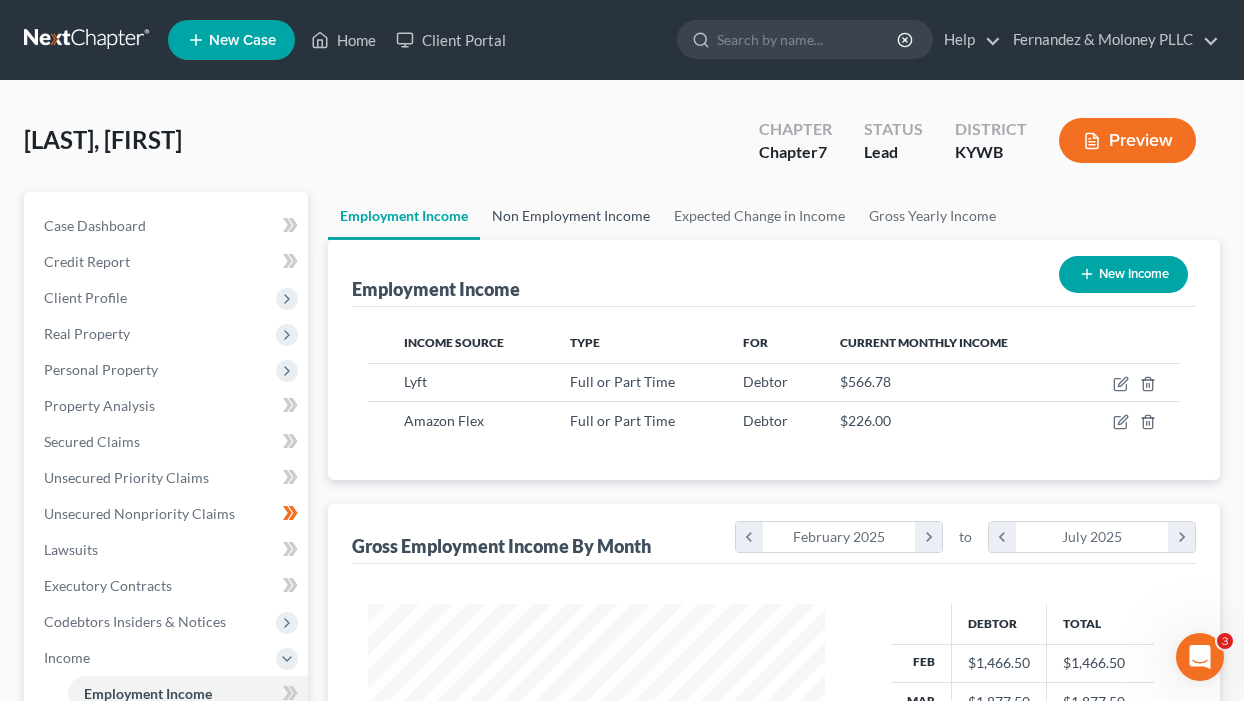 click on "Non Employment Income" at bounding box center (571, 216) 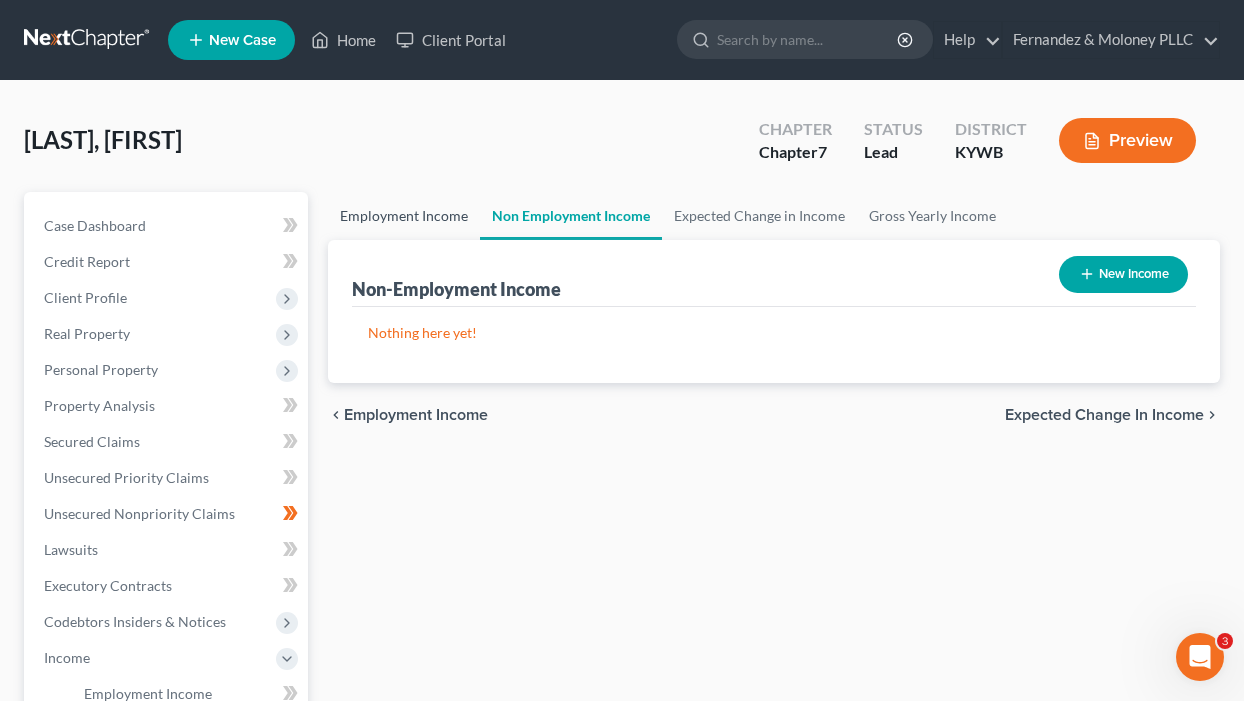 click on "Employment Income" at bounding box center (404, 216) 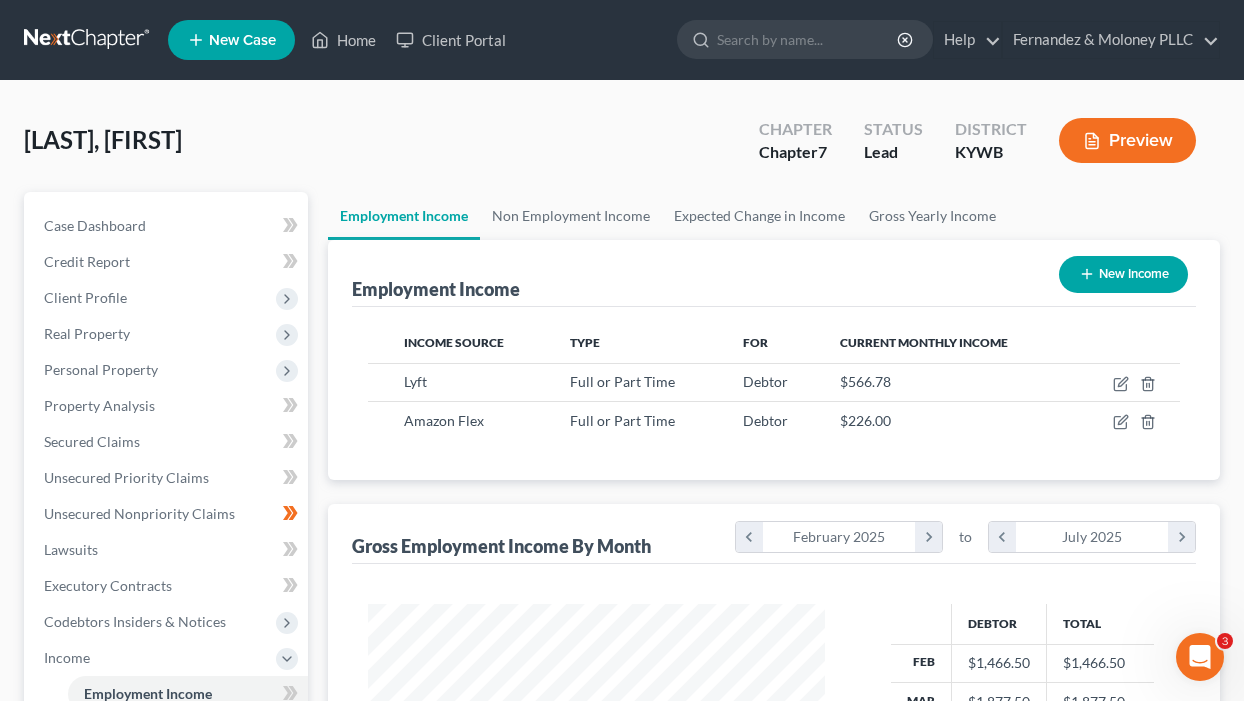 scroll, scrollTop: 999642, scrollLeft: 999503, axis: both 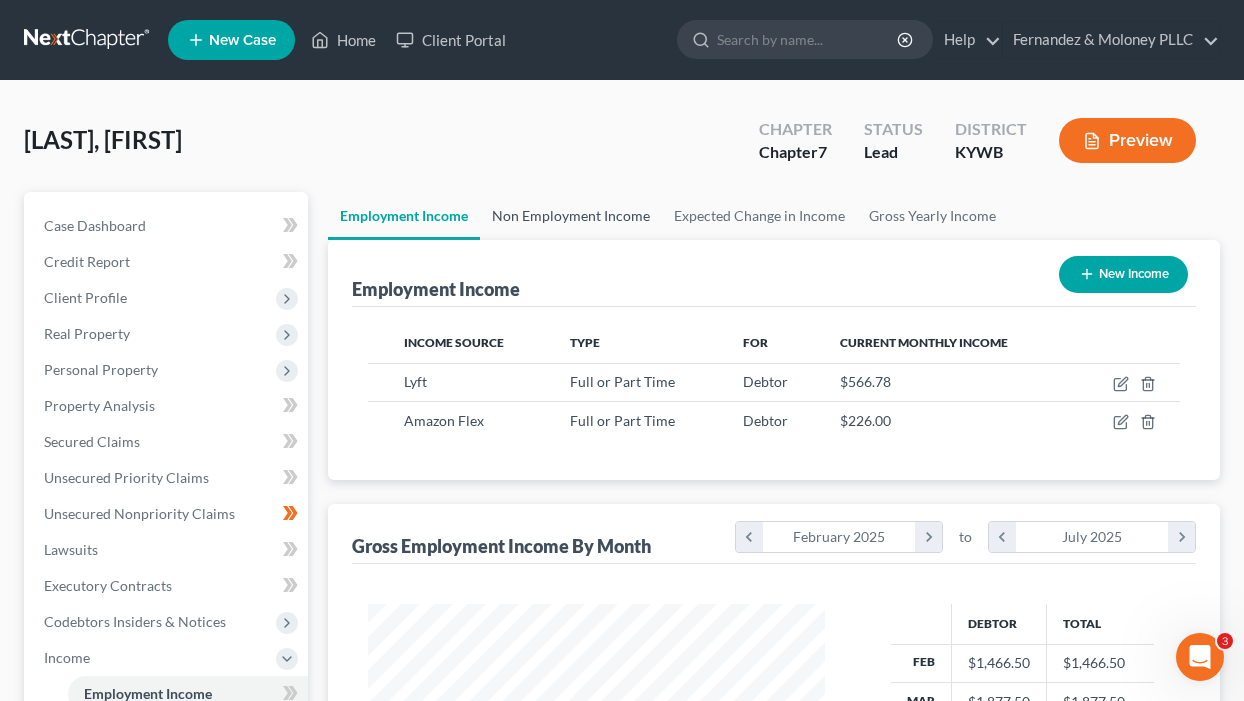 click on "Non Employment Income" at bounding box center (571, 216) 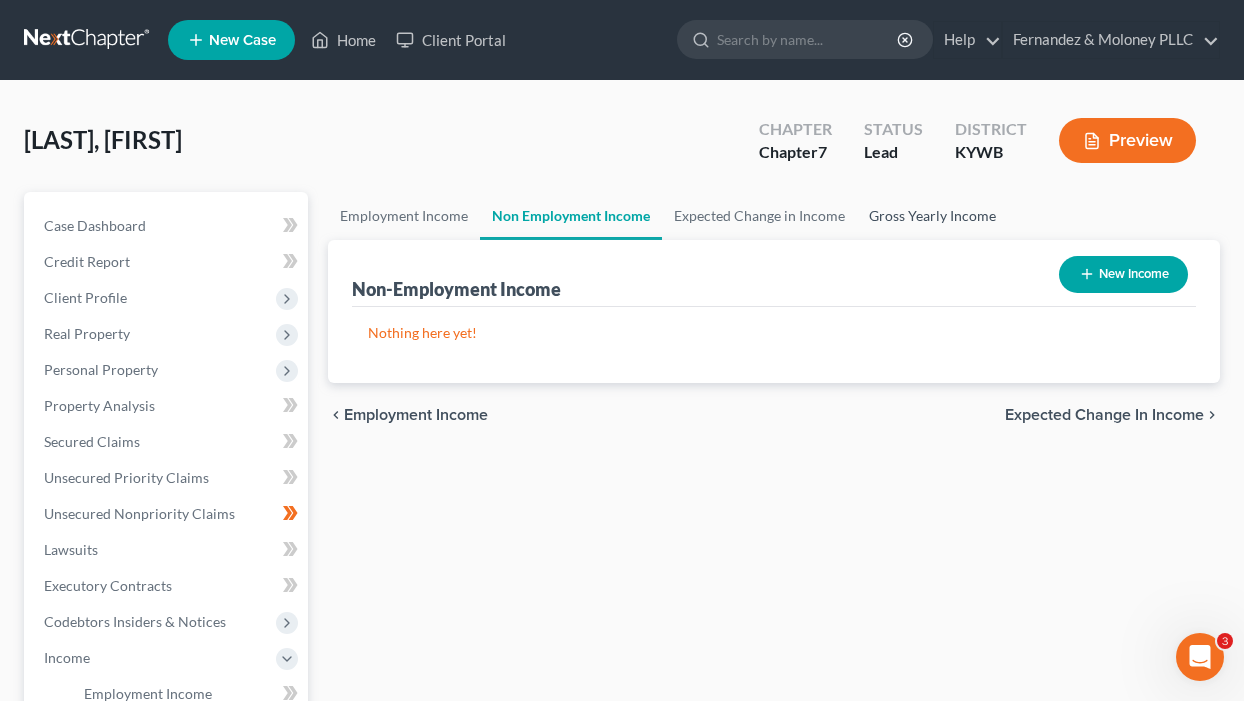 click on "Gross Yearly Income" at bounding box center (932, 216) 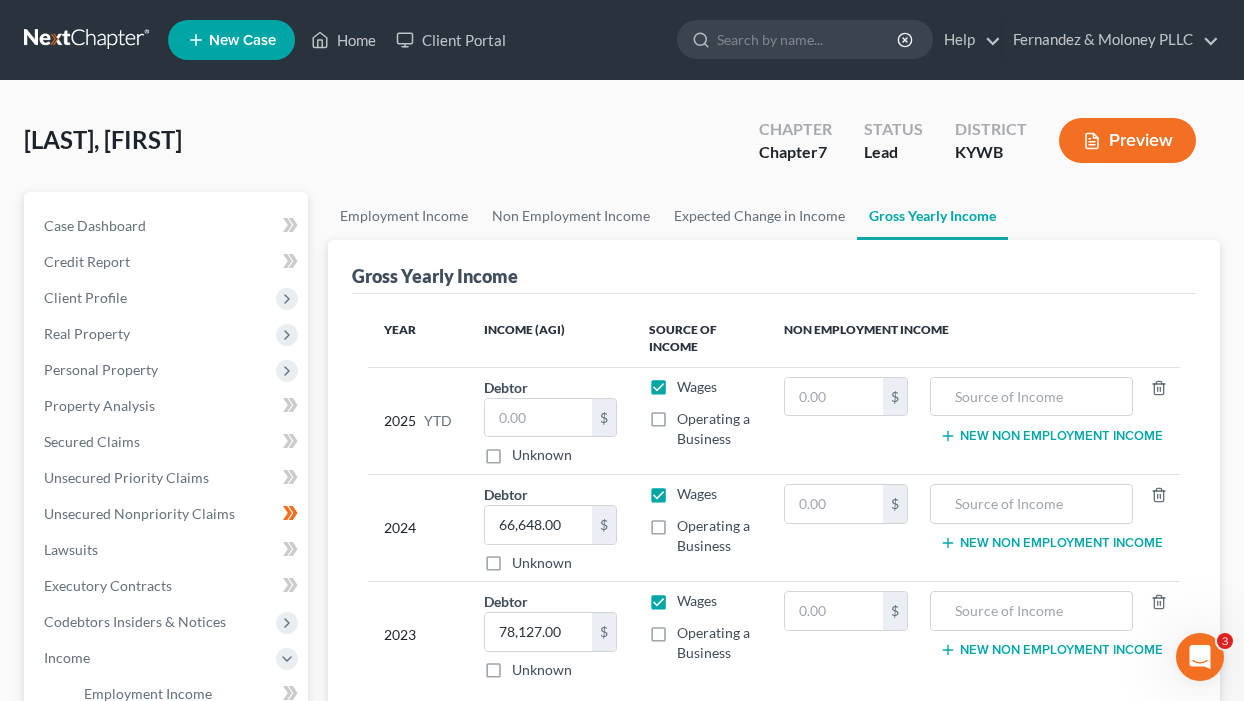 scroll, scrollTop: 100, scrollLeft: 0, axis: vertical 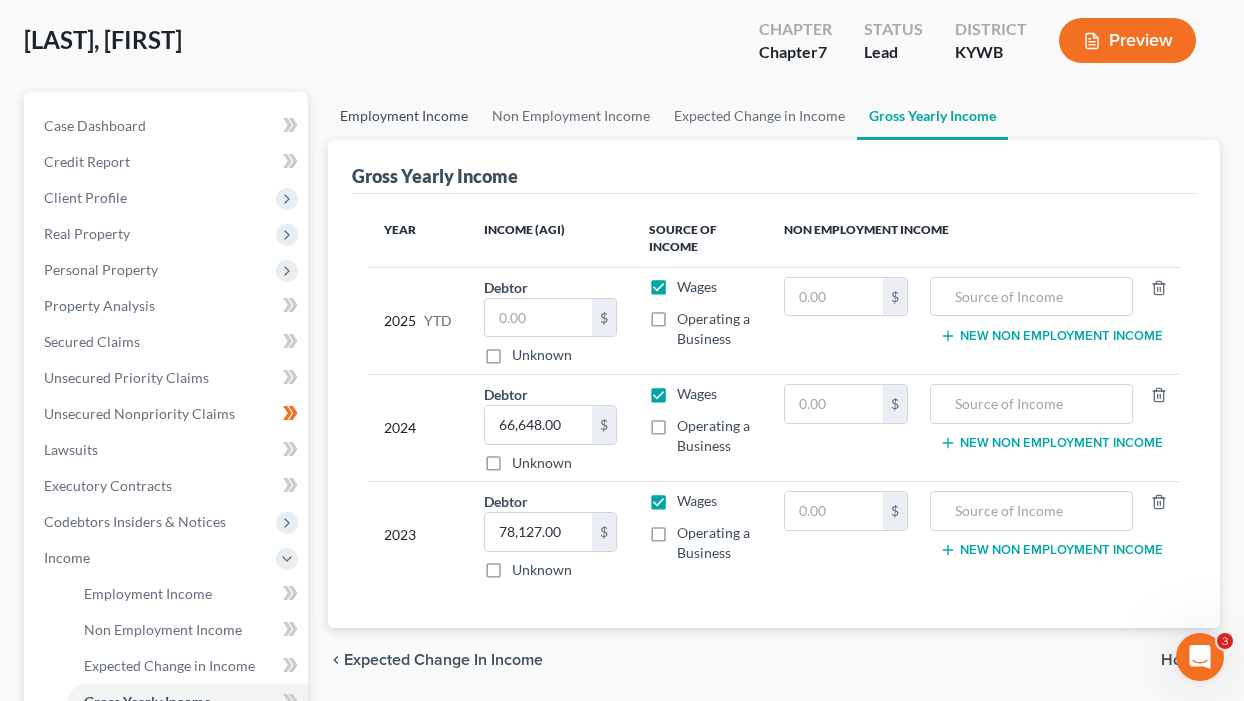 click on "Employment Income" at bounding box center (404, 116) 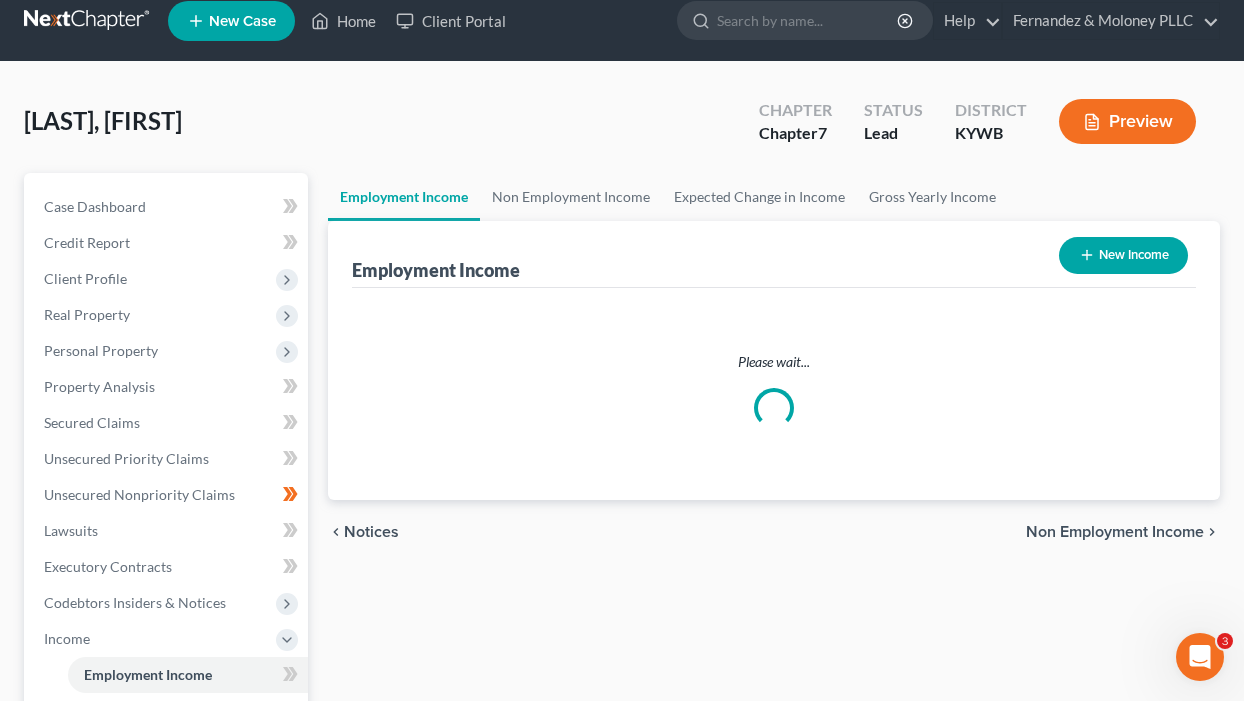 scroll, scrollTop: 0, scrollLeft: 0, axis: both 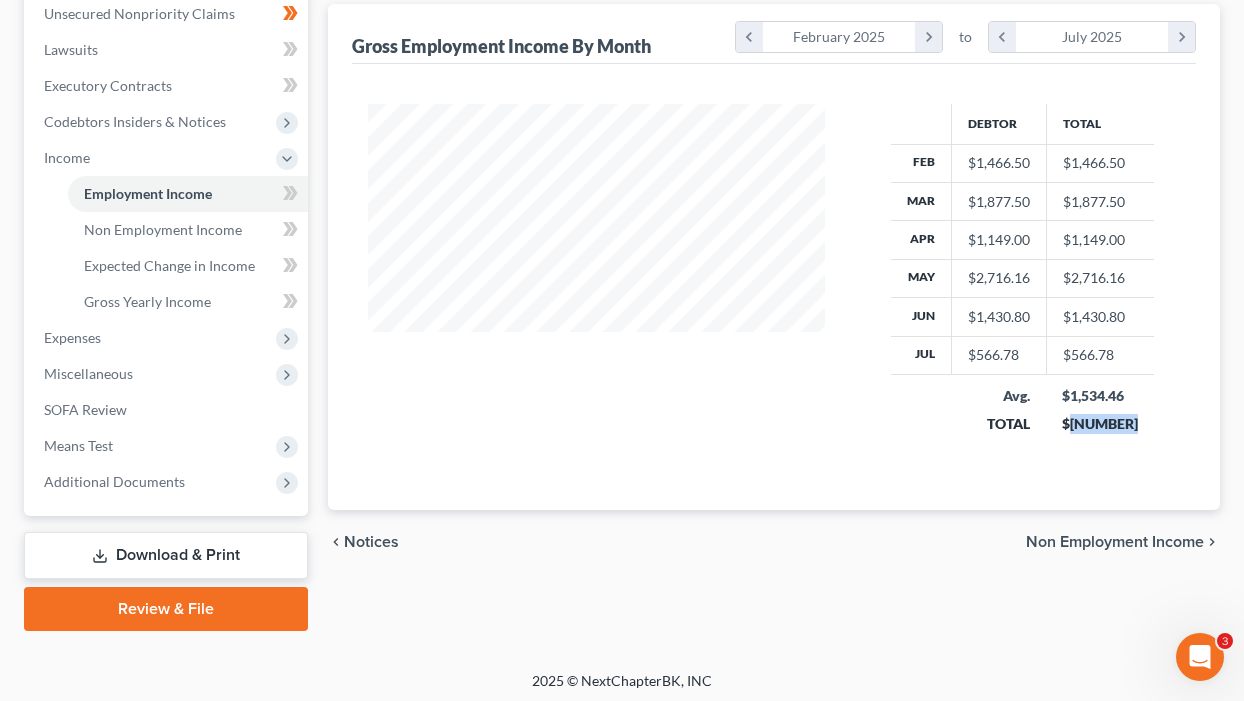 drag, startPoint x: 1074, startPoint y: 423, endPoint x: 1161, endPoint y: 415, distance: 87.36704 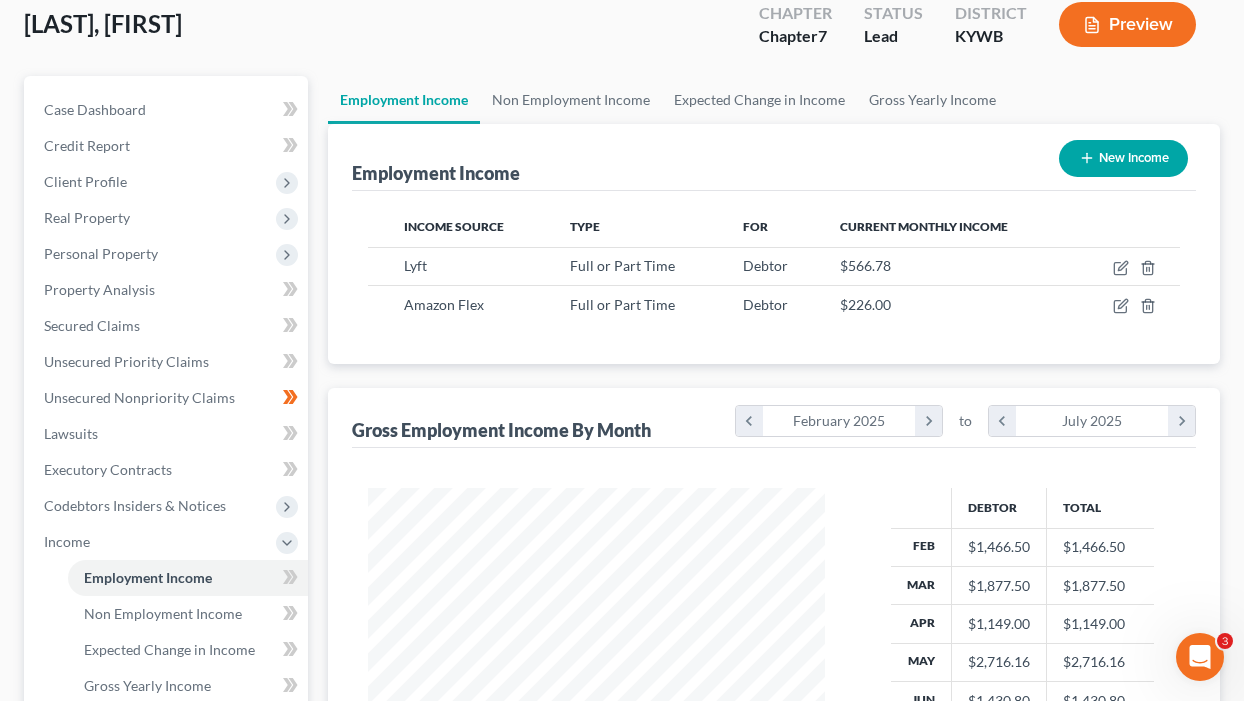 scroll, scrollTop: 100, scrollLeft: 0, axis: vertical 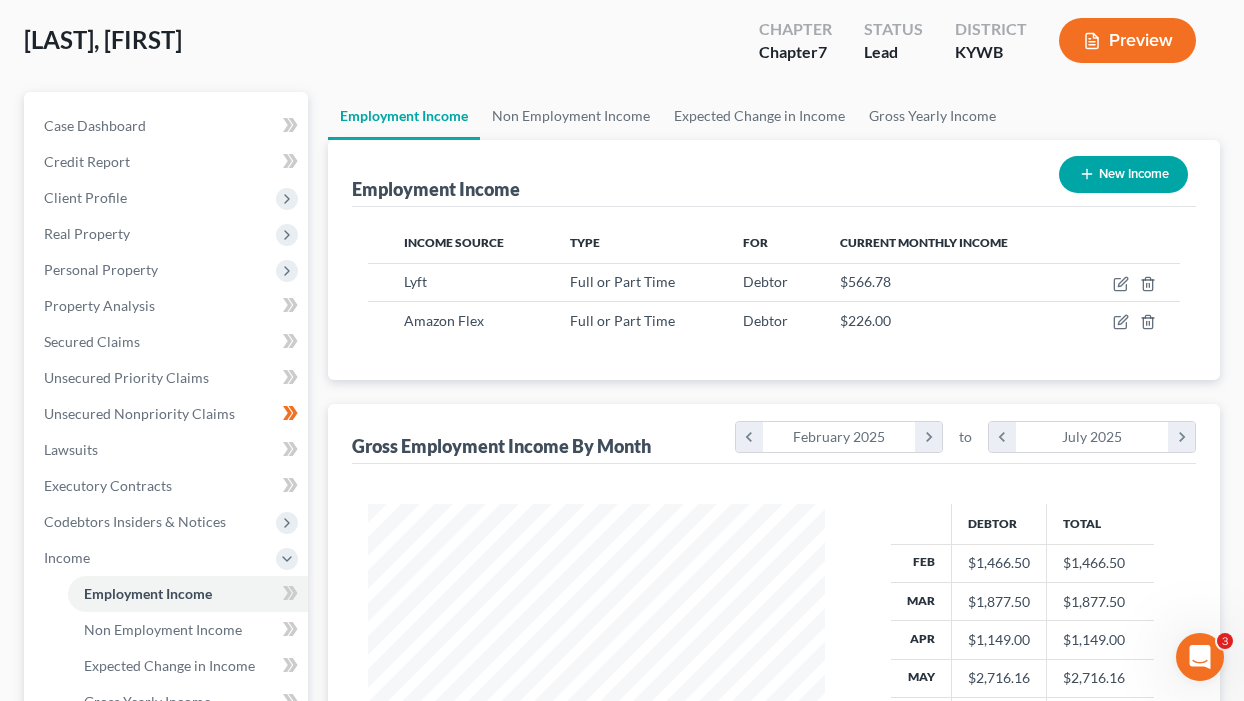 click on "Employment Income New Income" at bounding box center (774, 173) 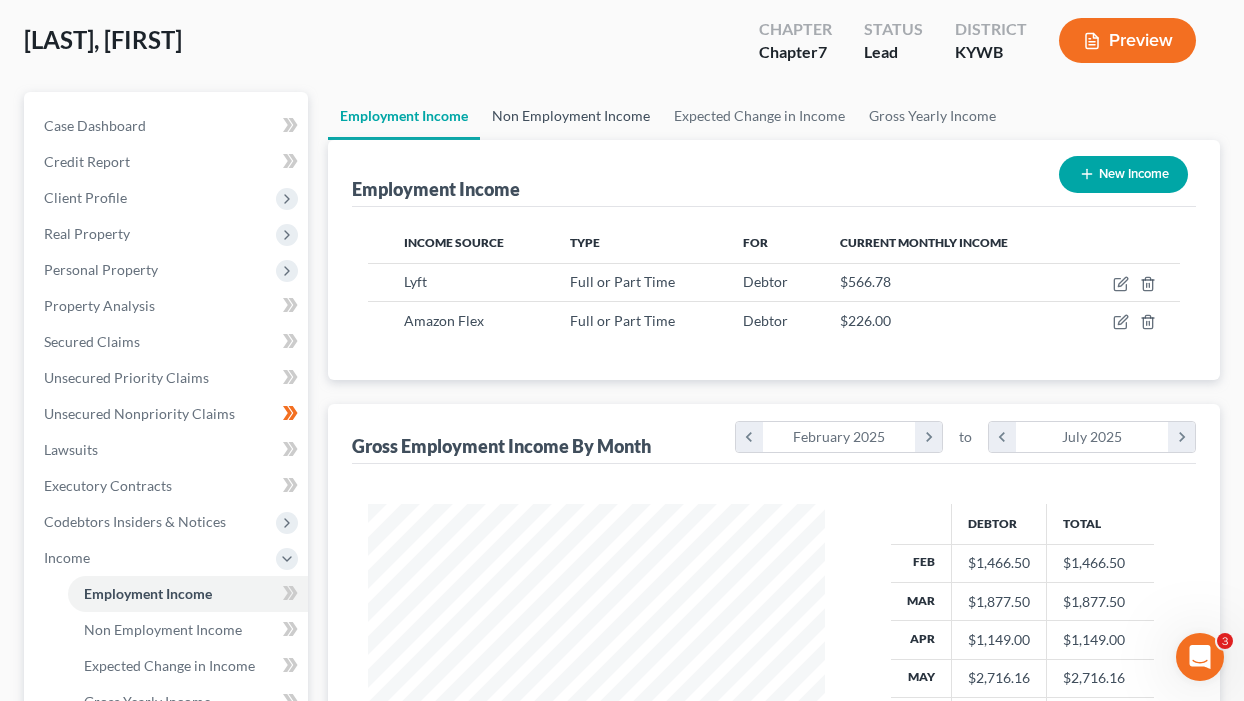 click on "Non Employment Income" at bounding box center [571, 116] 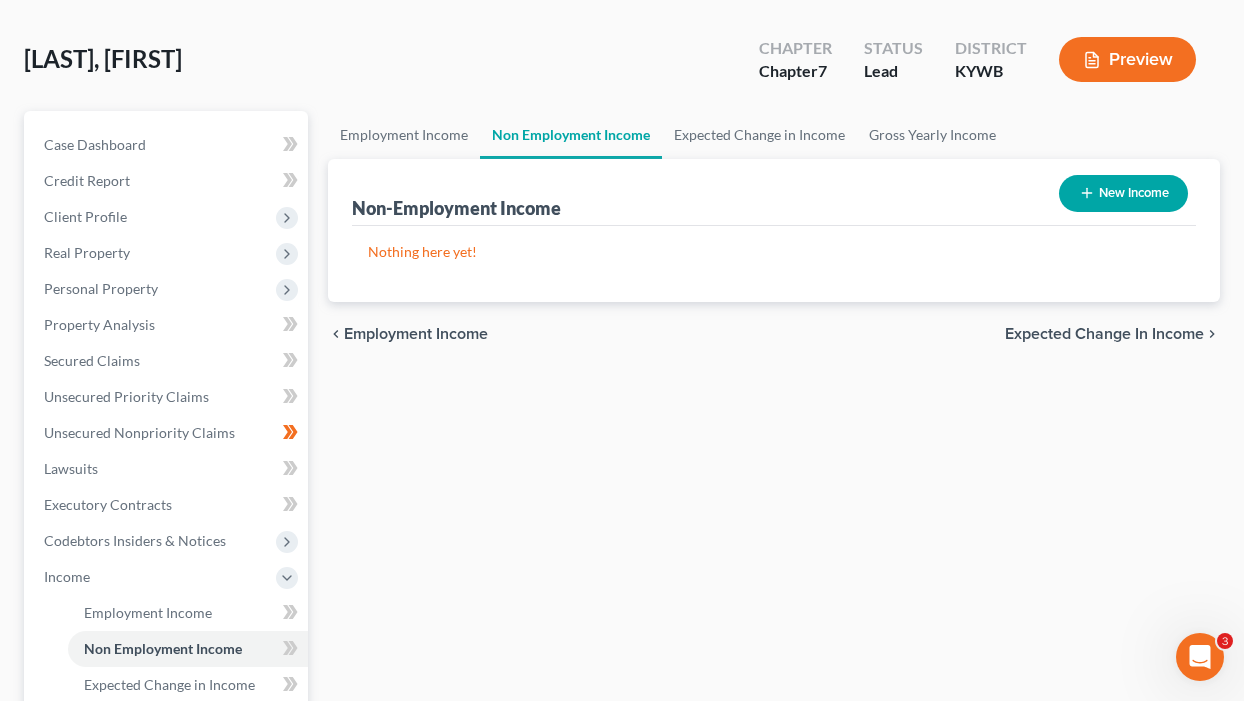 scroll, scrollTop: 200, scrollLeft: 0, axis: vertical 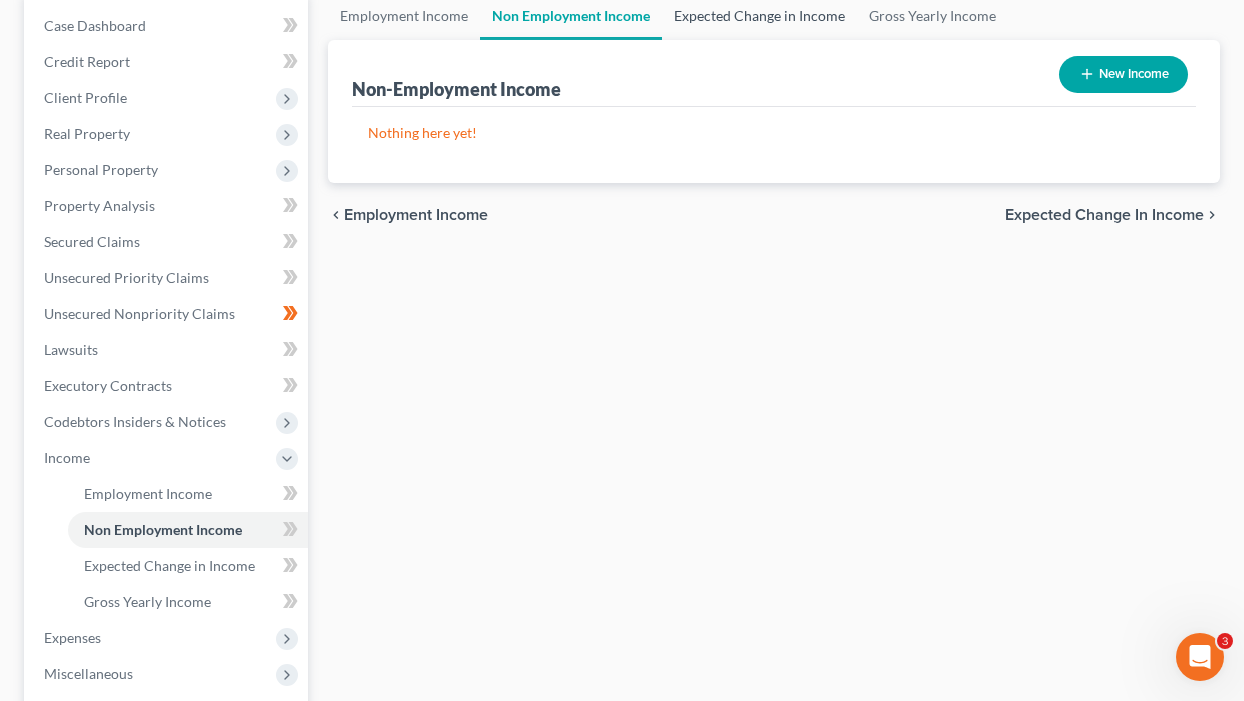 click on "Expected Change in Income" at bounding box center [759, 16] 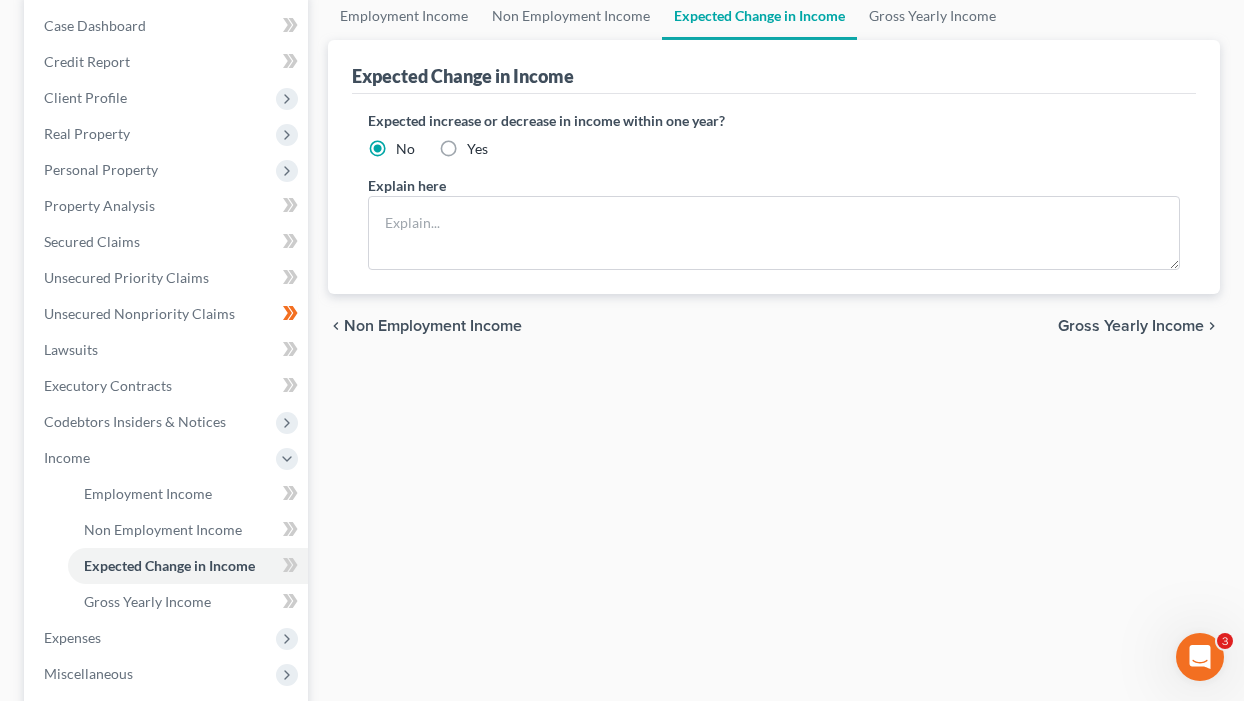 scroll, scrollTop: 0, scrollLeft: 0, axis: both 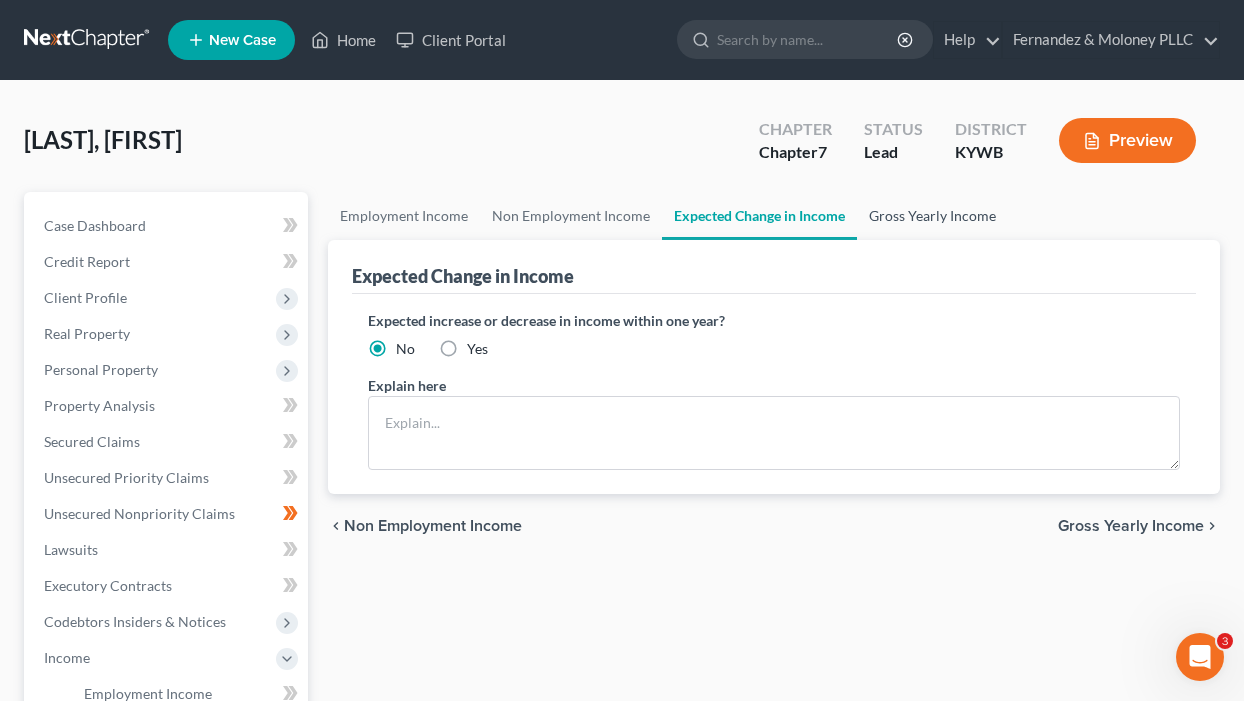 click on "Gross Yearly Income" at bounding box center [932, 216] 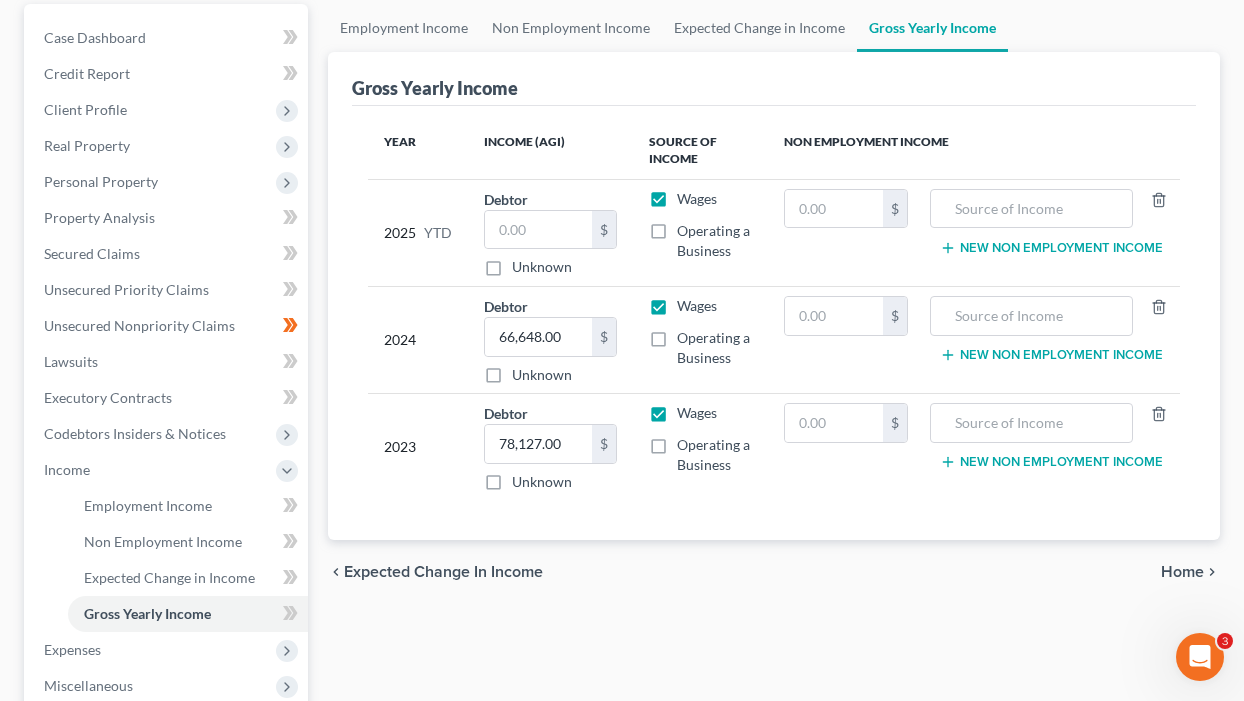 scroll, scrollTop: 200, scrollLeft: 0, axis: vertical 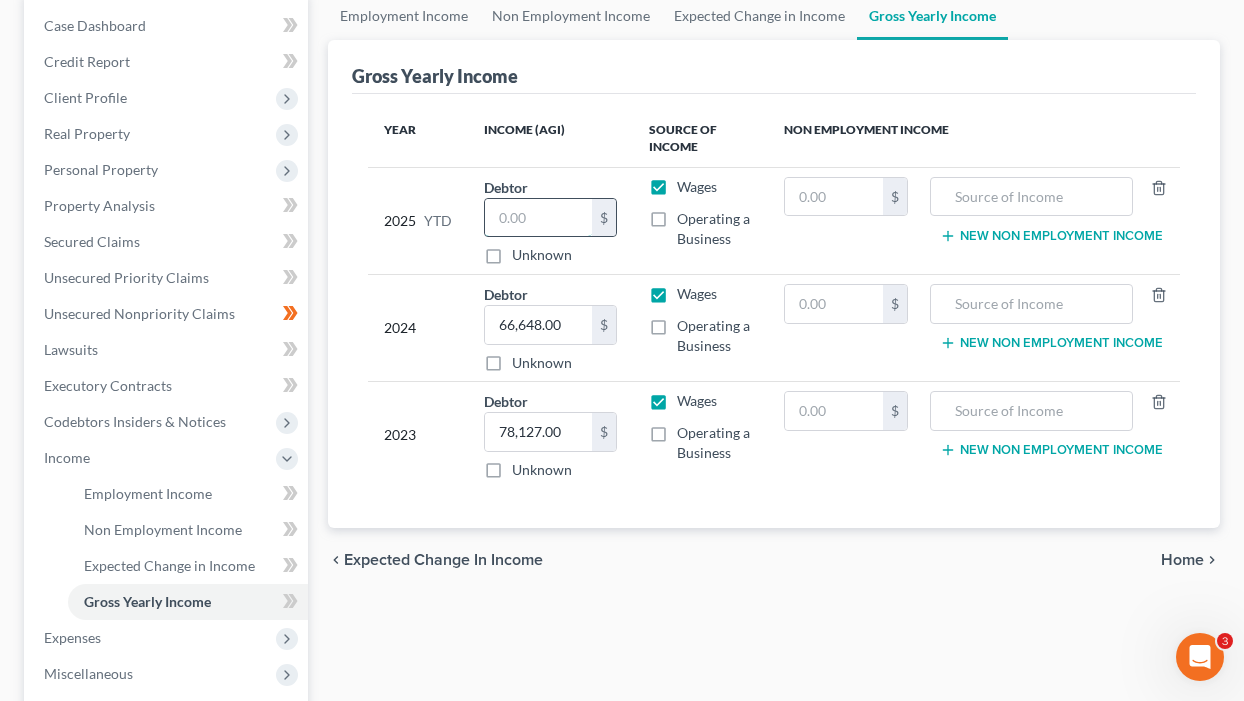 click at bounding box center (538, 218) 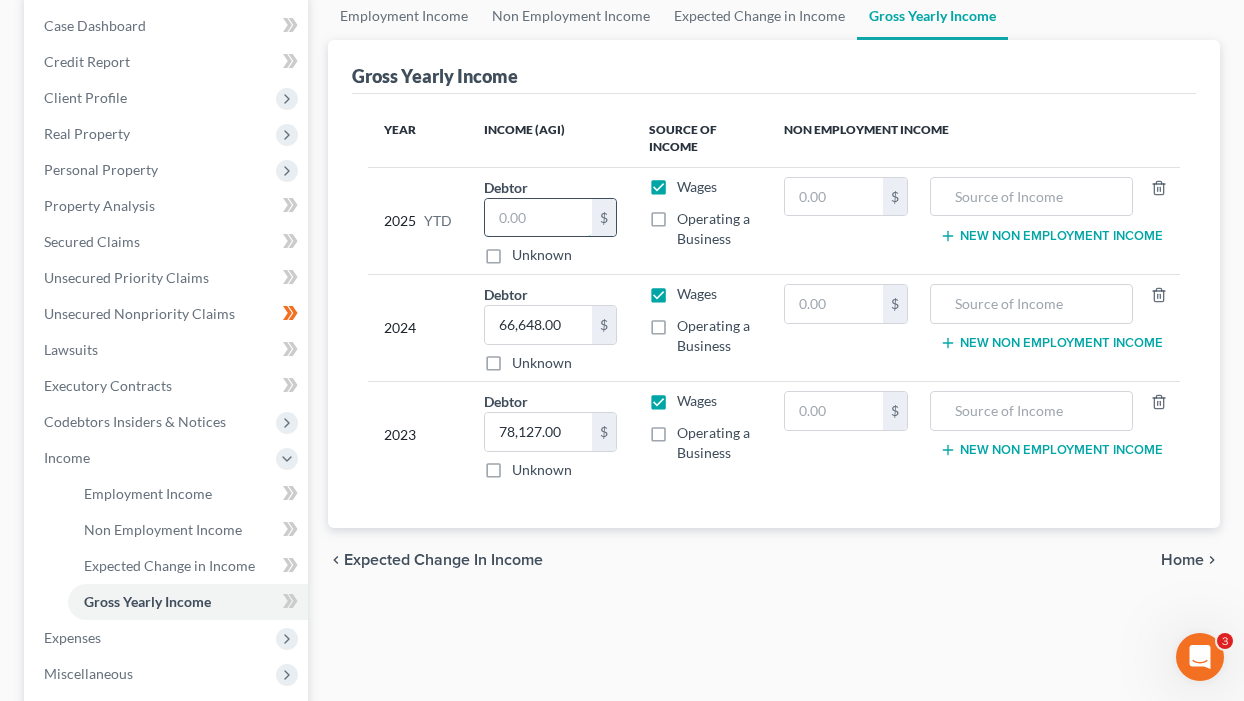 paste on "9,206.74" 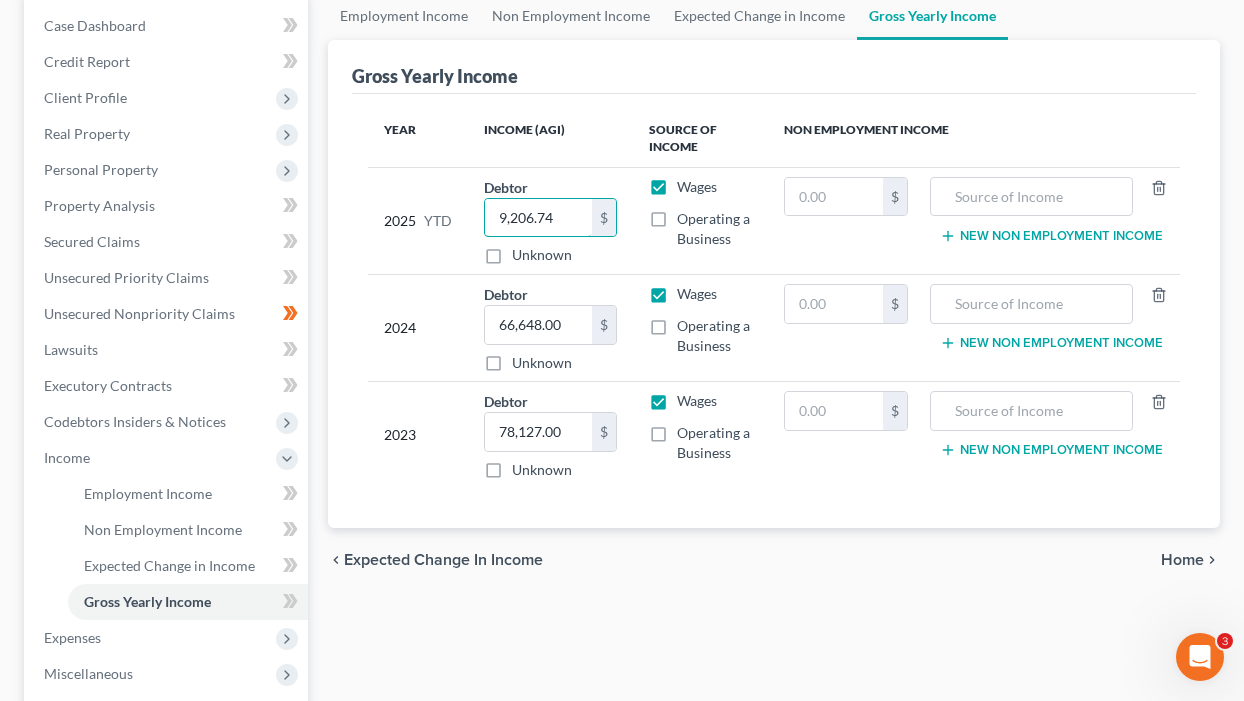 type on "9,206.74" 